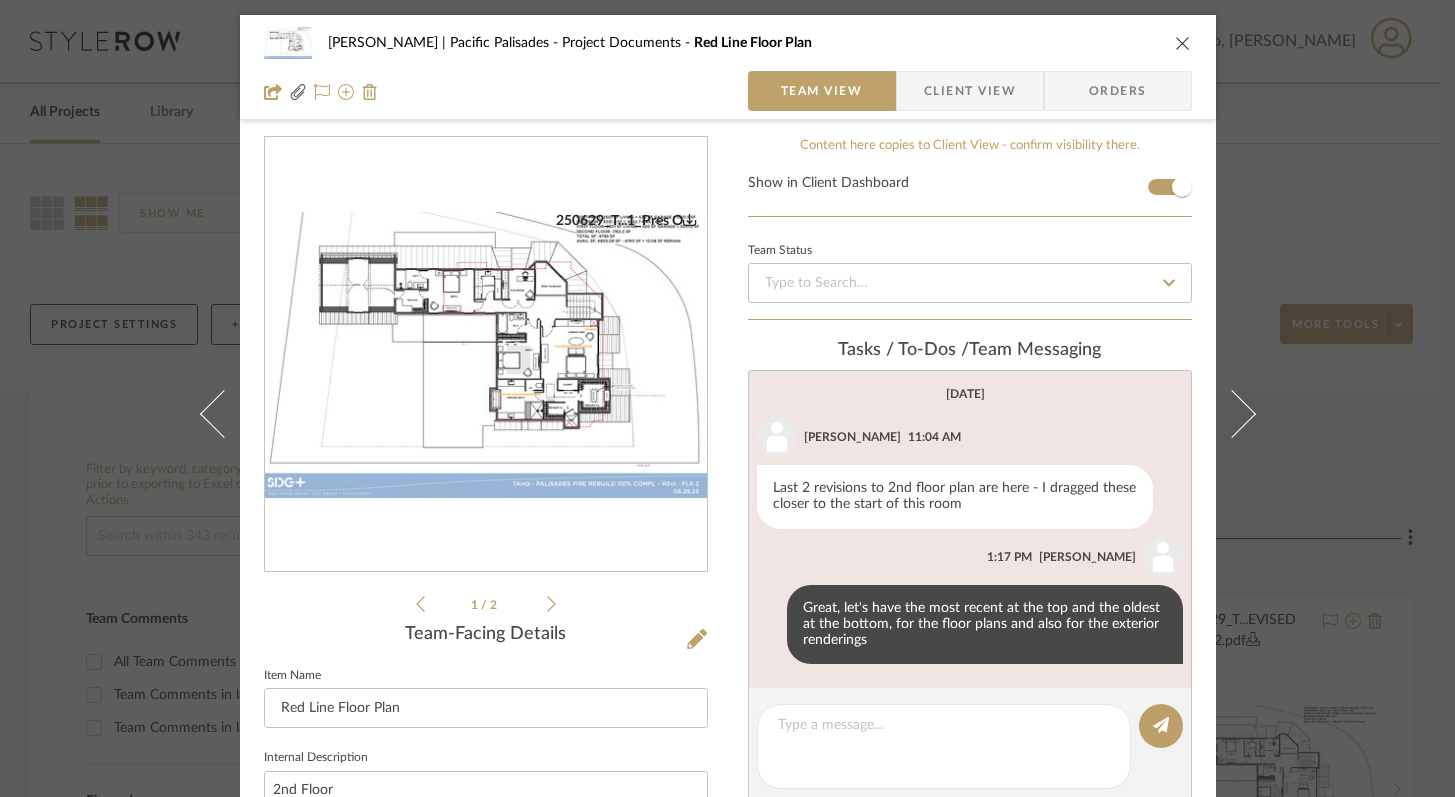 scroll, scrollTop: 0, scrollLeft: 0, axis: both 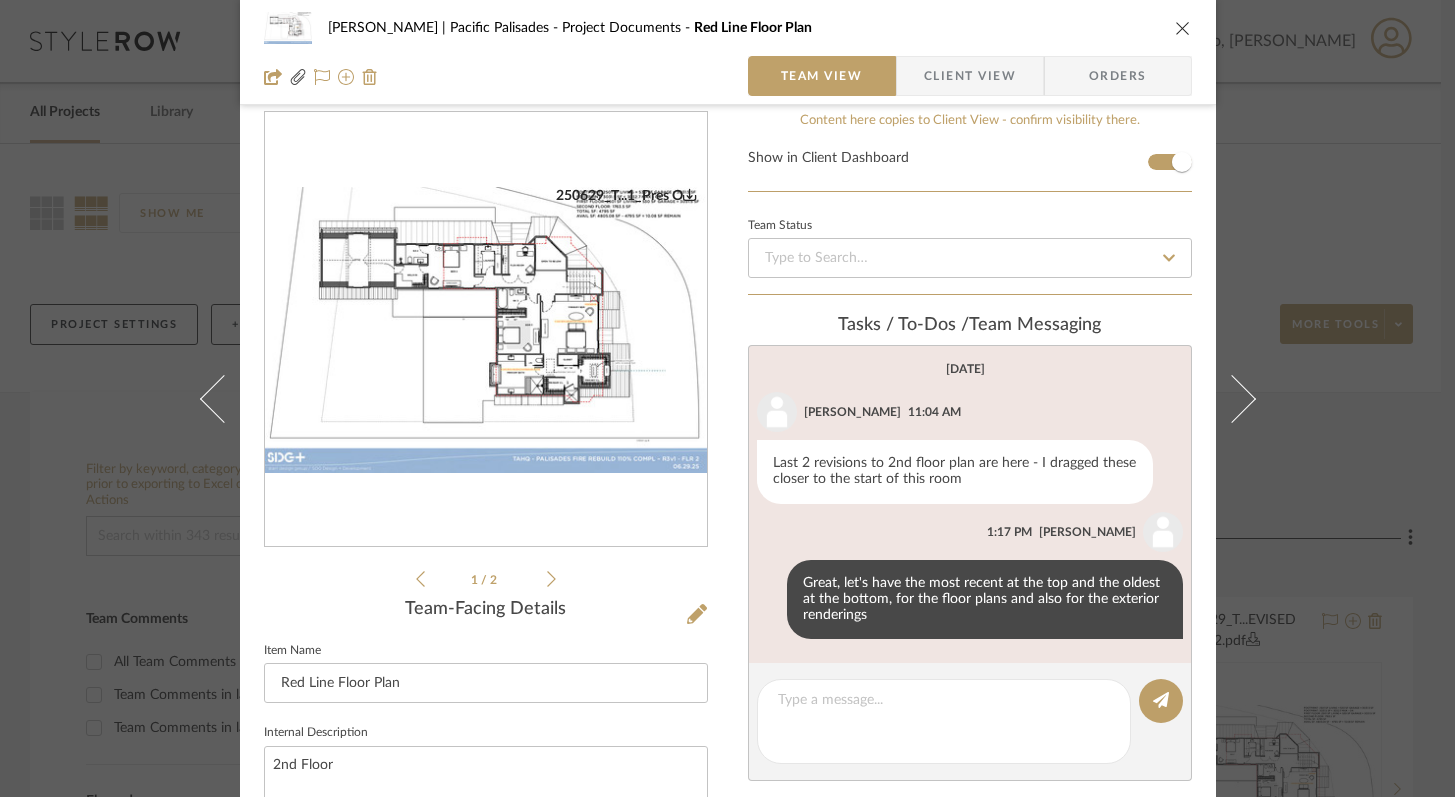 click at bounding box center [1183, 28] 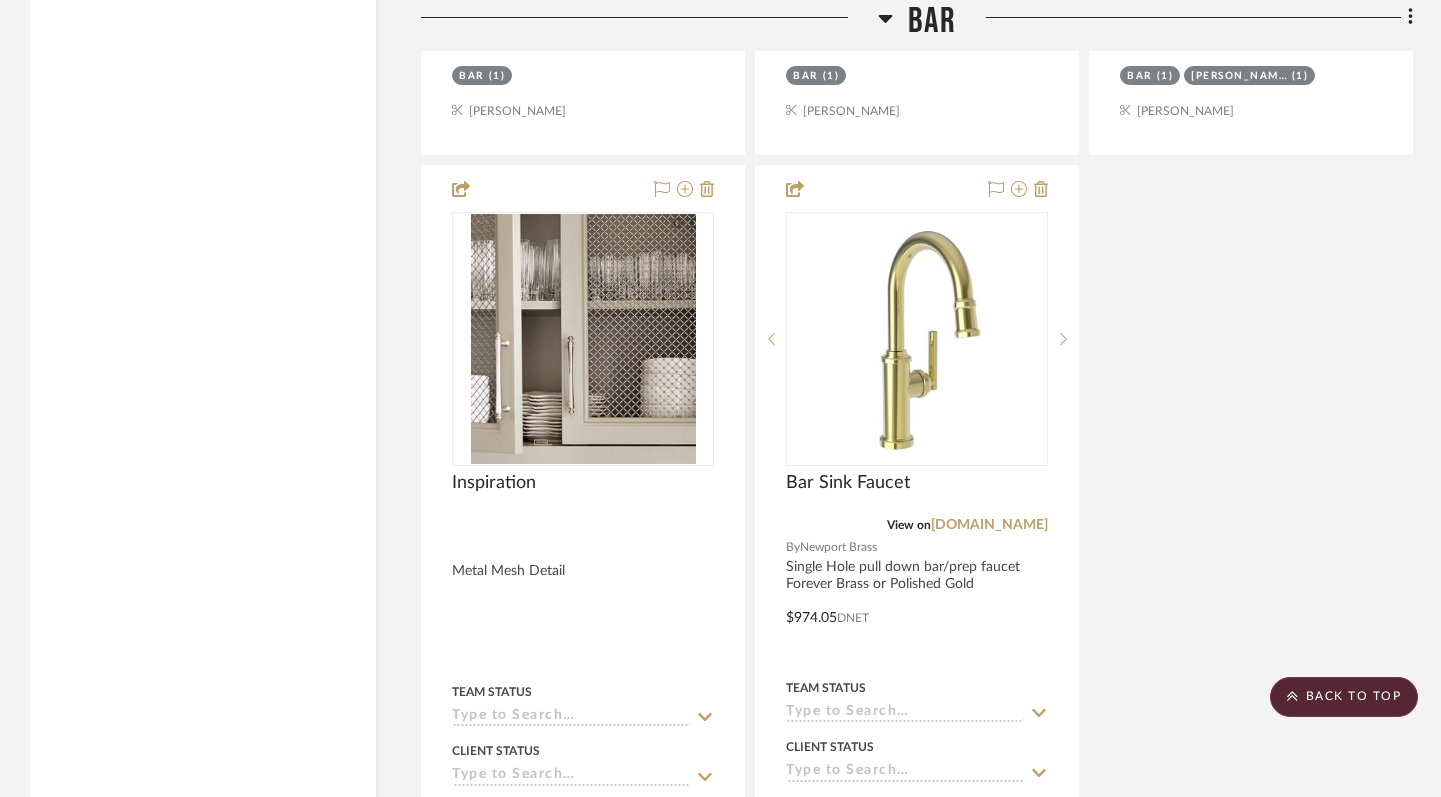 scroll, scrollTop: 20334, scrollLeft: 0, axis: vertical 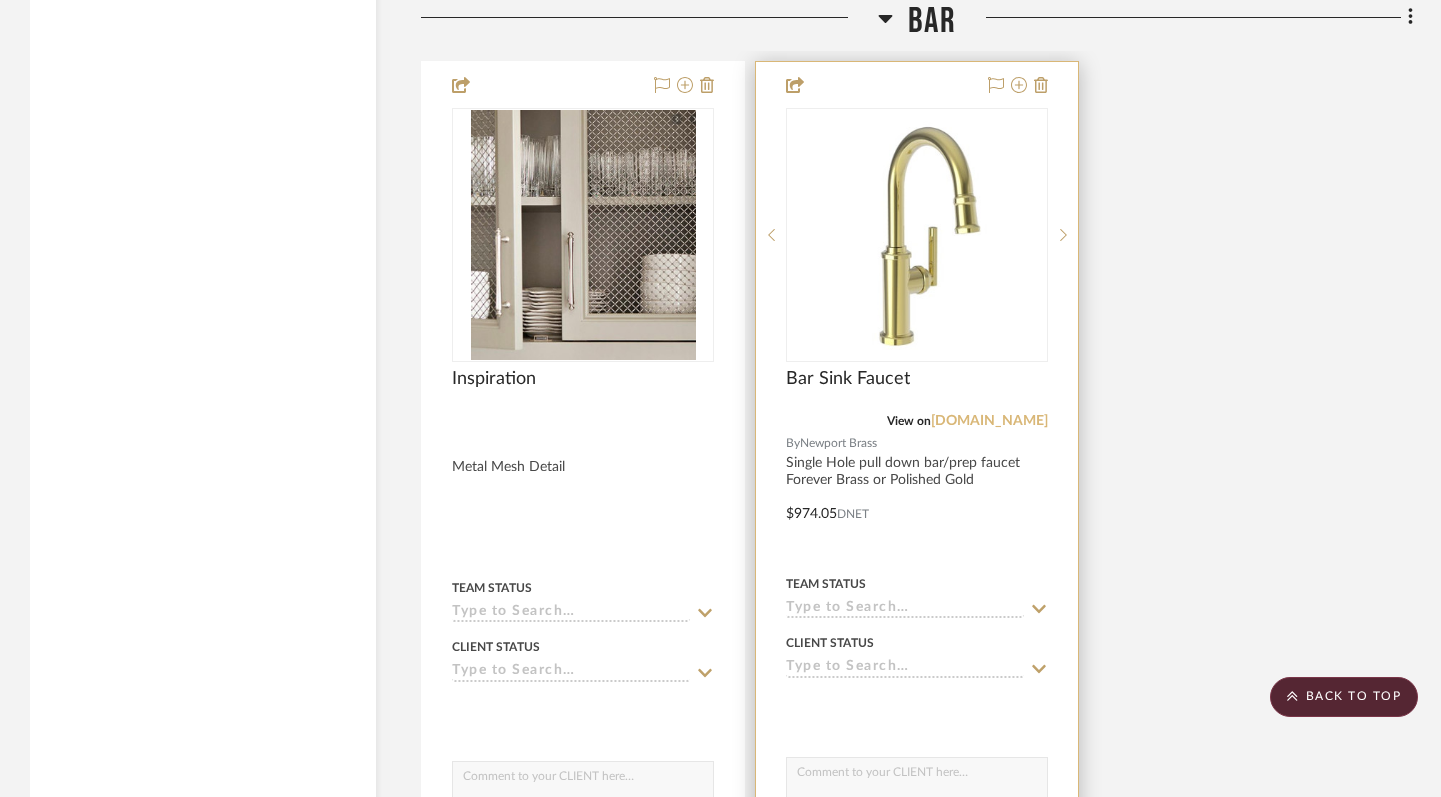 click on "[DOMAIN_NAME]" at bounding box center (989, 421) 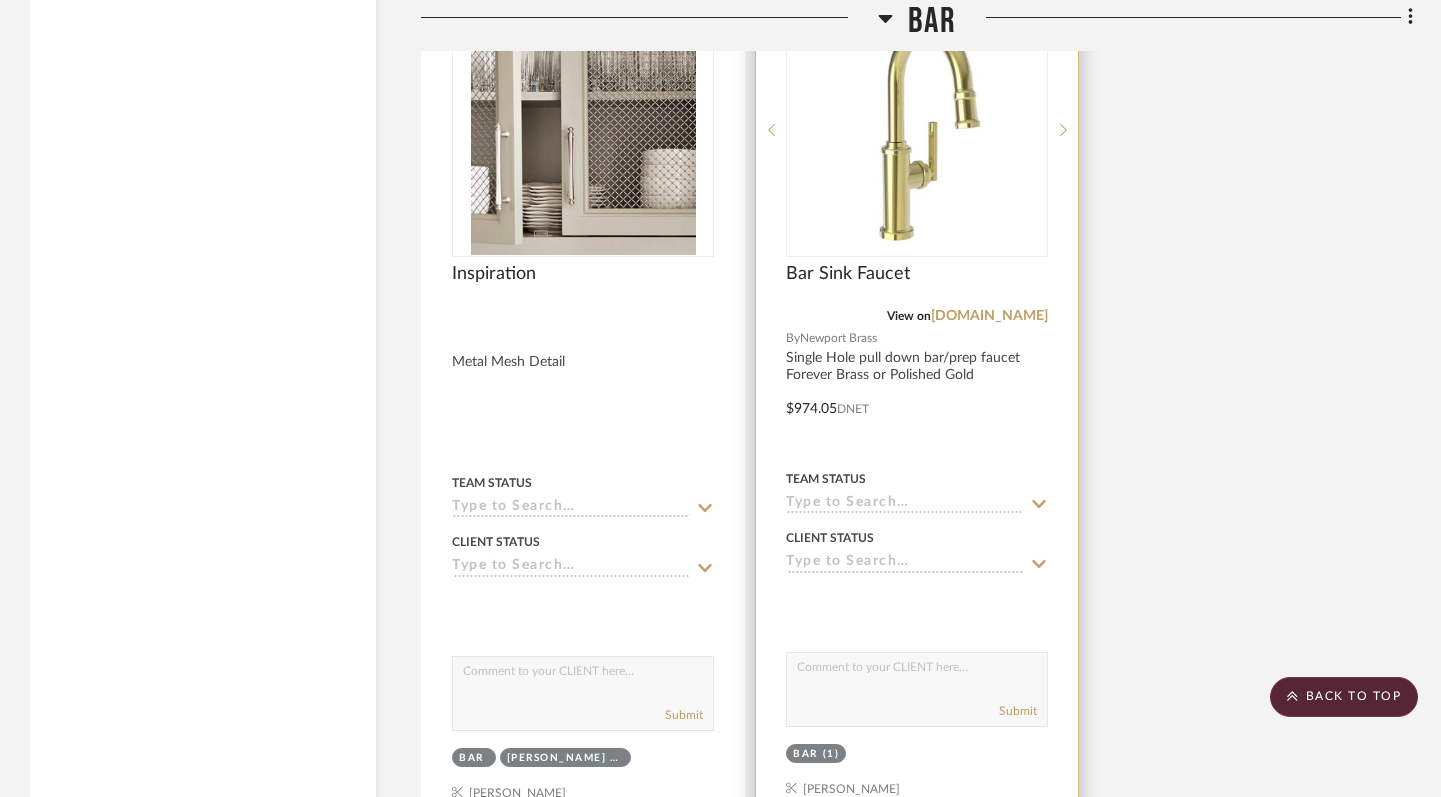 scroll, scrollTop: 20589, scrollLeft: 0, axis: vertical 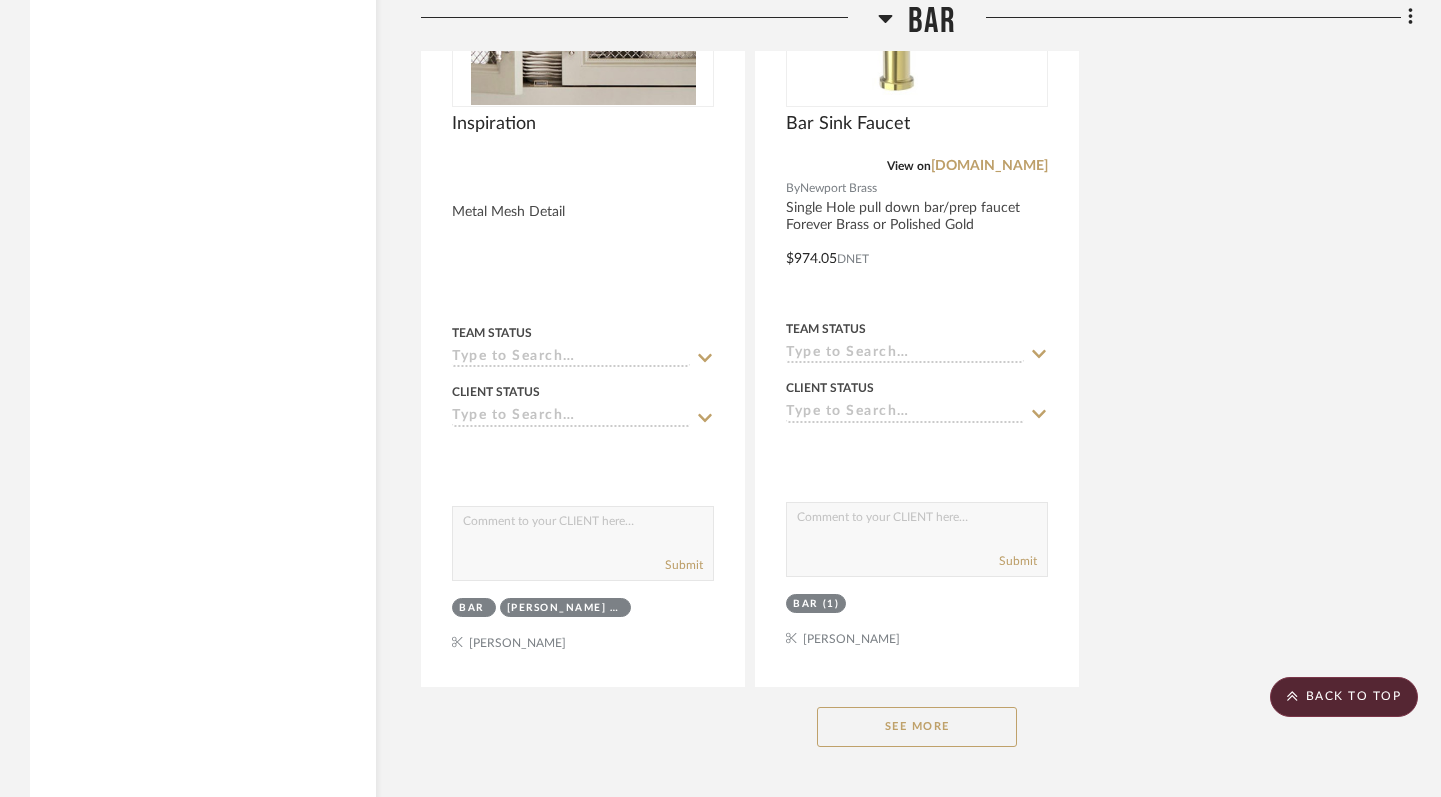 click on "See More" 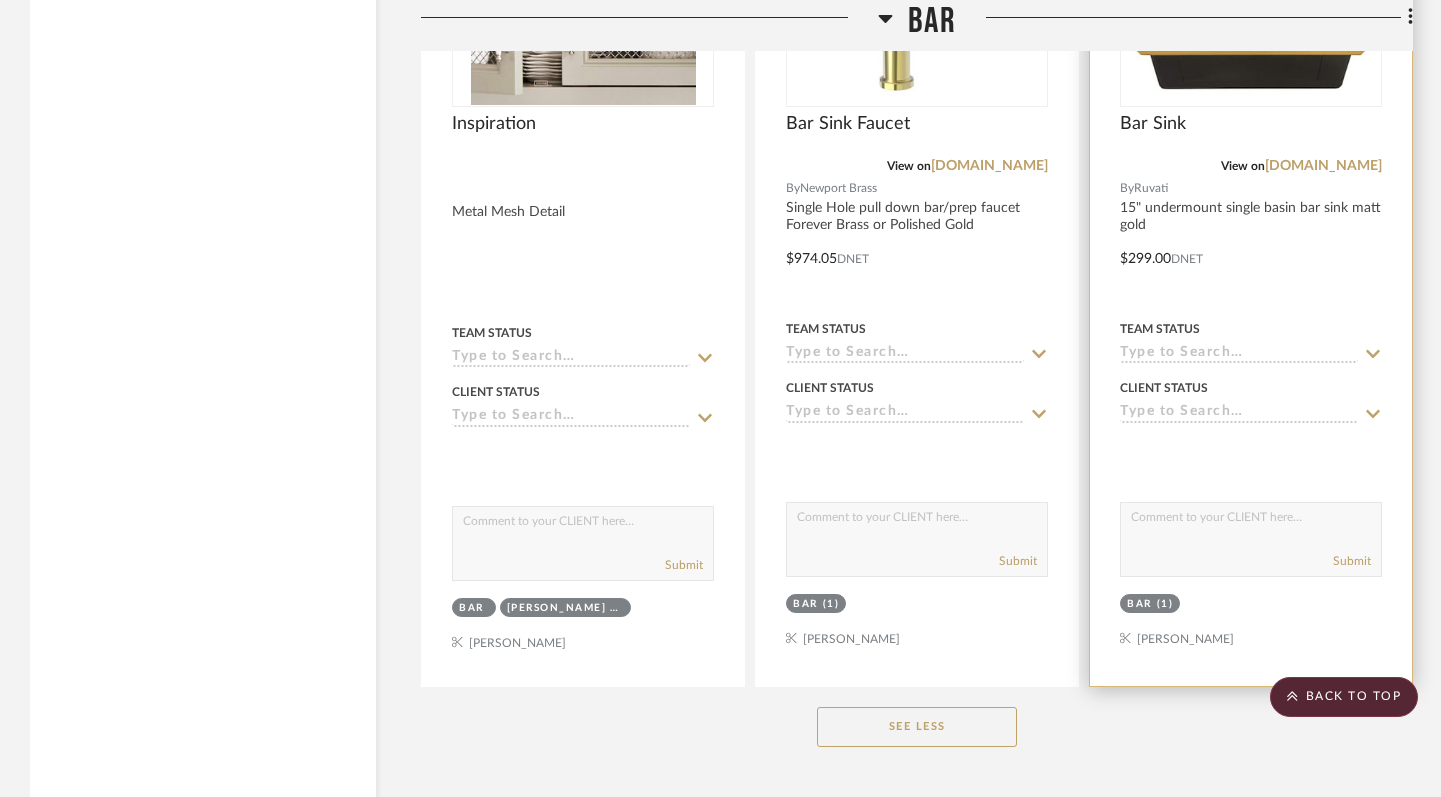 scroll, scrollTop: 20262, scrollLeft: 0, axis: vertical 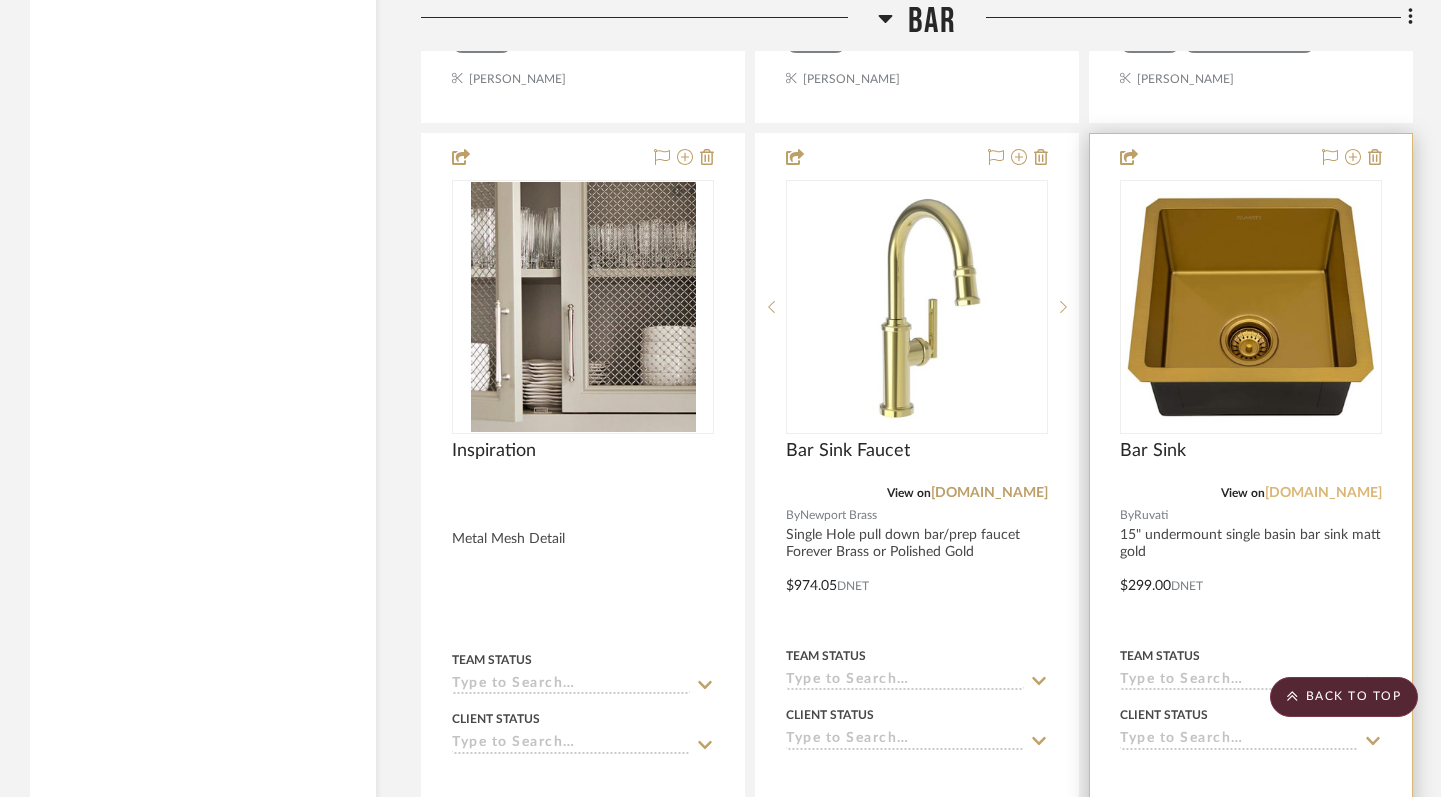 click on "[DOMAIN_NAME]" at bounding box center [1323, 493] 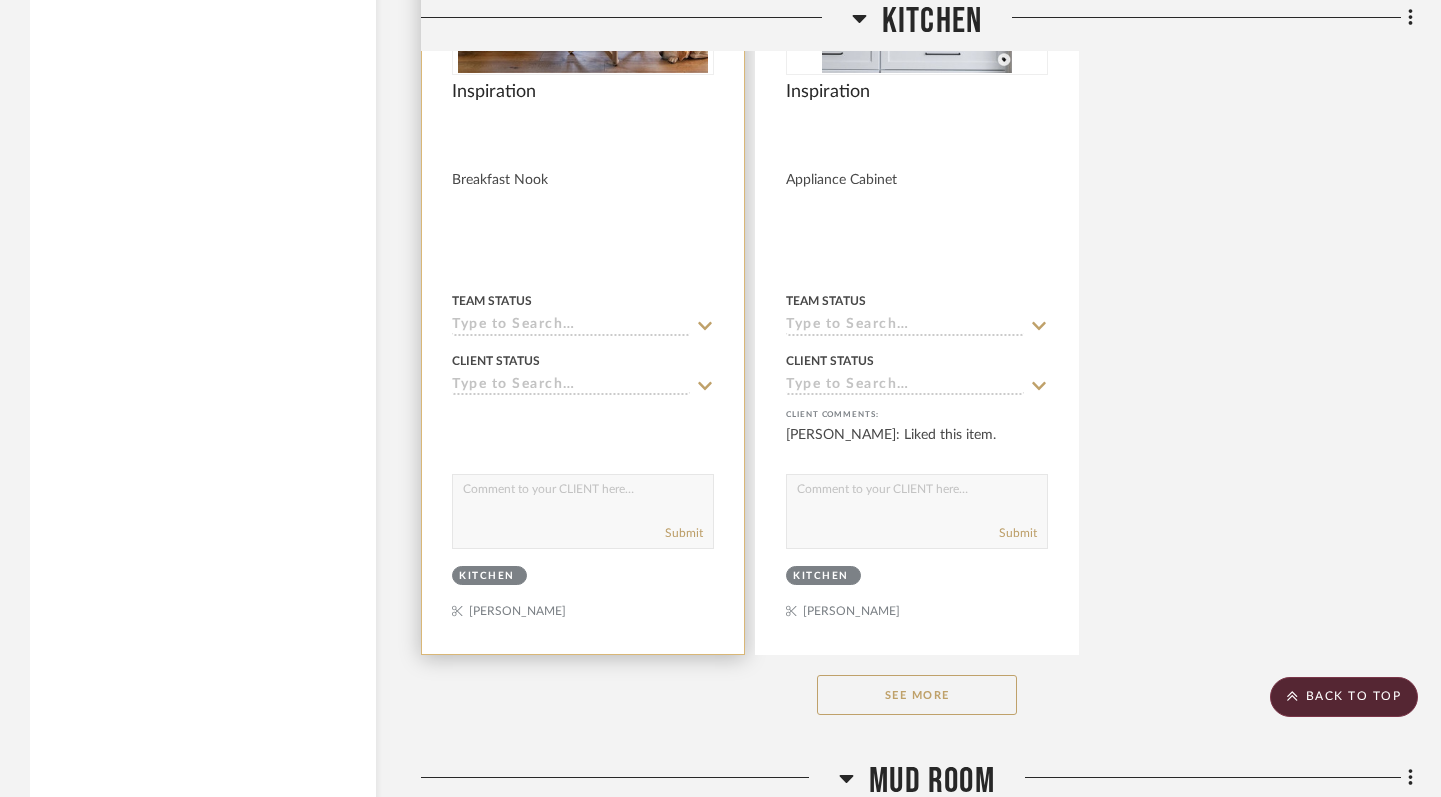 scroll, scrollTop: 23511, scrollLeft: 0, axis: vertical 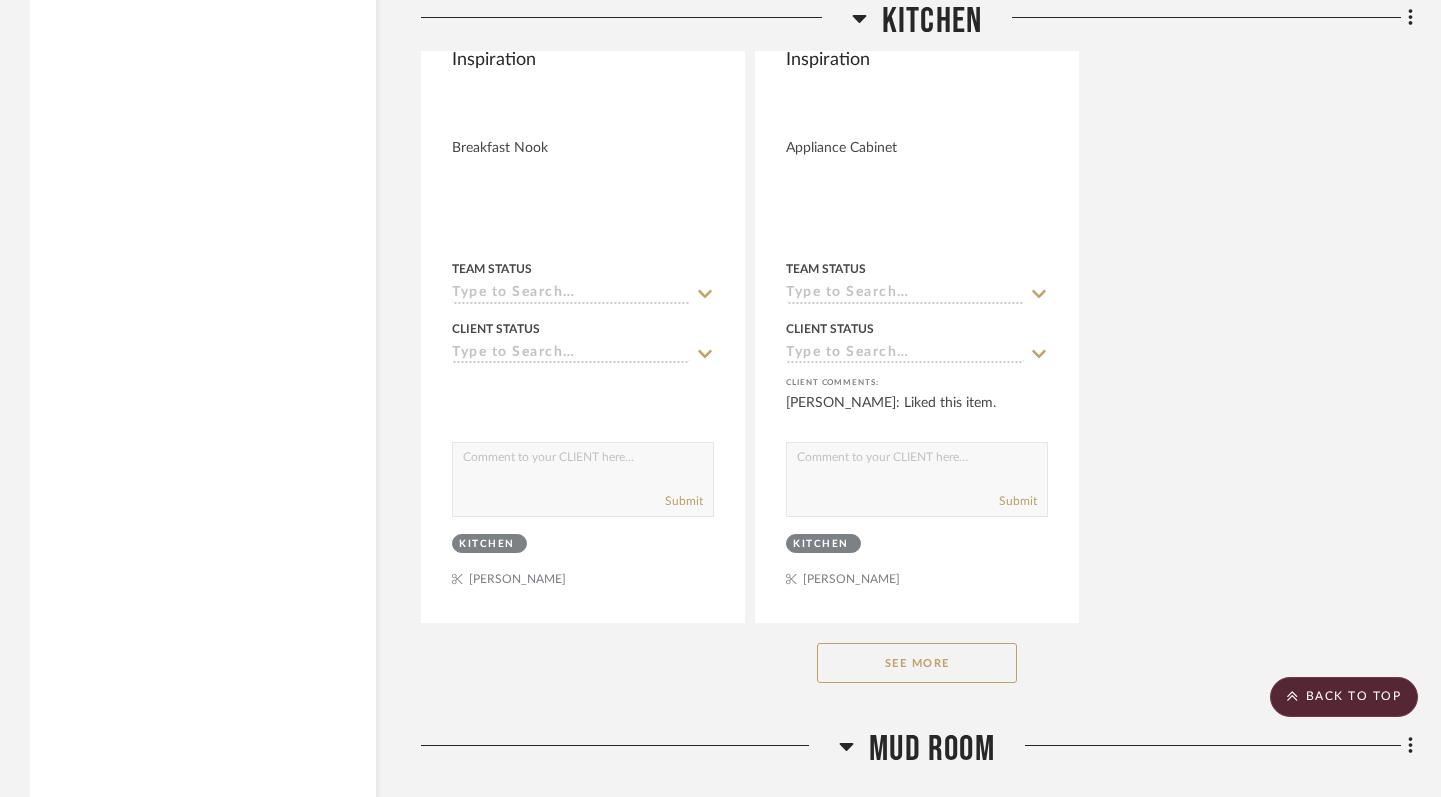 click on "See More" 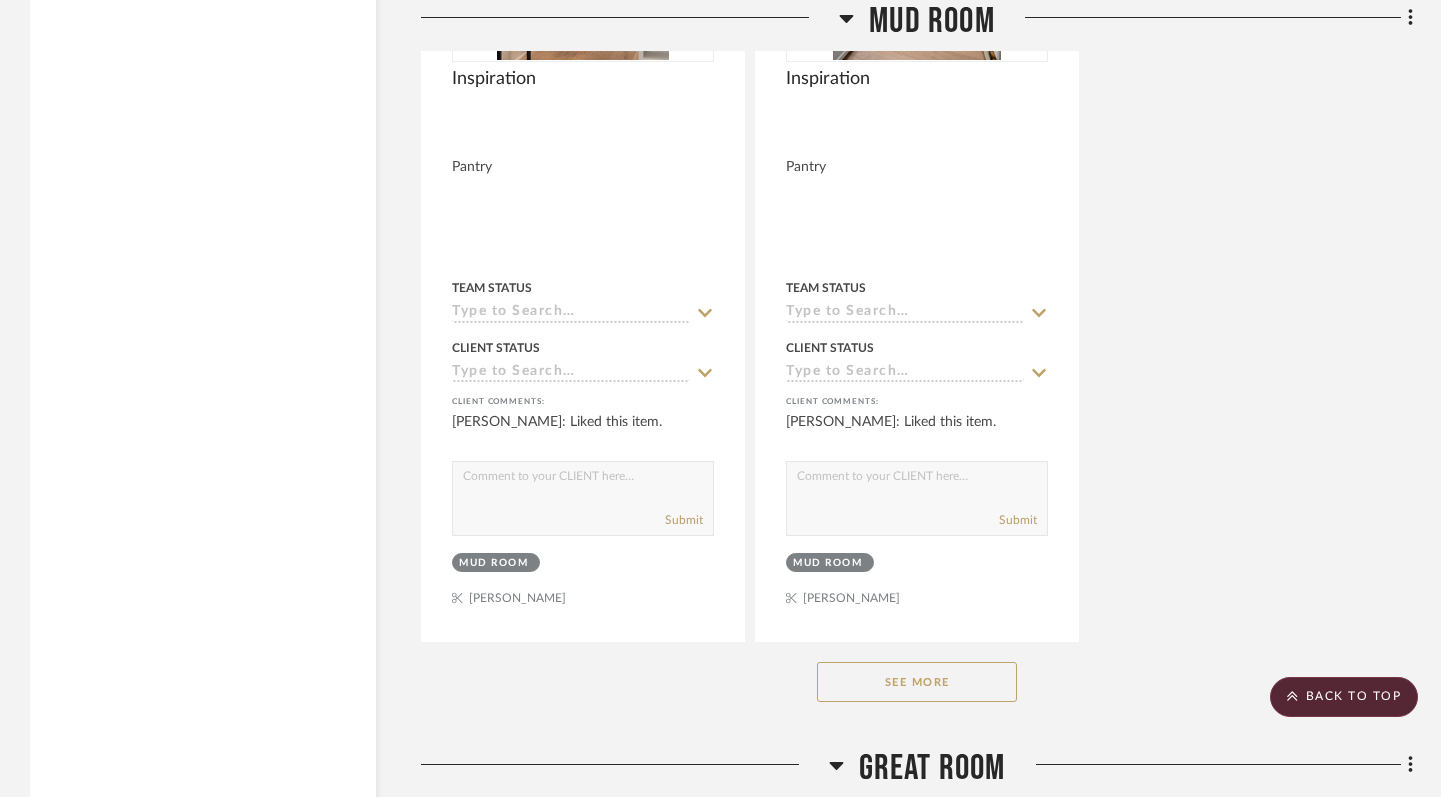 click on "See More" 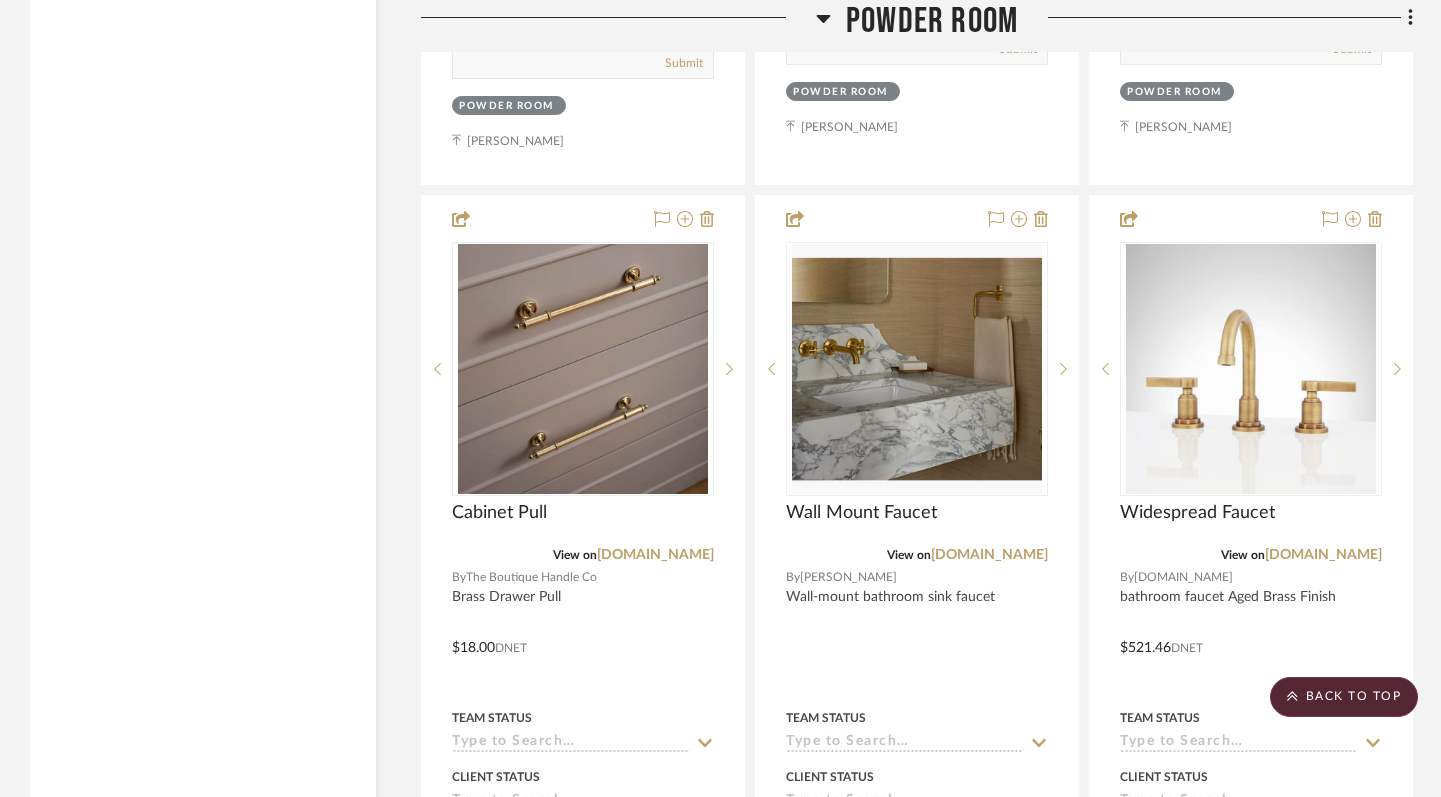 scroll, scrollTop: 36983, scrollLeft: 0, axis: vertical 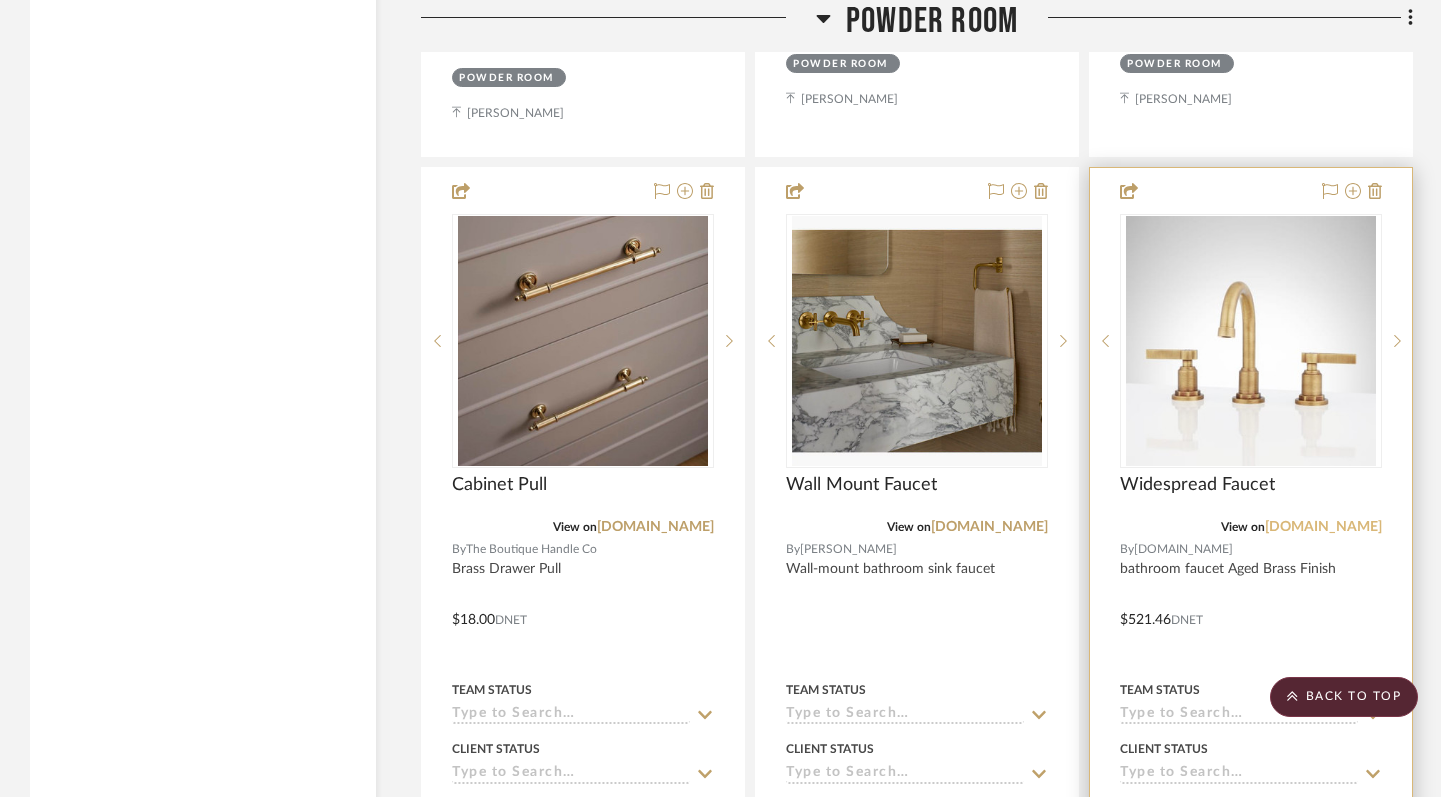 click on "[DOMAIN_NAME]" at bounding box center (1323, 527) 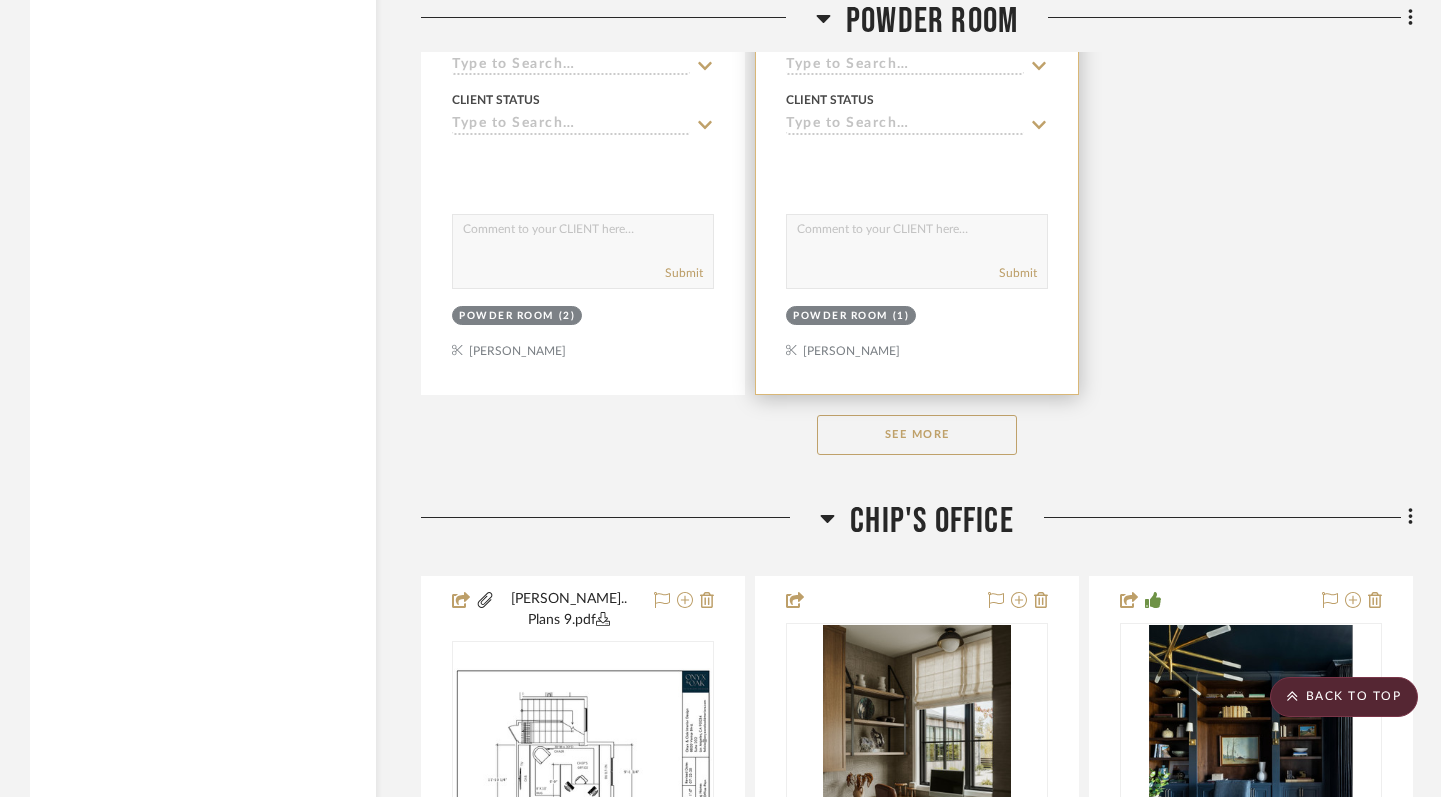 scroll, scrollTop: 38523, scrollLeft: 0, axis: vertical 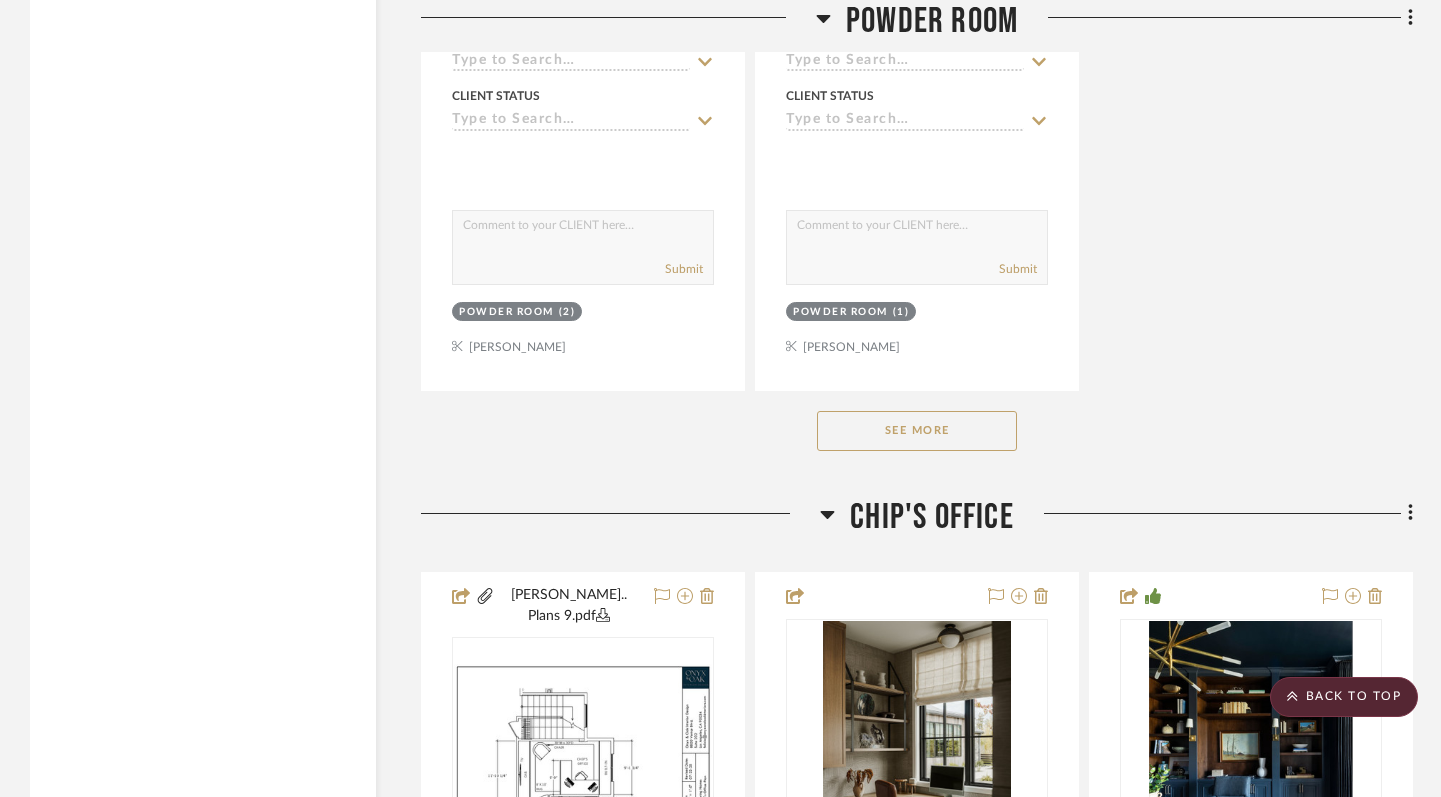 click on "See More" 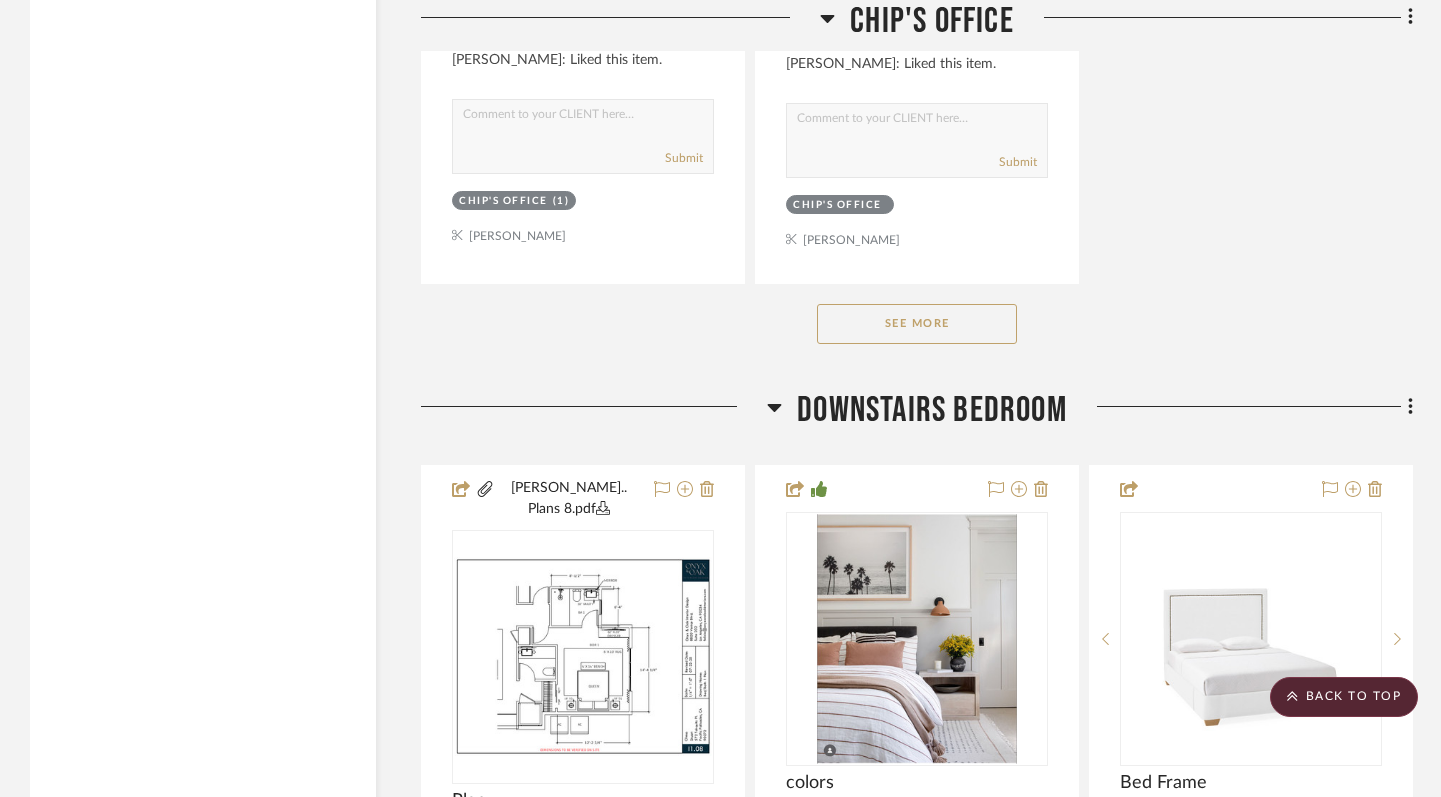 scroll, scrollTop: 41536, scrollLeft: 0, axis: vertical 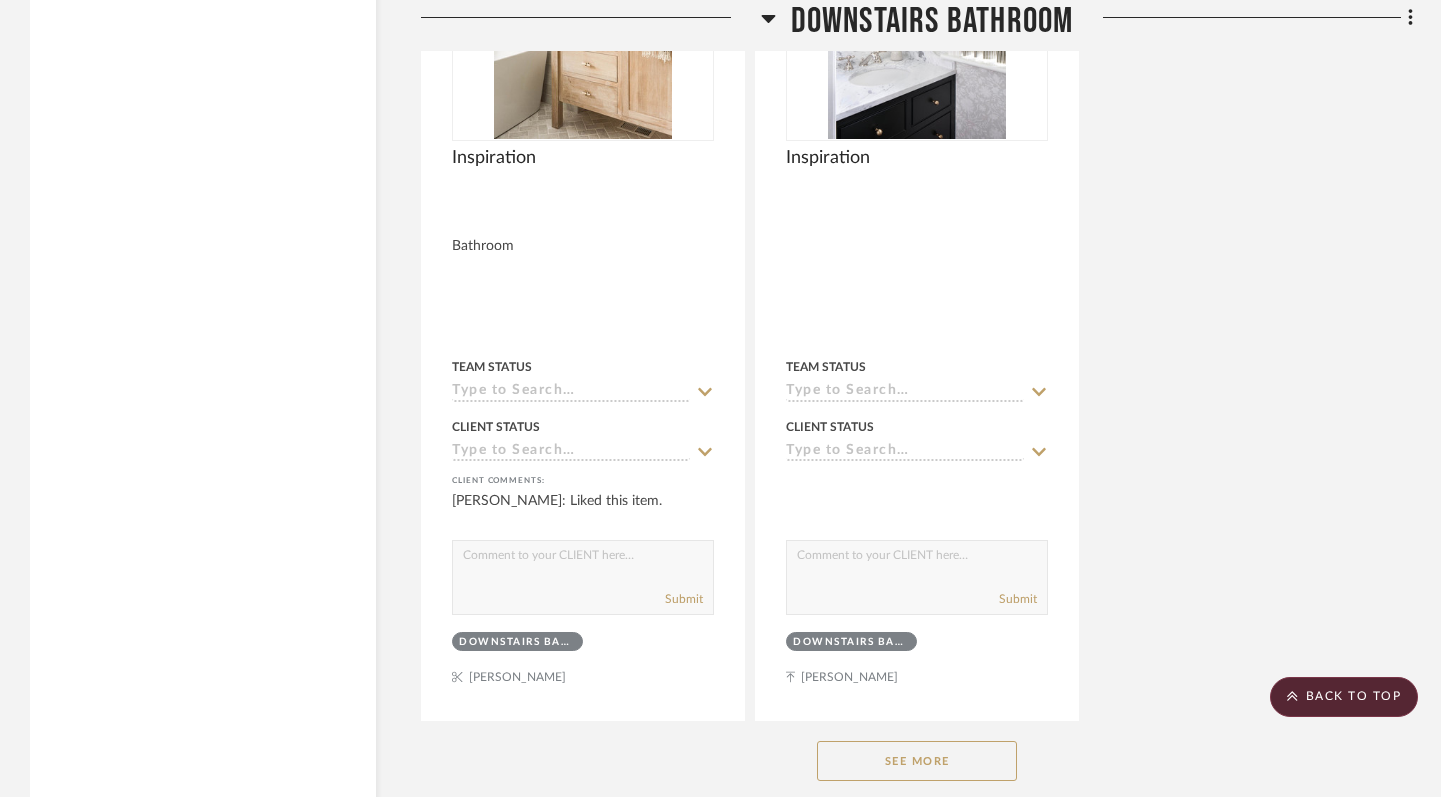 click on "See More" 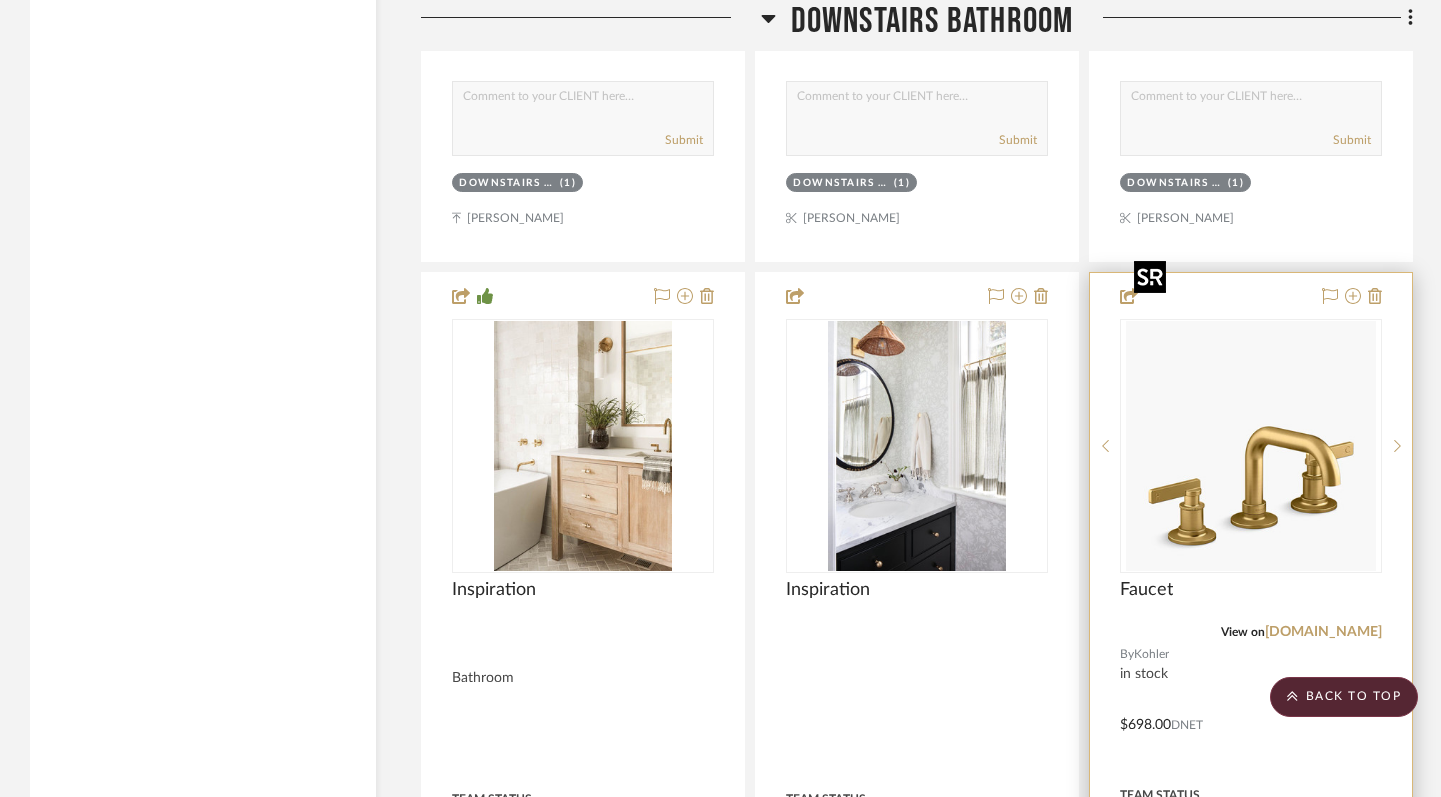 scroll, scrollTop: 45379, scrollLeft: 0, axis: vertical 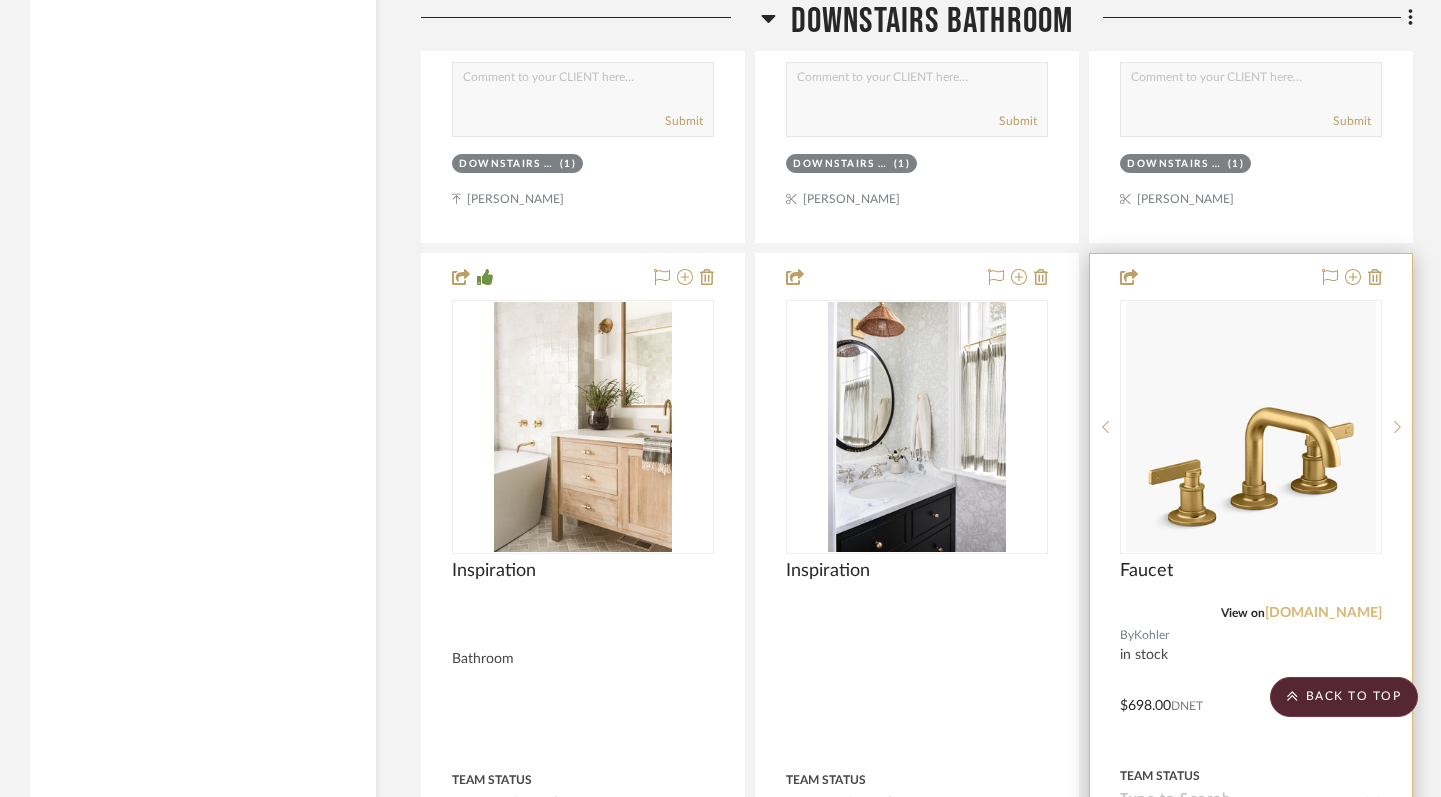click on "[DOMAIN_NAME]" at bounding box center [1323, 613] 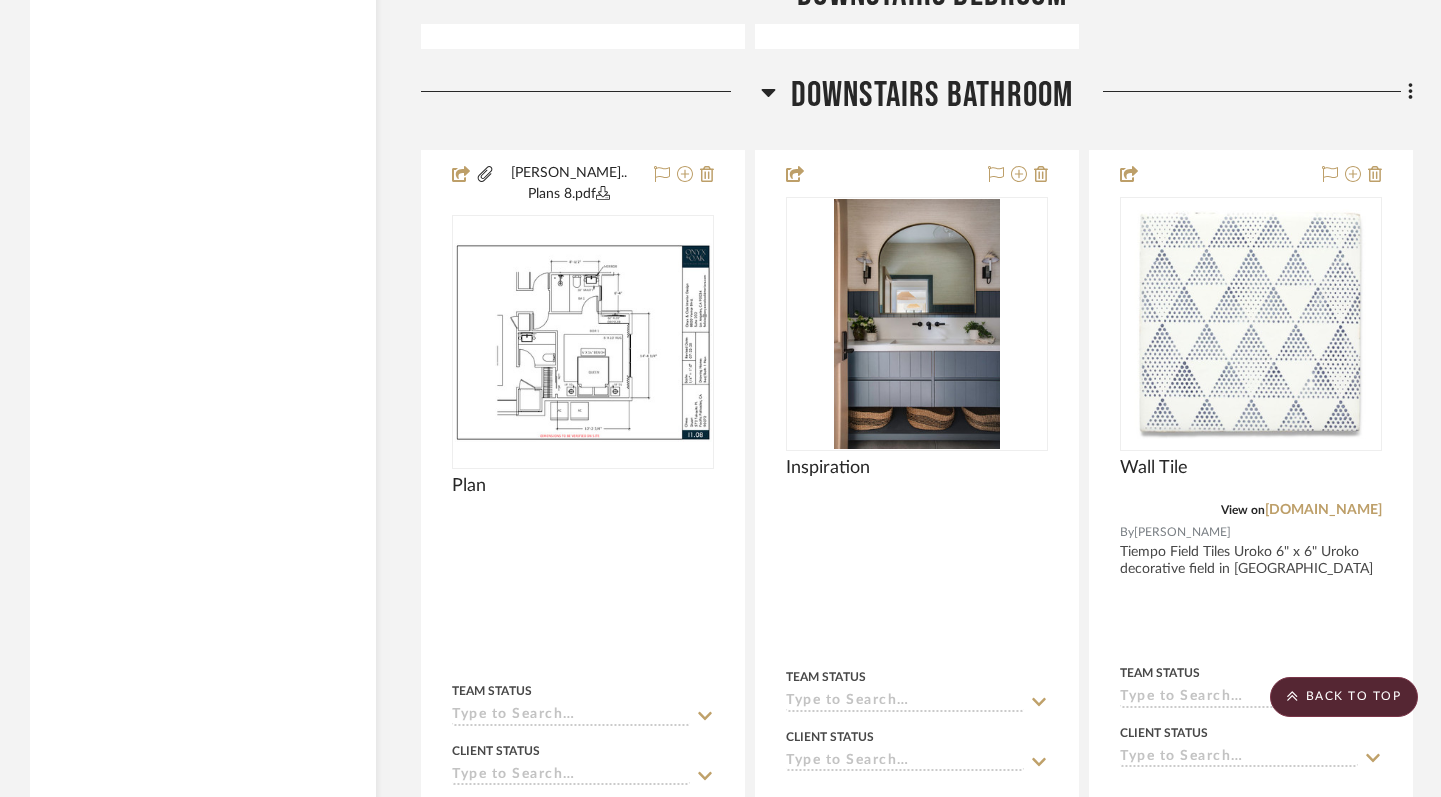 scroll, scrollTop: 43661, scrollLeft: 0, axis: vertical 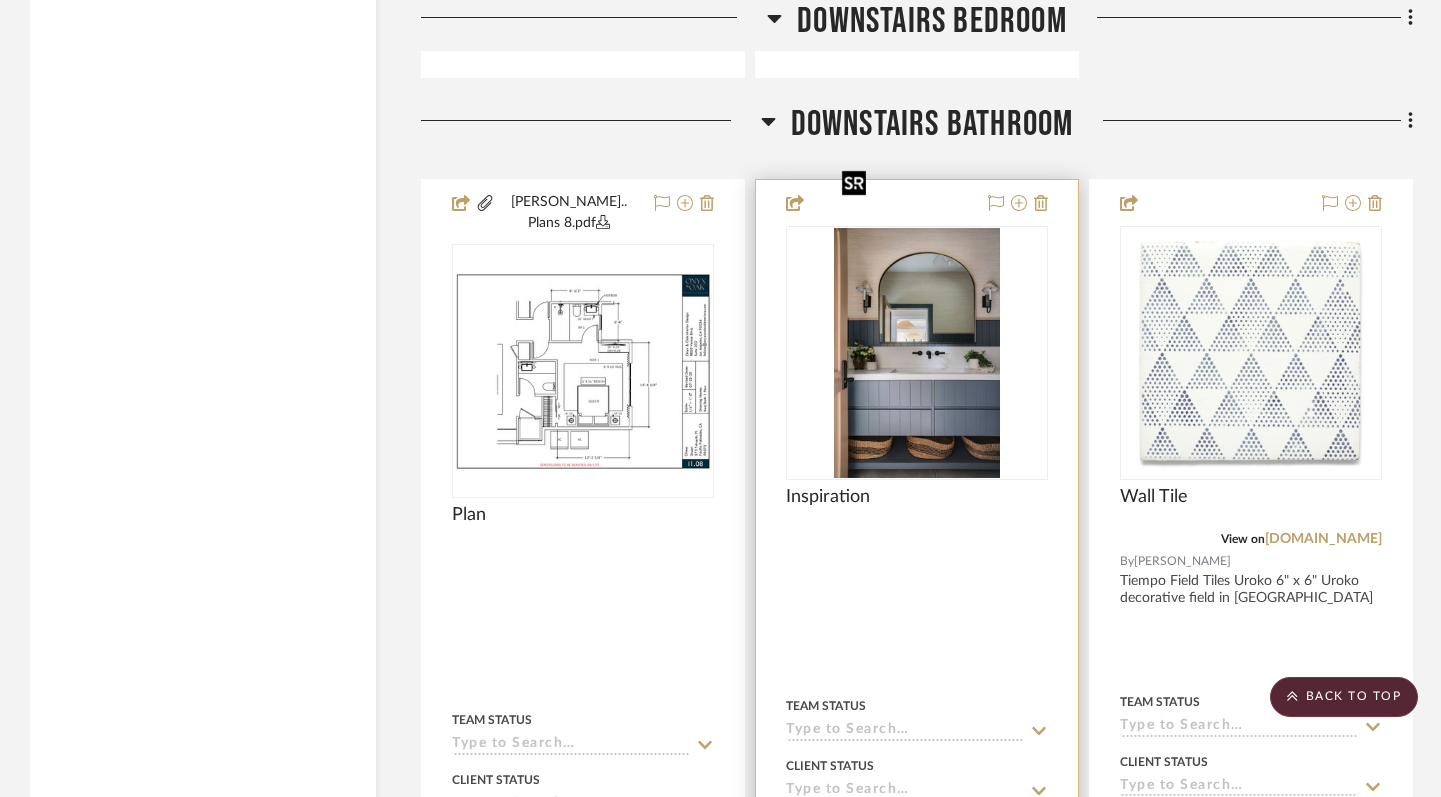 click at bounding box center (917, 353) 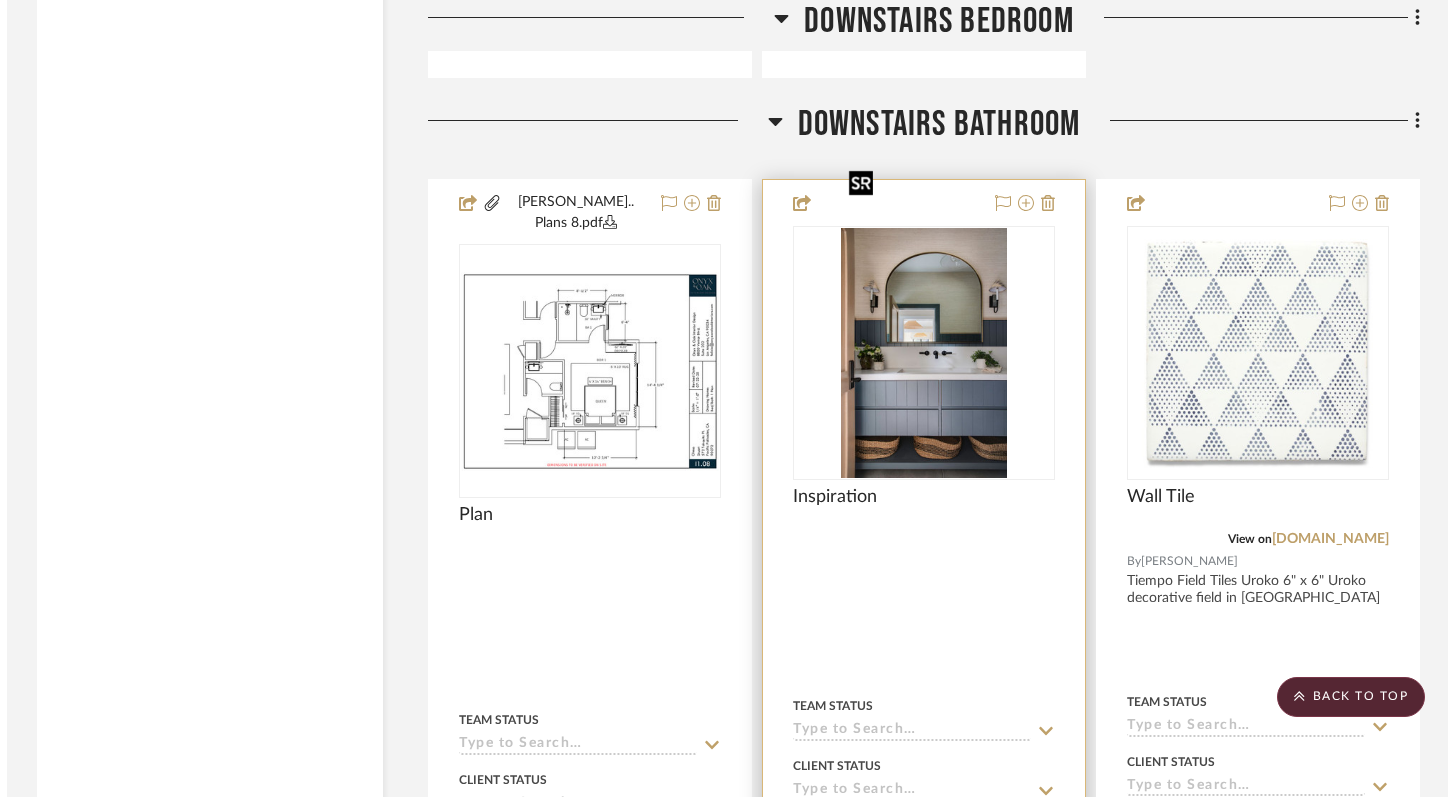 scroll, scrollTop: 0, scrollLeft: 0, axis: both 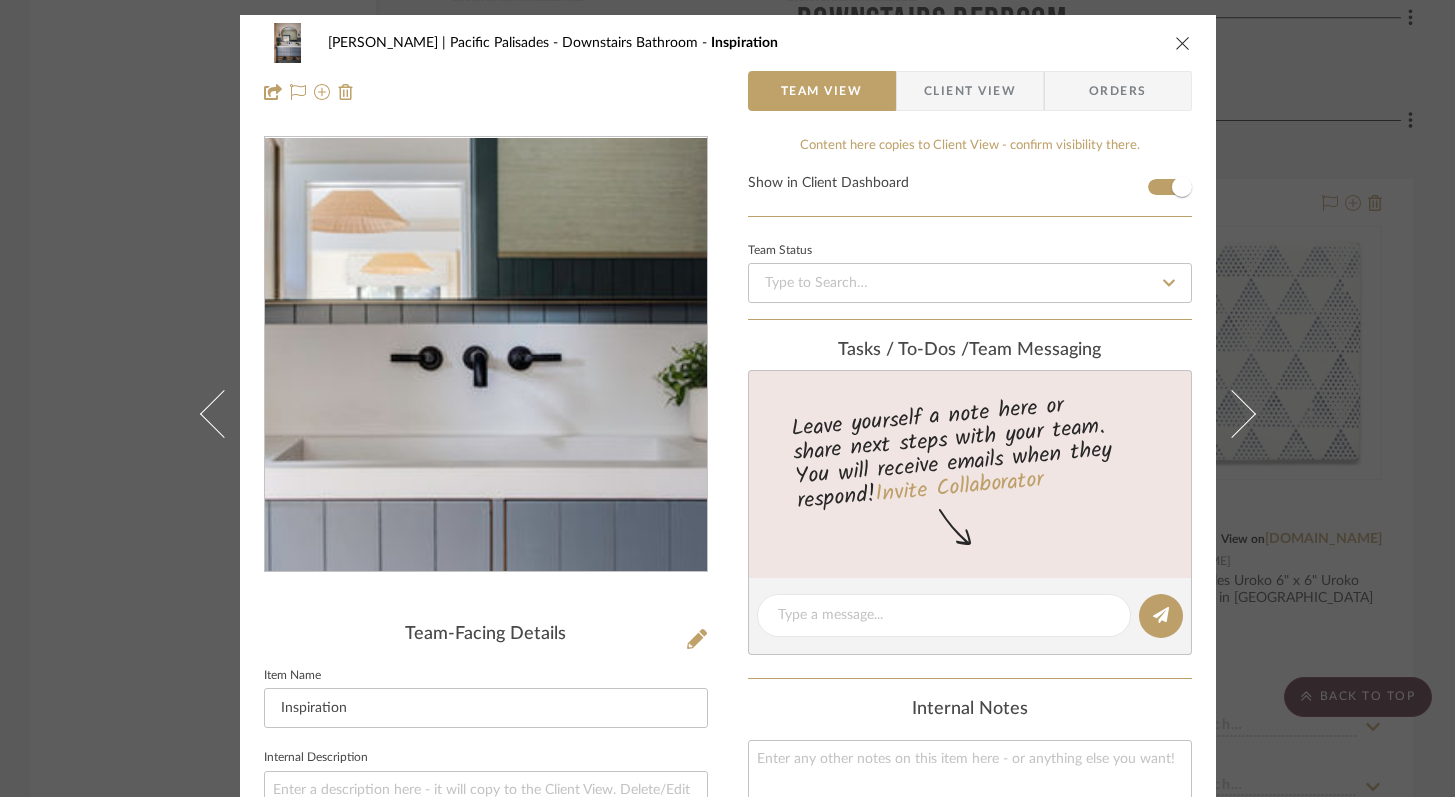 click at bounding box center [485, 355] 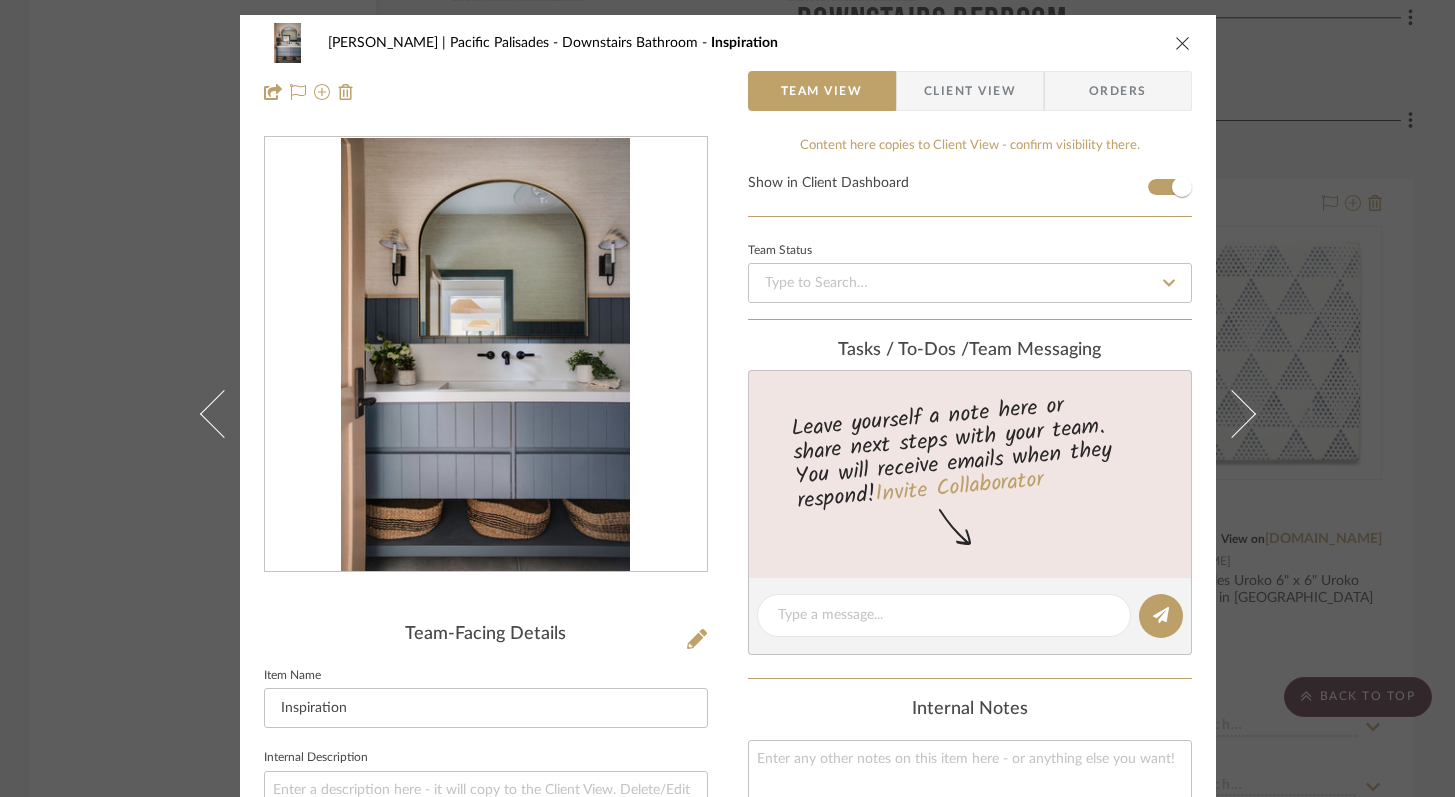 click at bounding box center (1183, 43) 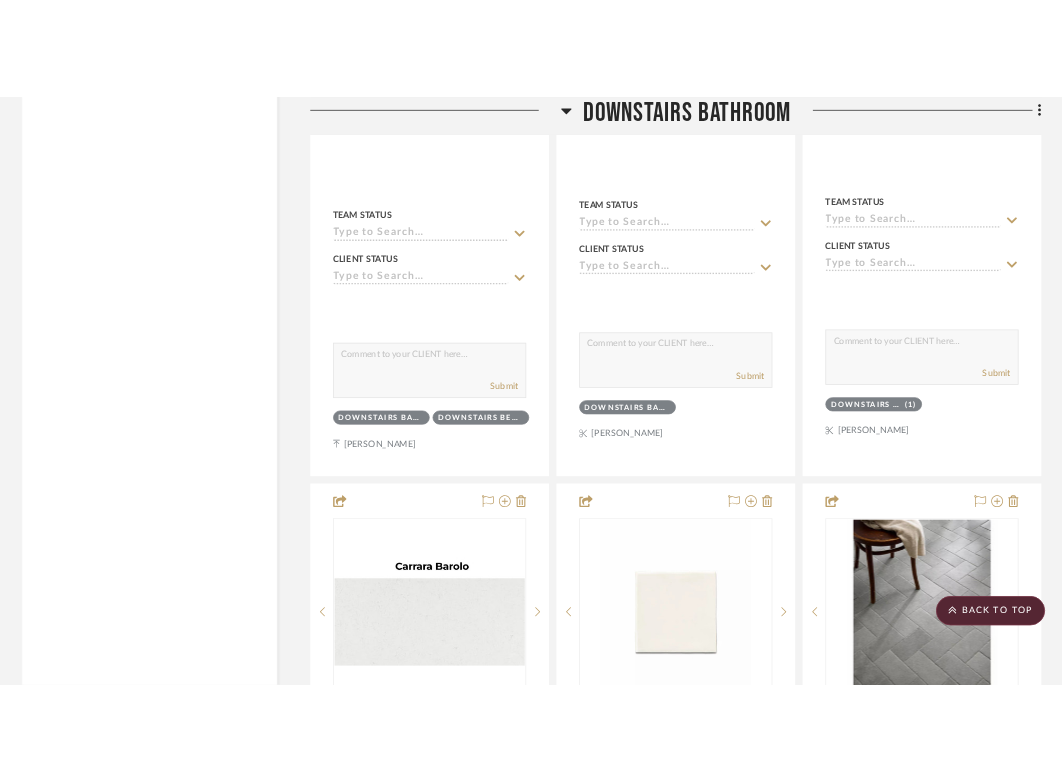 scroll, scrollTop: 43736, scrollLeft: 0, axis: vertical 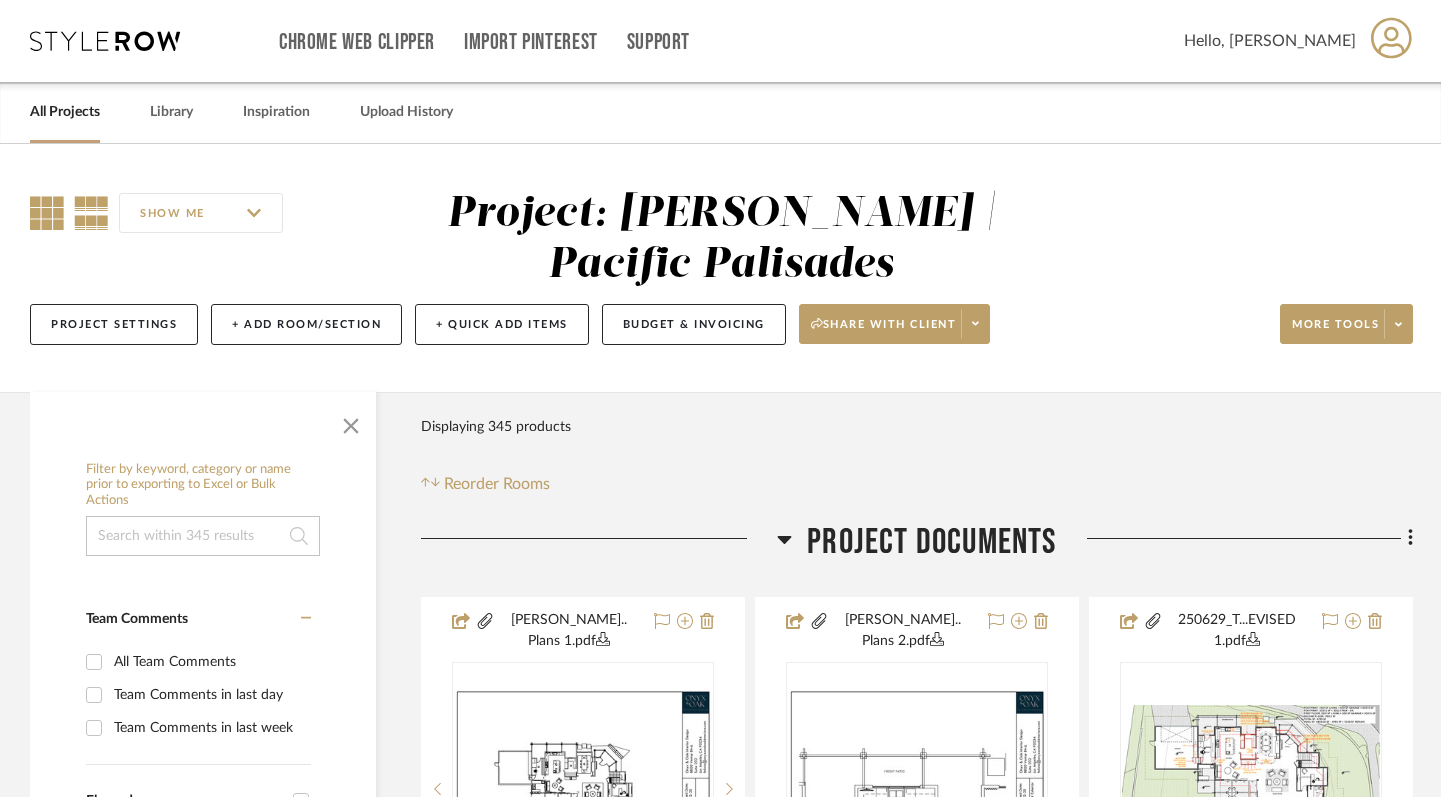 click 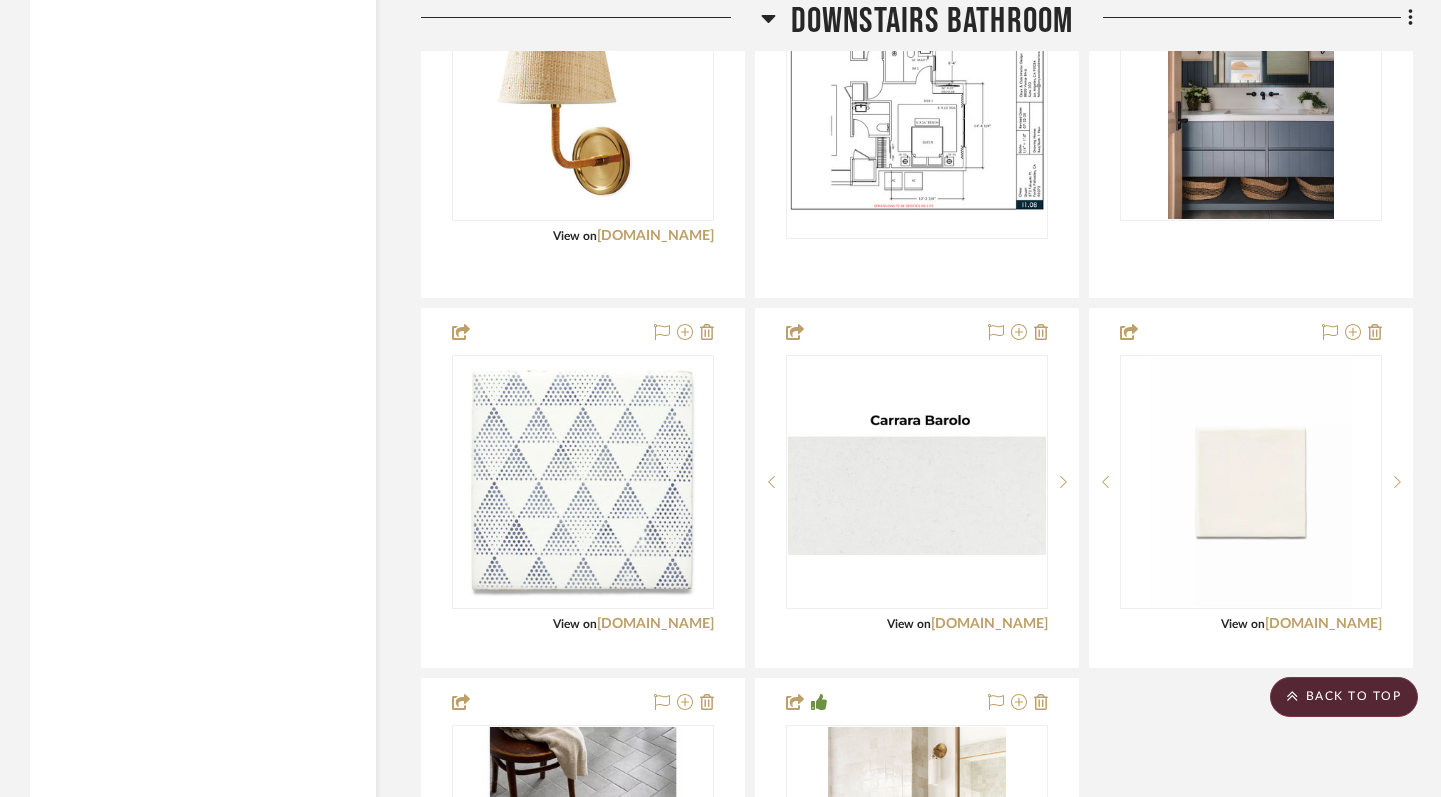 scroll, scrollTop: 17192, scrollLeft: 0, axis: vertical 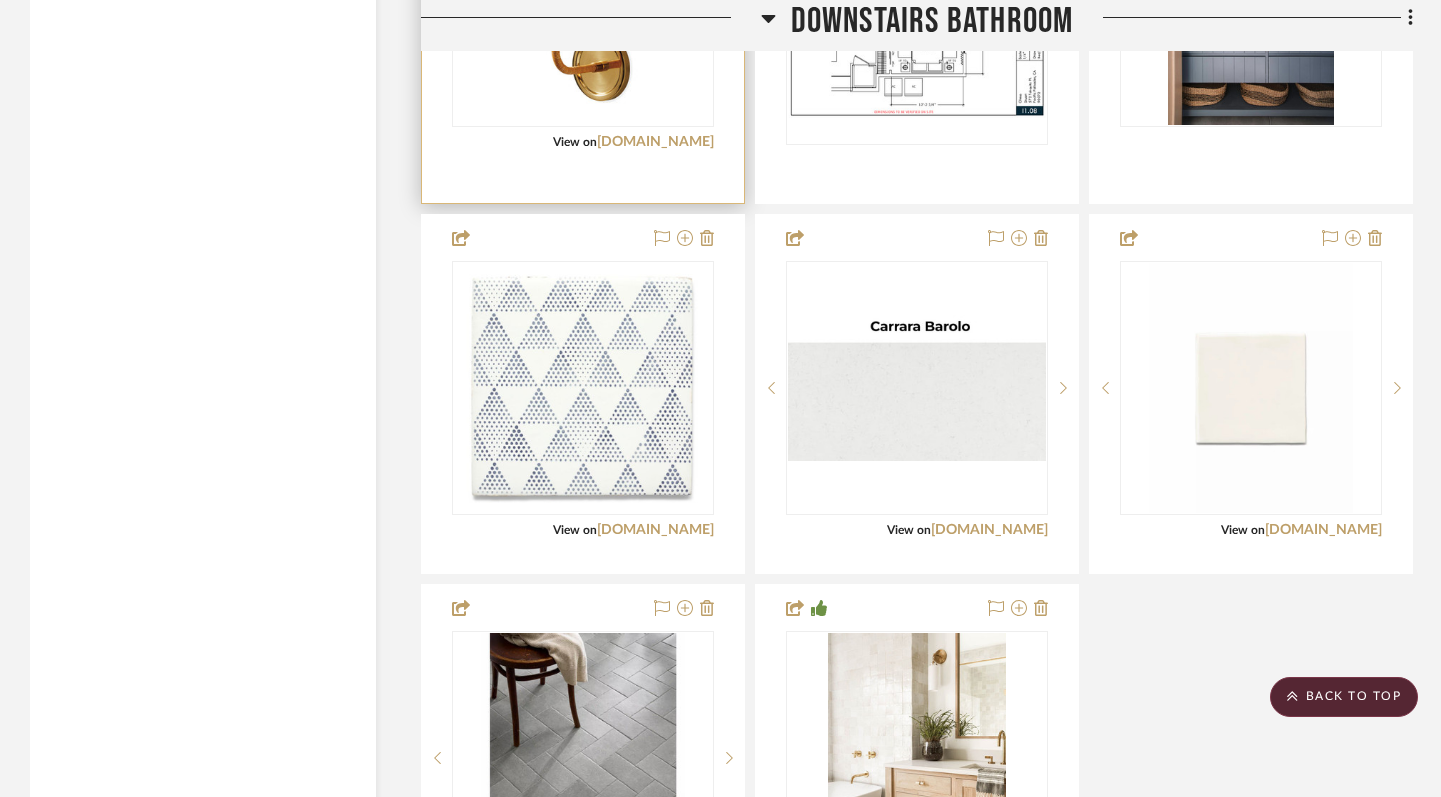 type 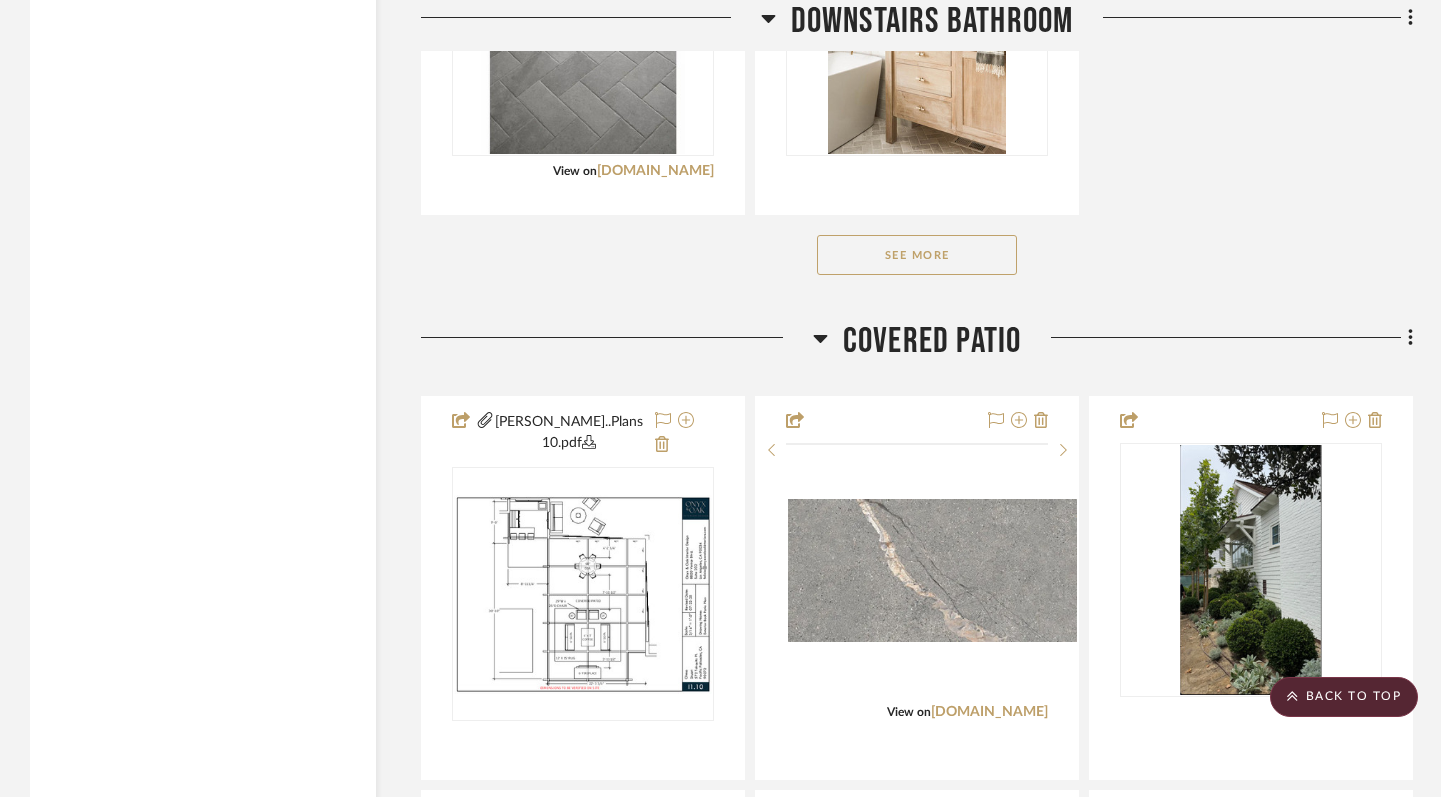 scroll, scrollTop: 17980, scrollLeft: 0, axis: vertical 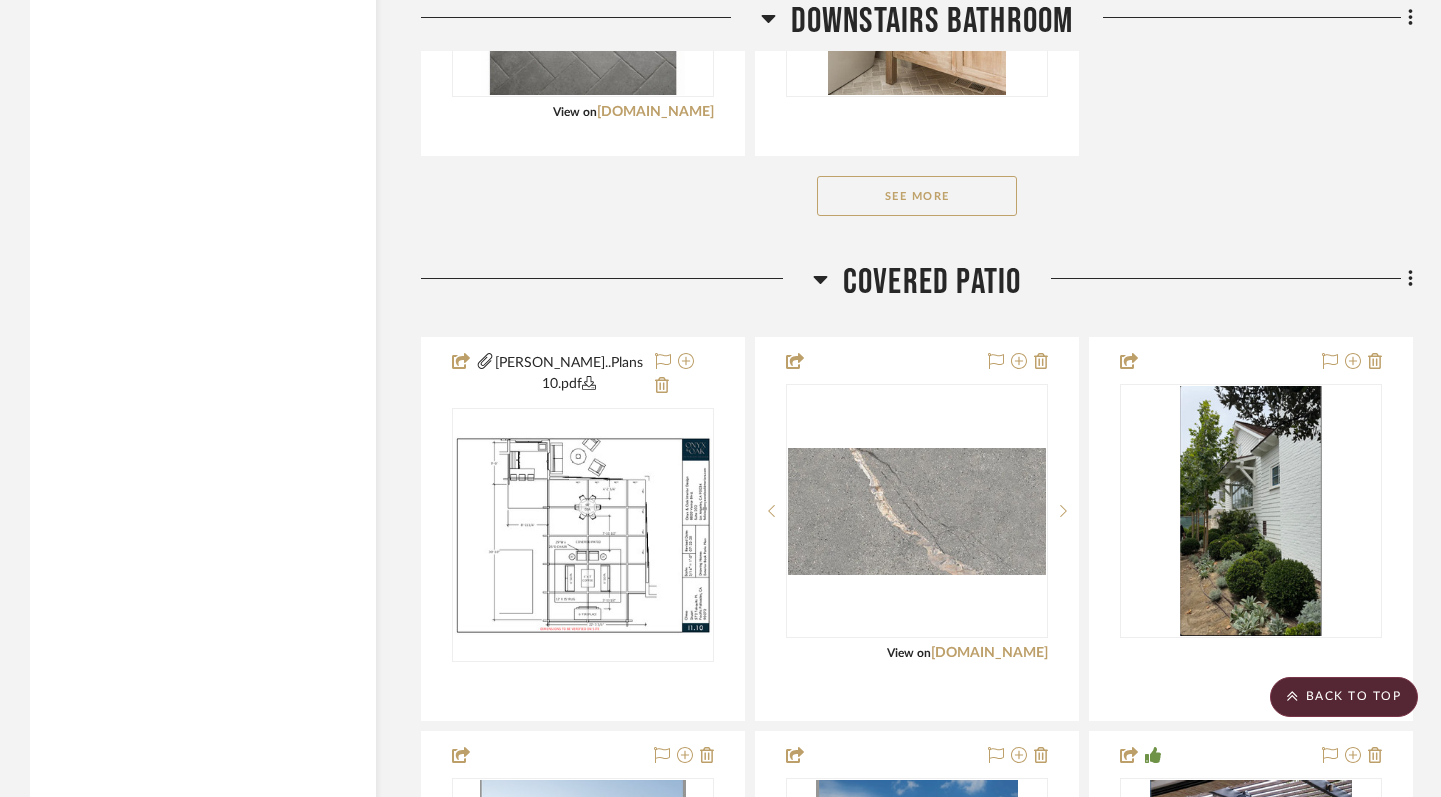 click on "See More" 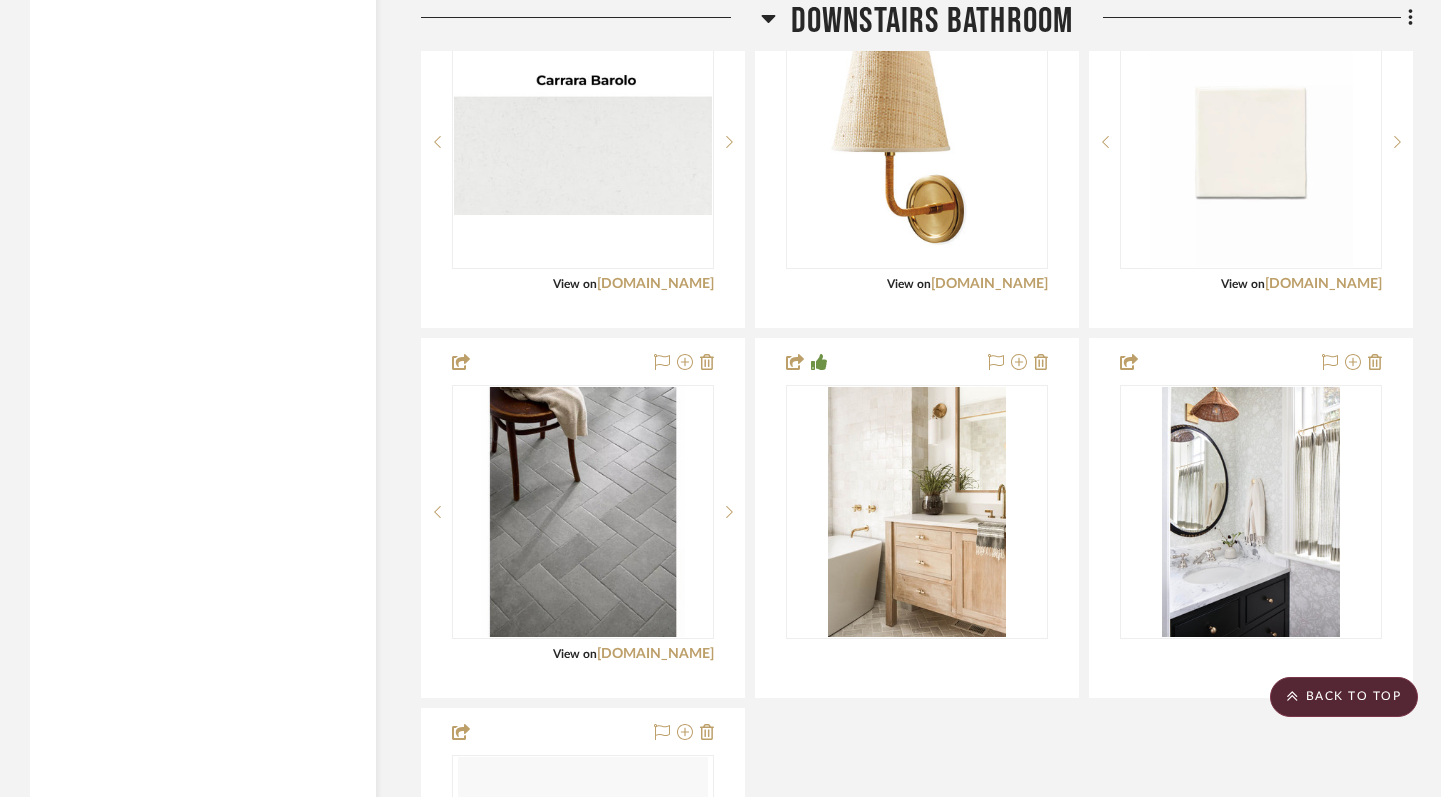 scroll, scrollTop: 17441, scrollLeft: 0, axis: vertical 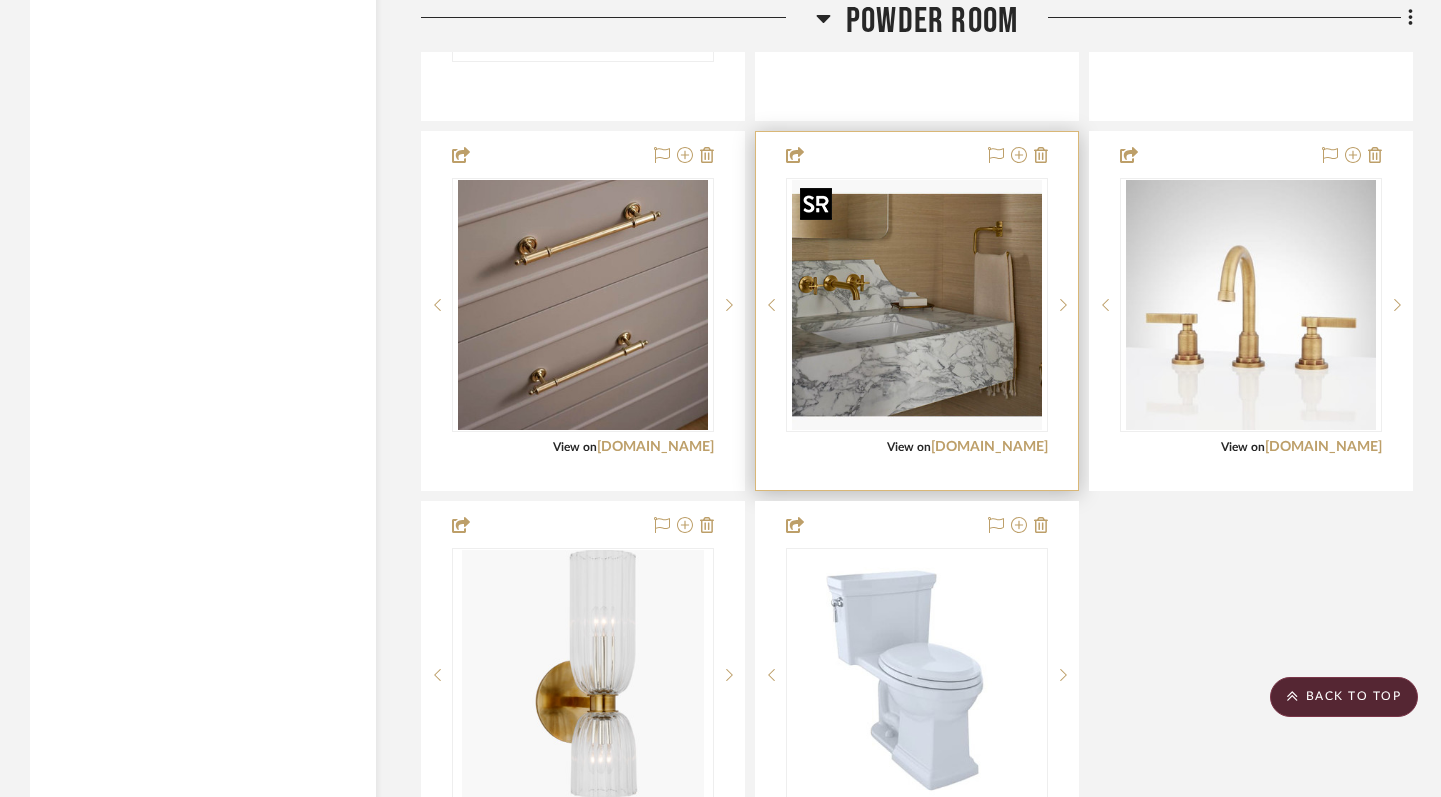 click at bounding box center [917, 305] 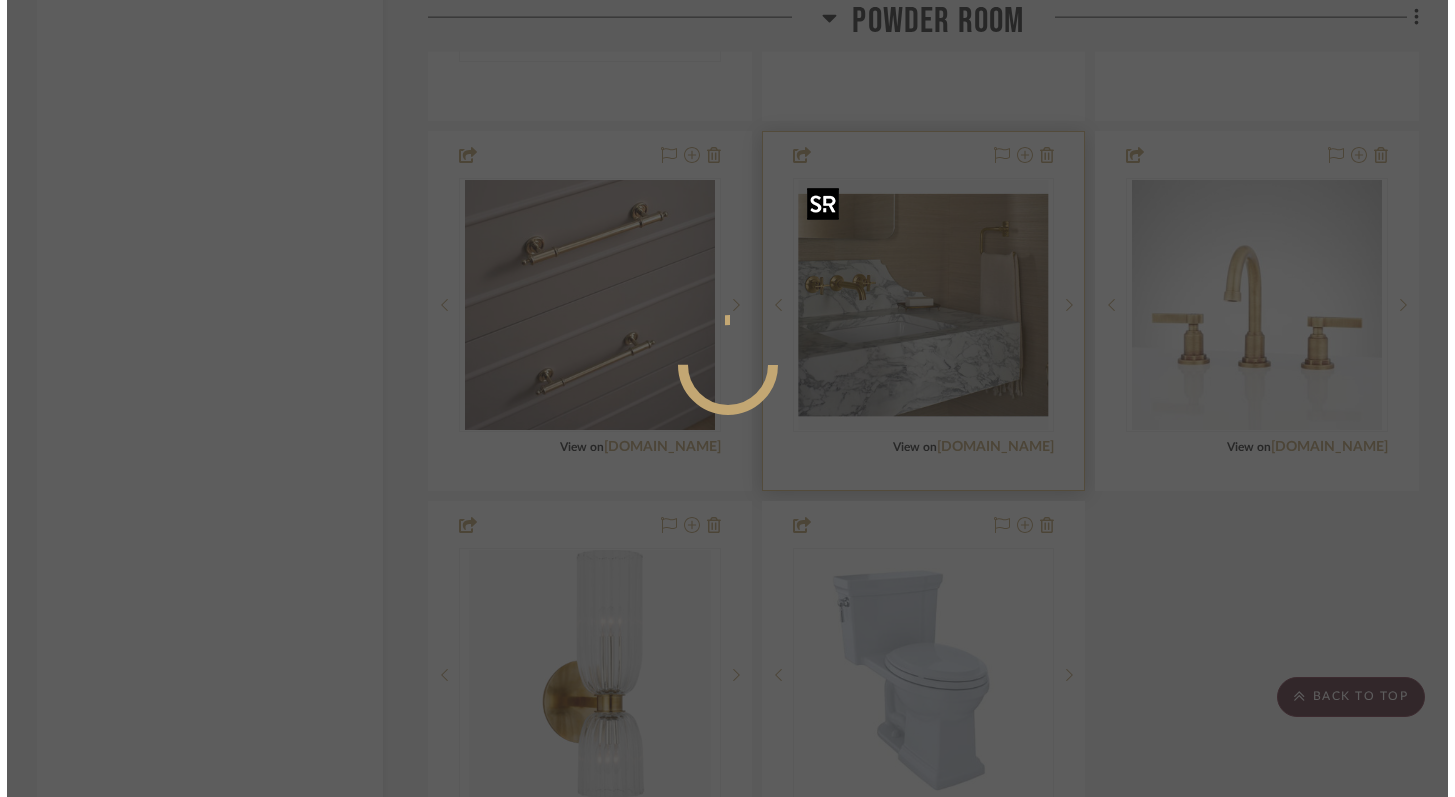 scroll, scrollTop: 0, scrollLeft: 0, axis: both 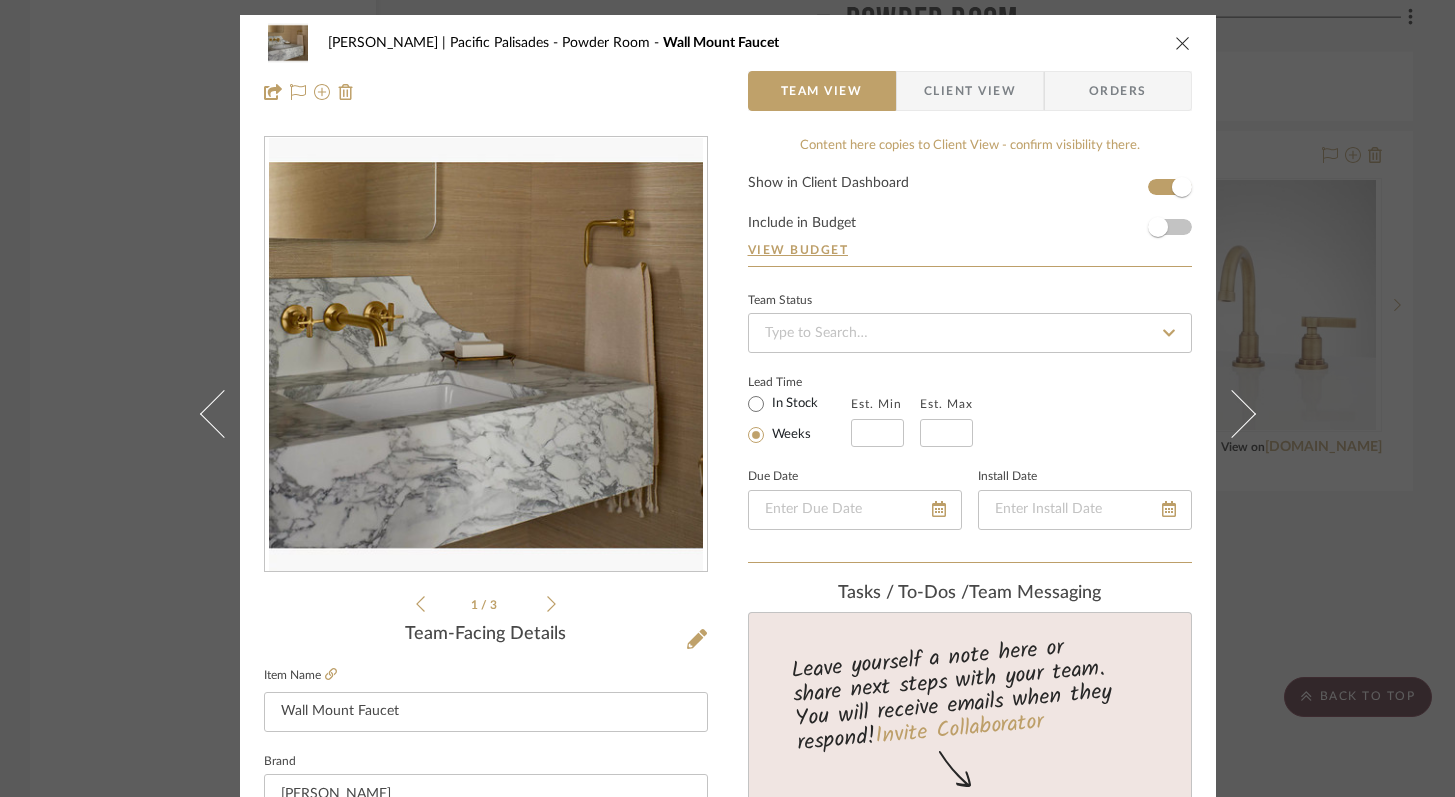 click 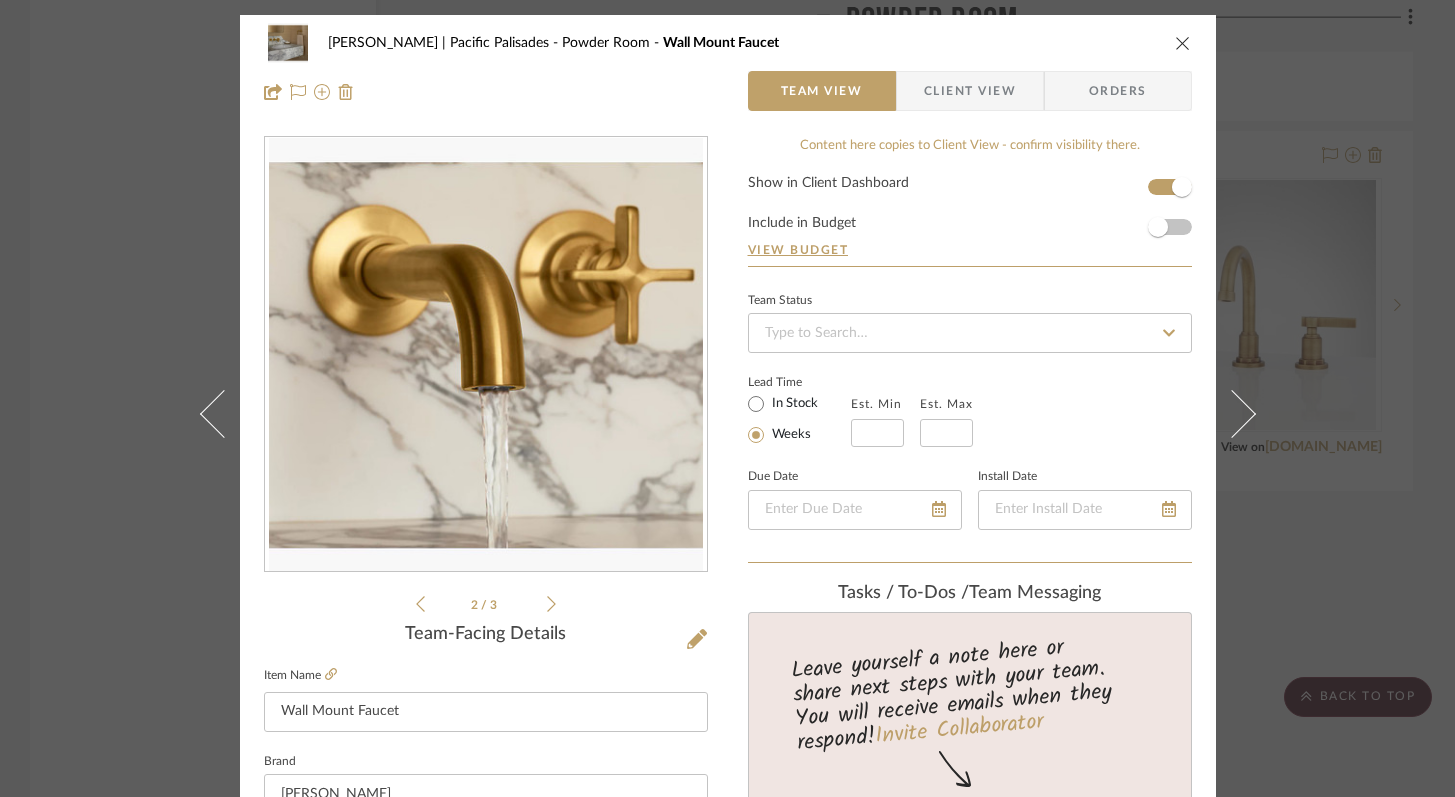 click 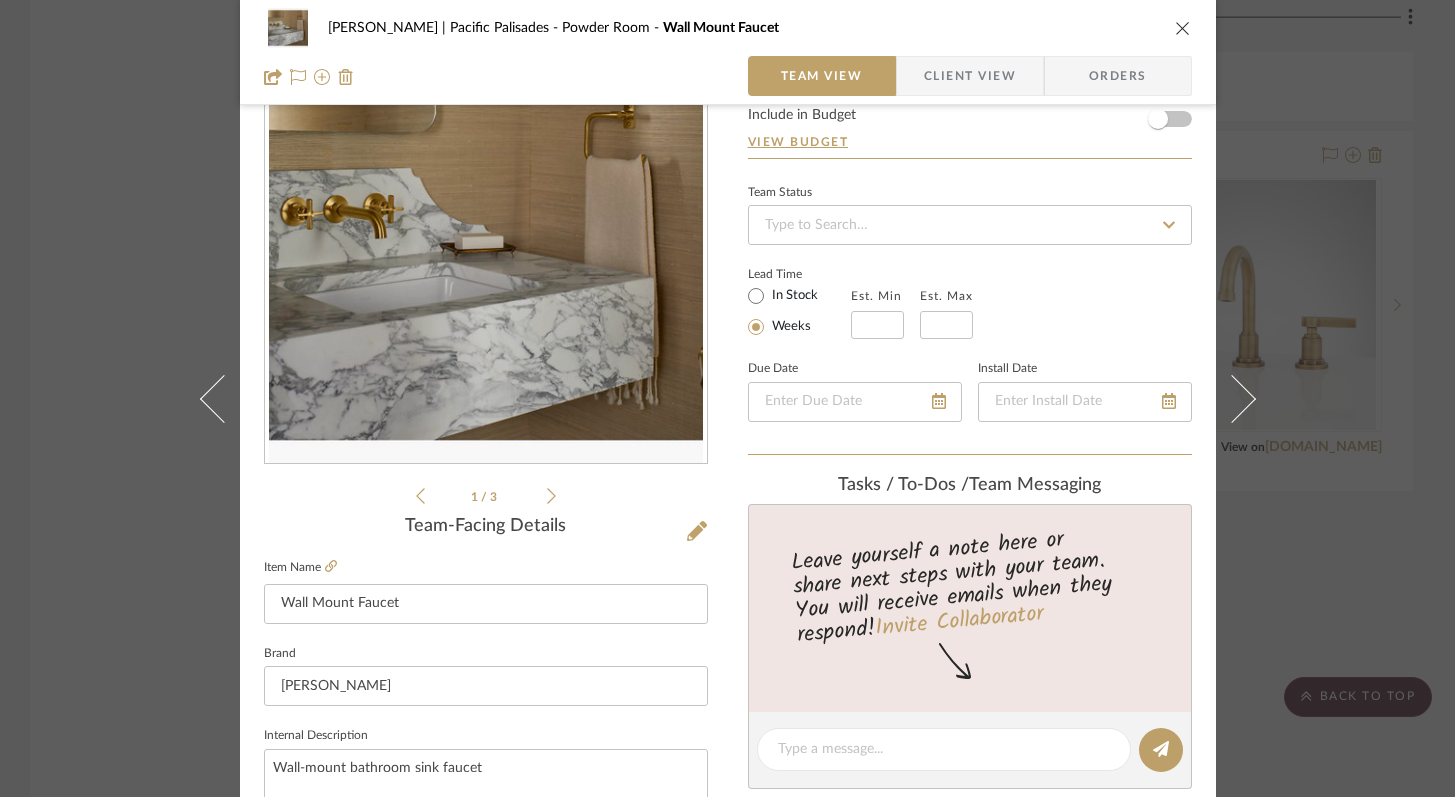 scroll, scrollTop: 110, scrollLeft: 0, axis: vertical 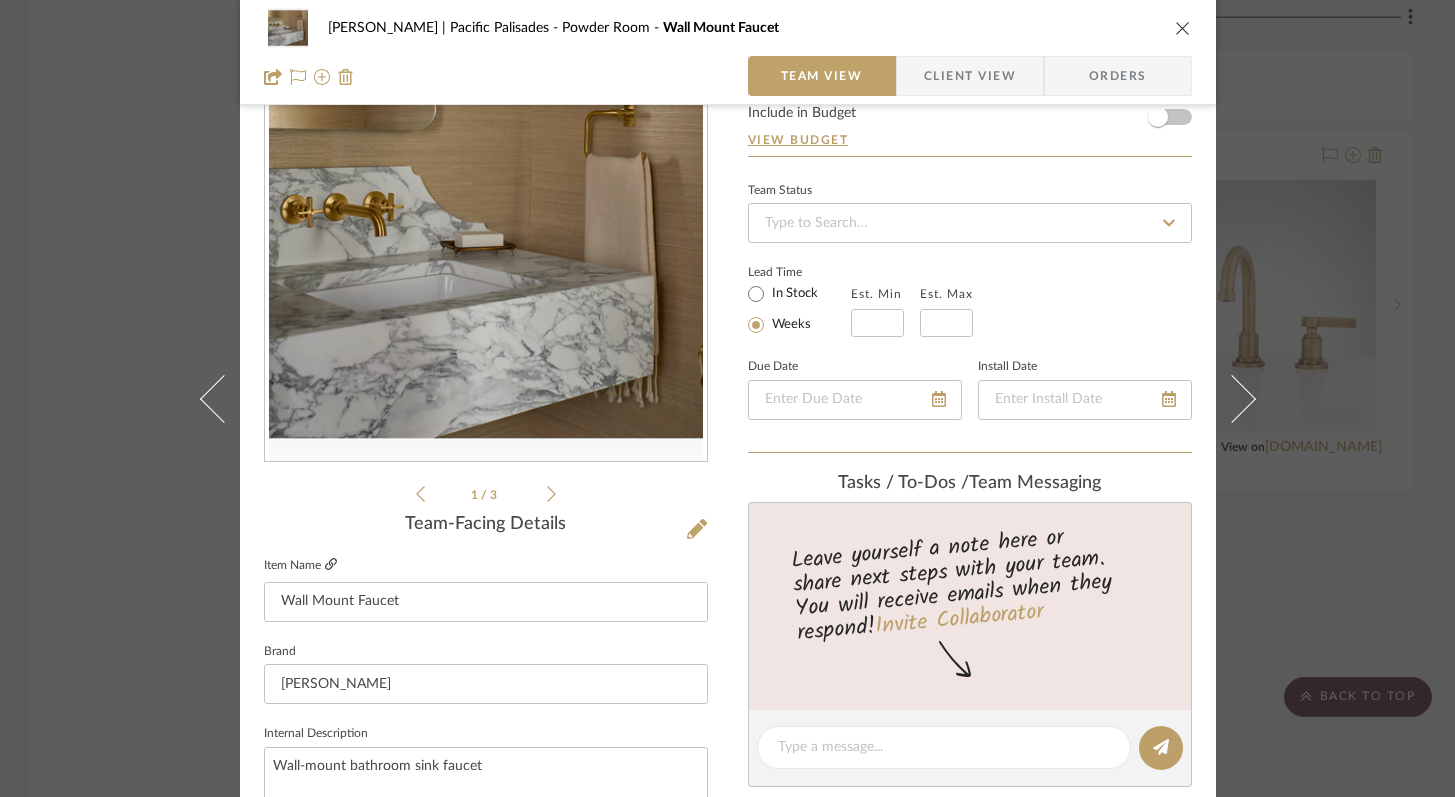 click 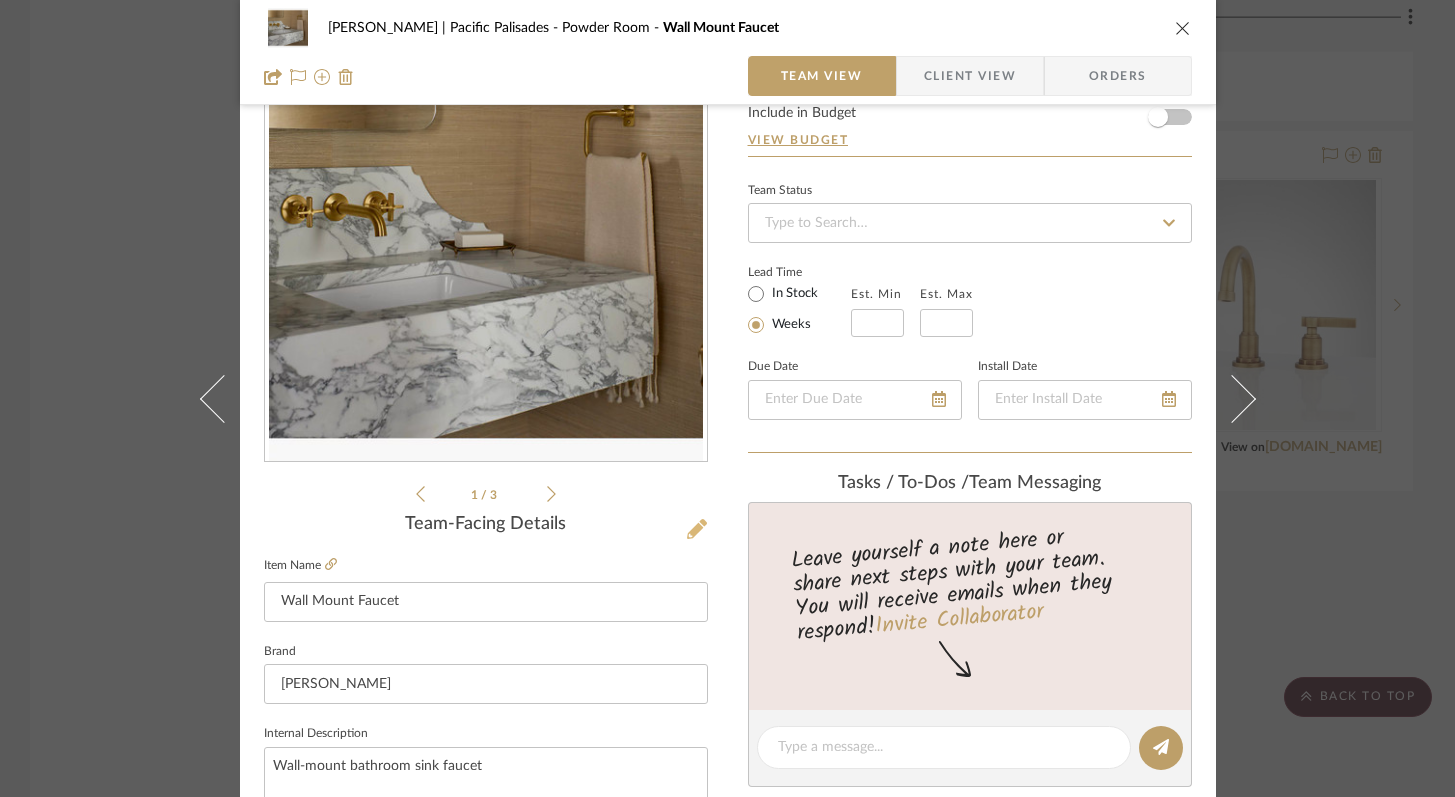 click 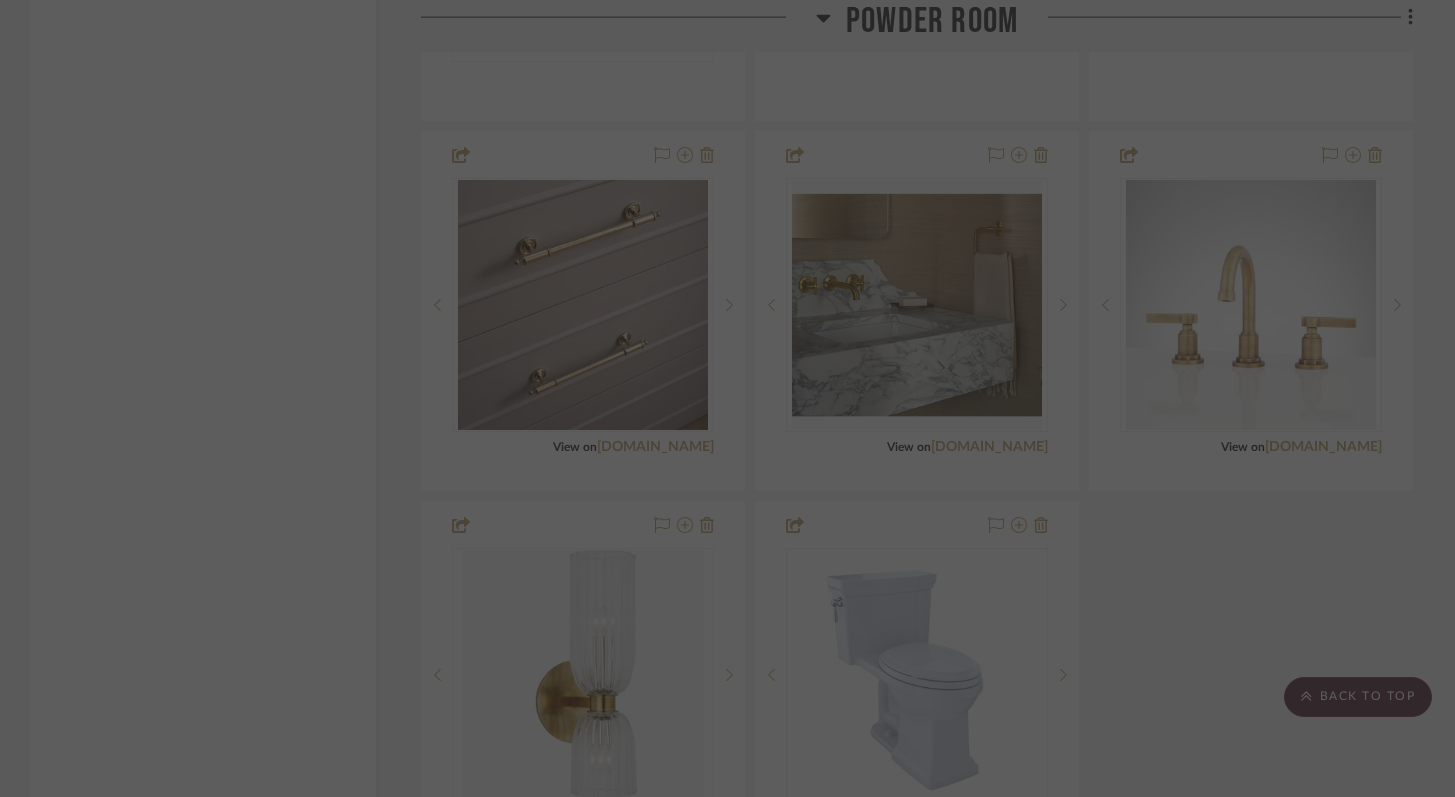 scroll, scrollTop: 0, scrollLeft: 0, axis: both 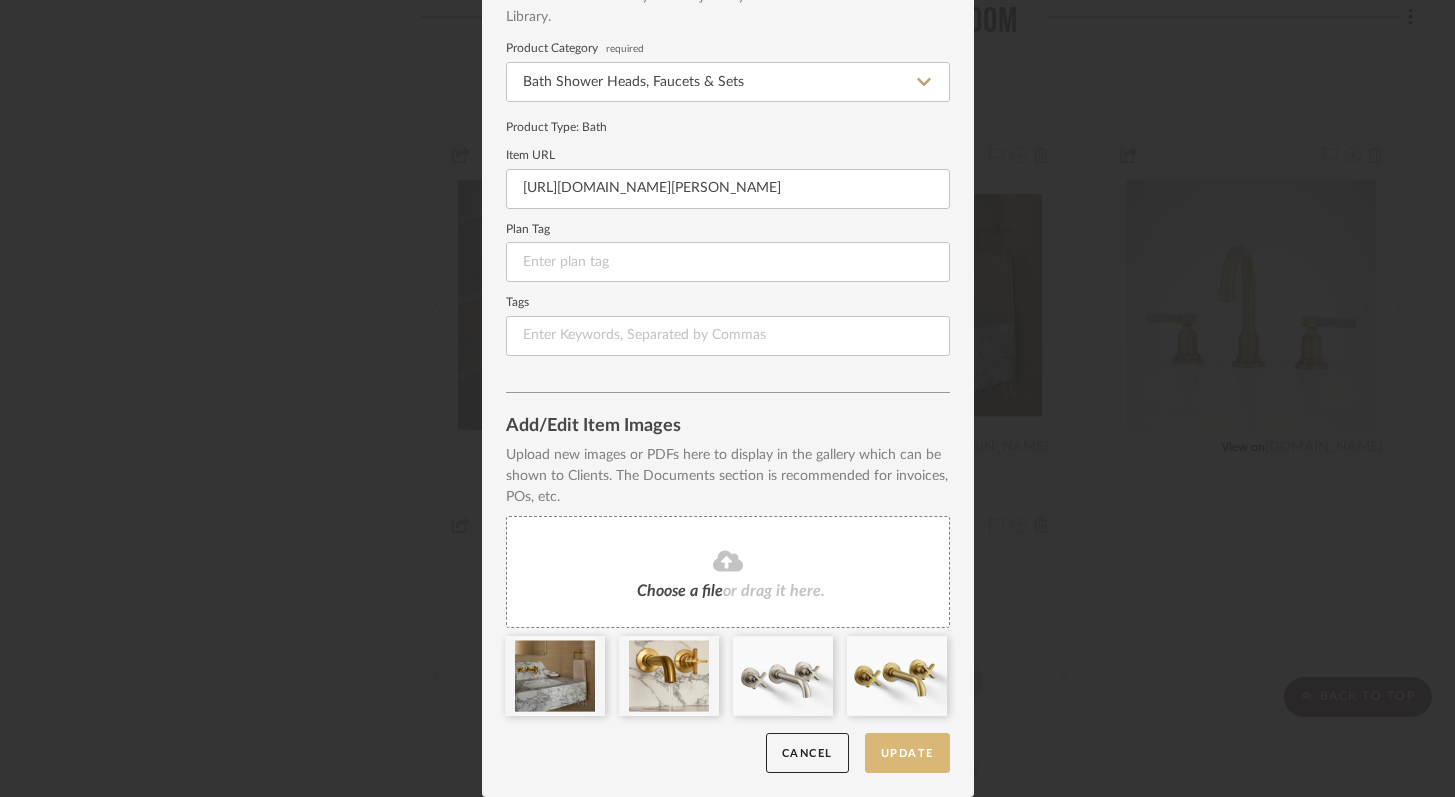 click on "Update" at bounding box center [907, 753] 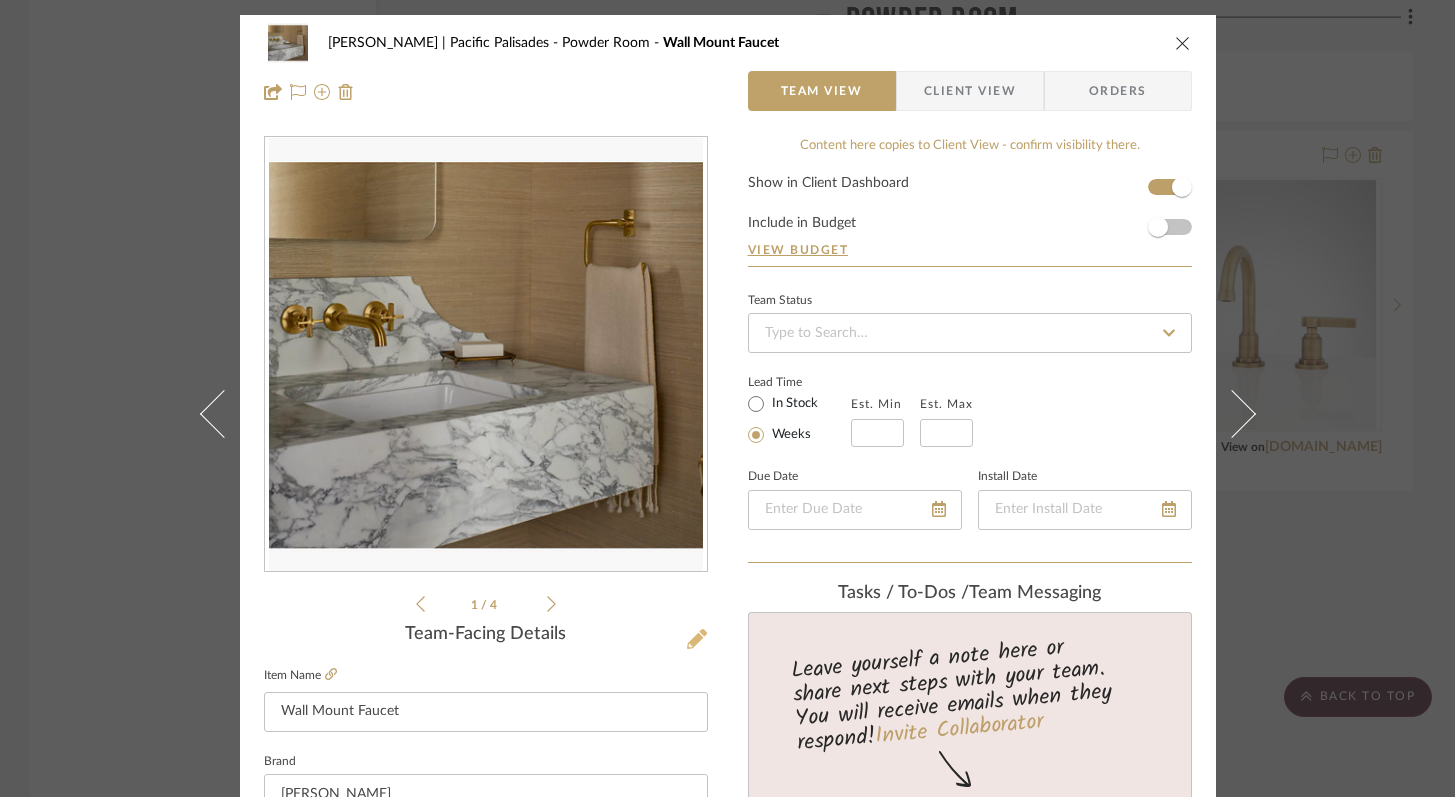 click 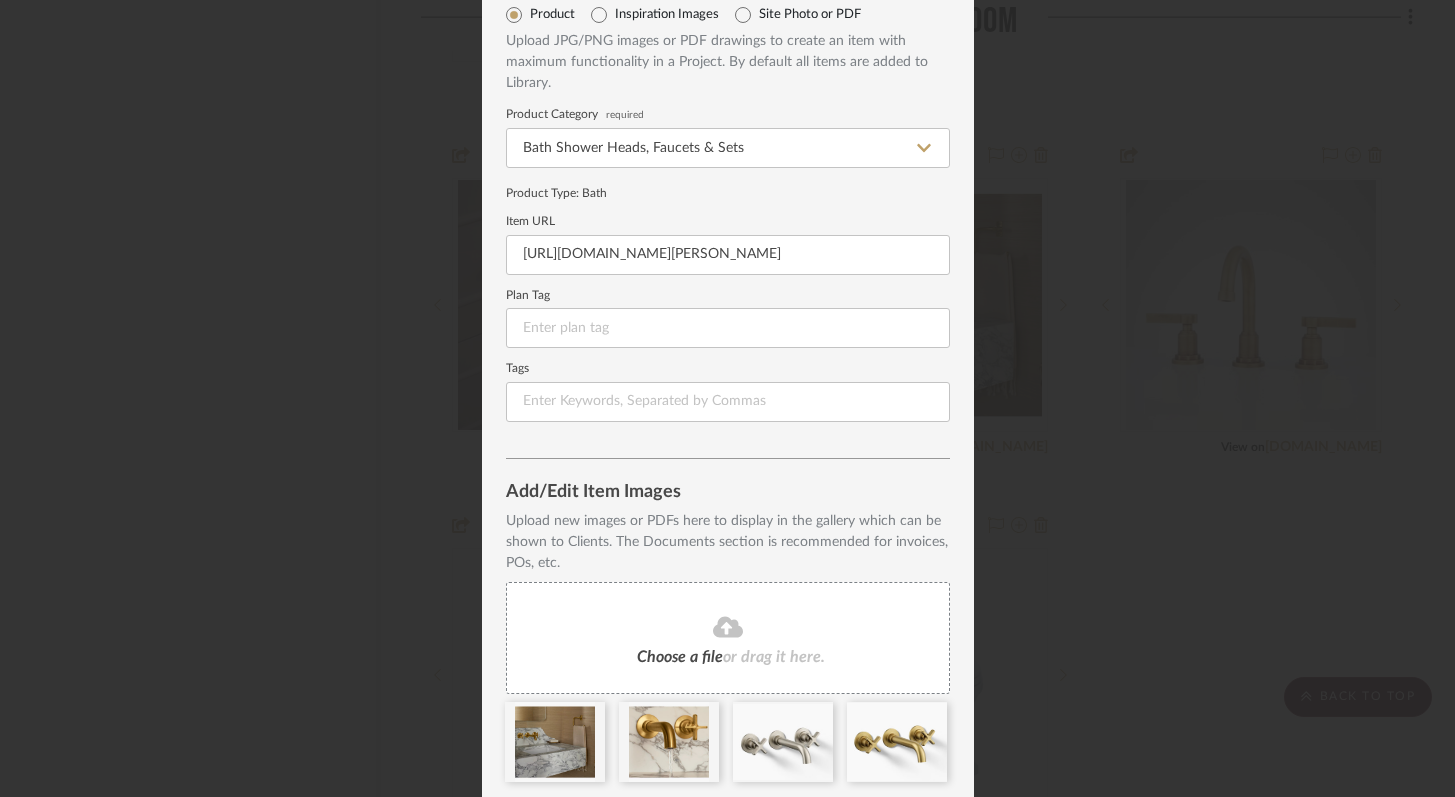 scroll, scrollTop: 156, scrollLeft: 0, axis: vertical 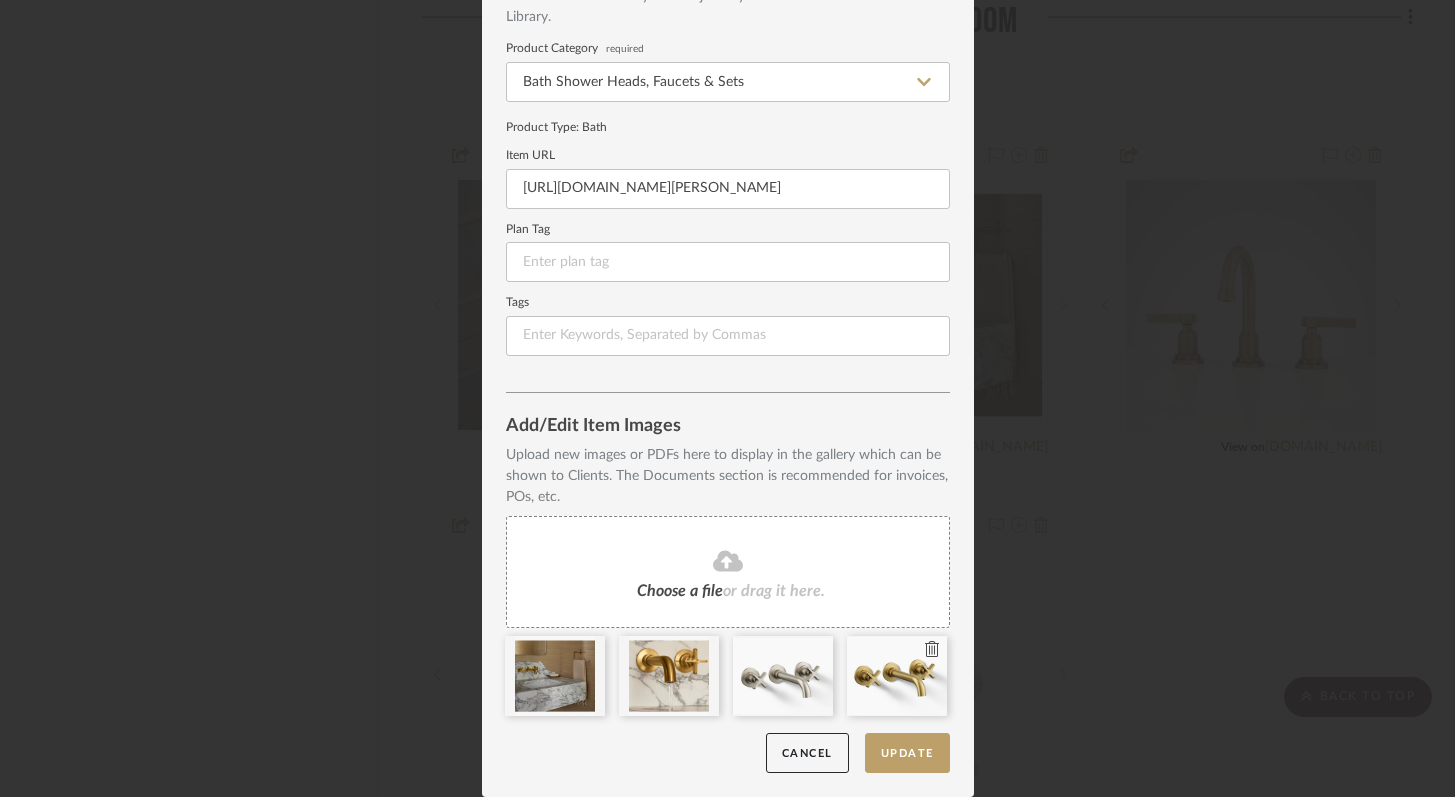 type 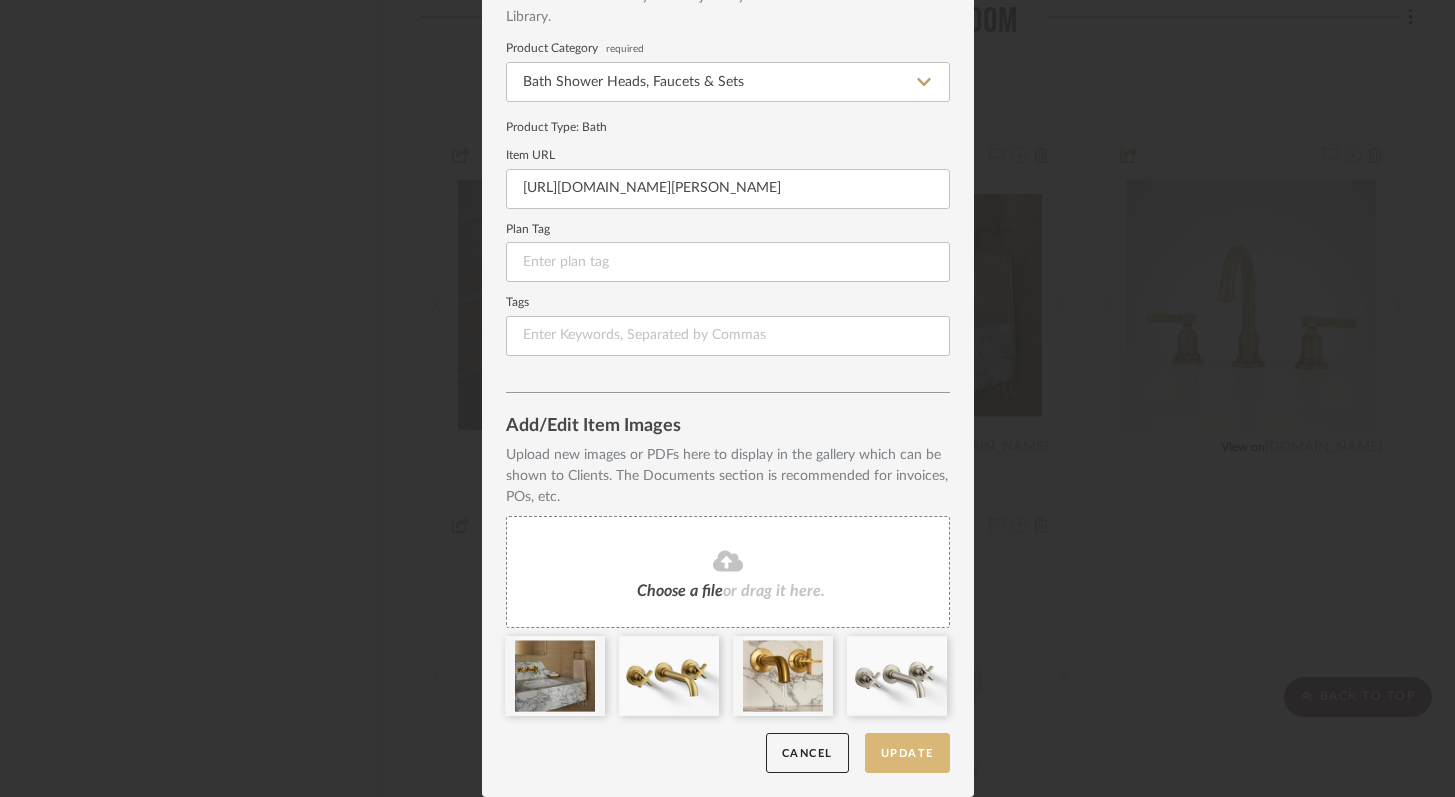 click on "Update" at bounding box center (907, 753) 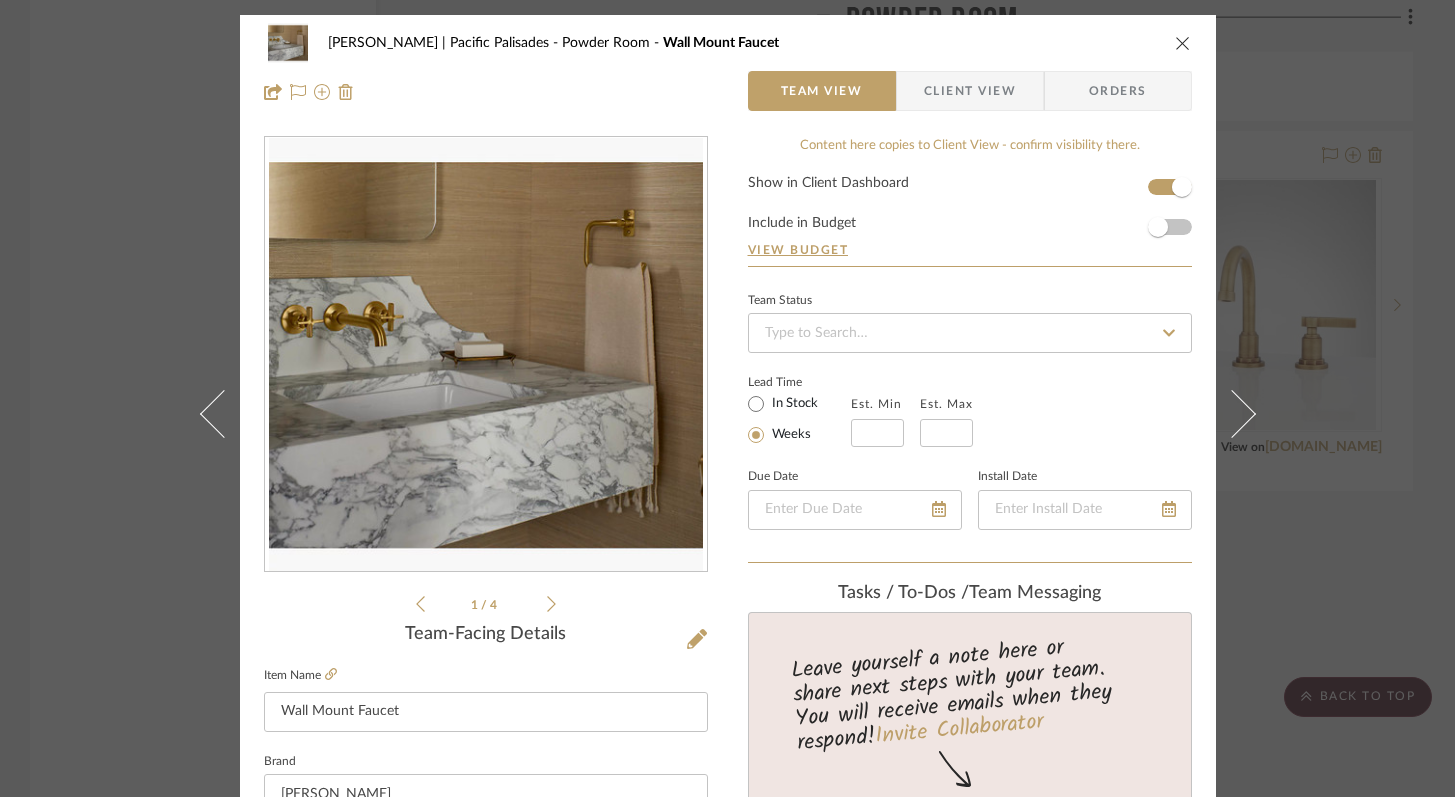 click at bounding box center (1183, 43) 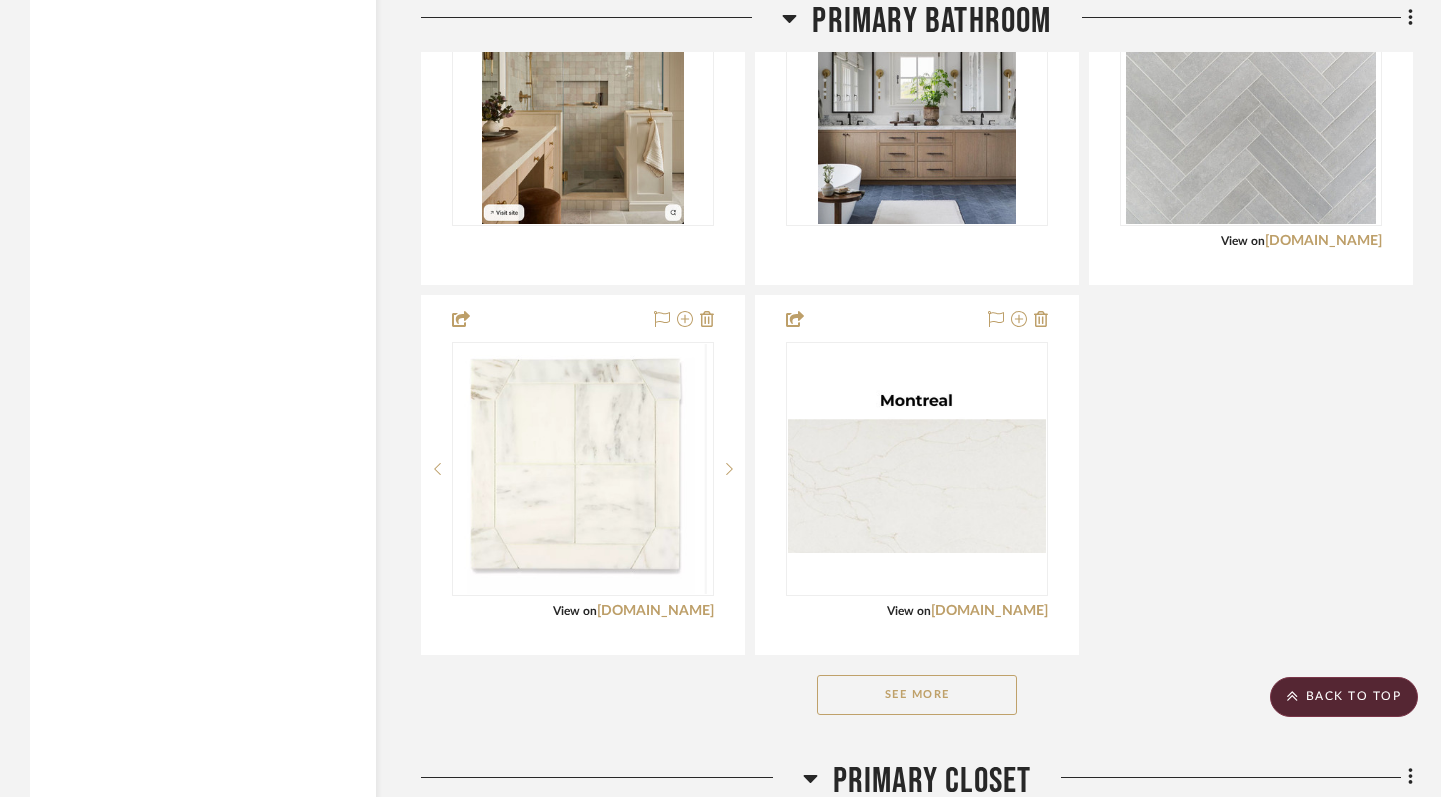 scroll, scrollTop: 25906, scrollLeft: 0, axis: vertical 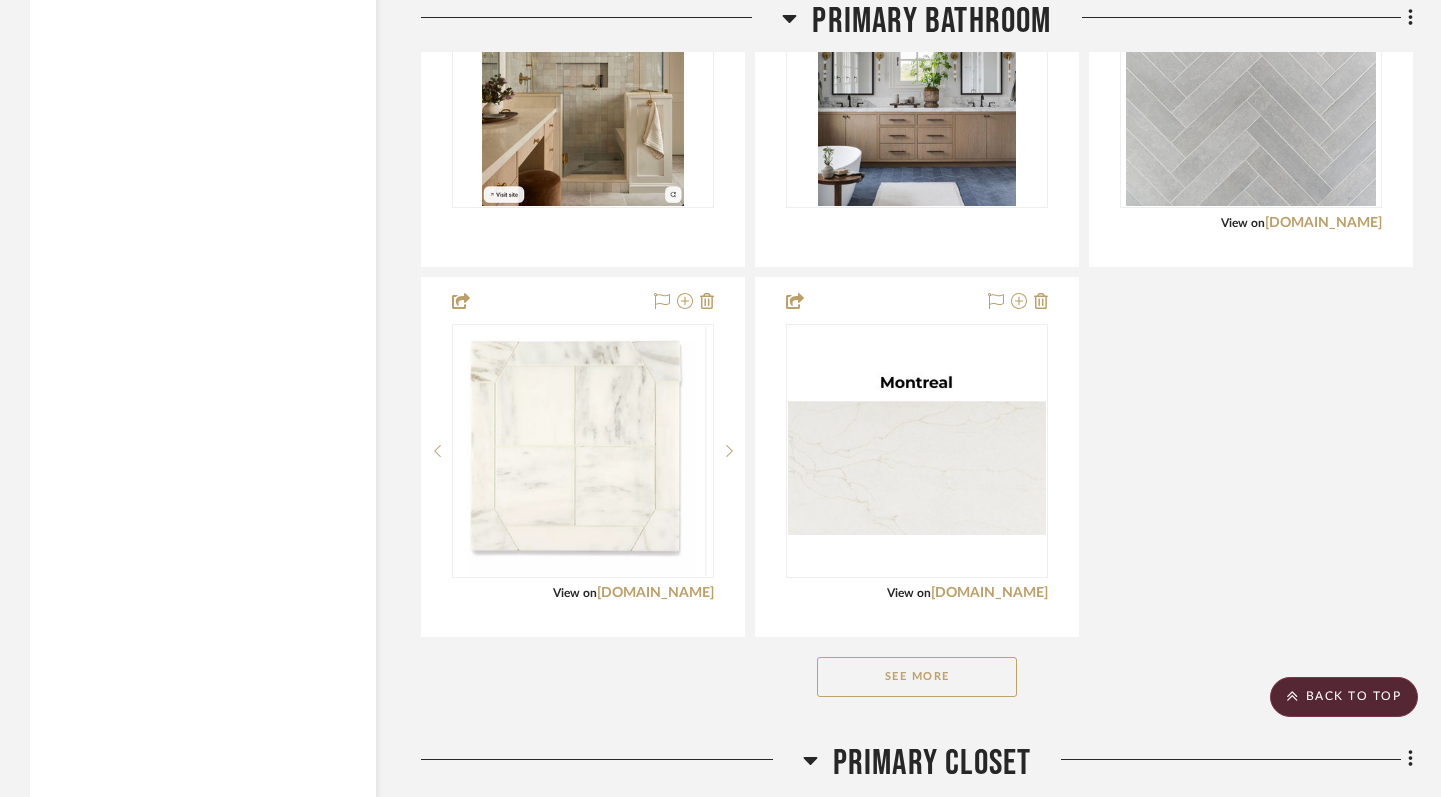 click on "See More" 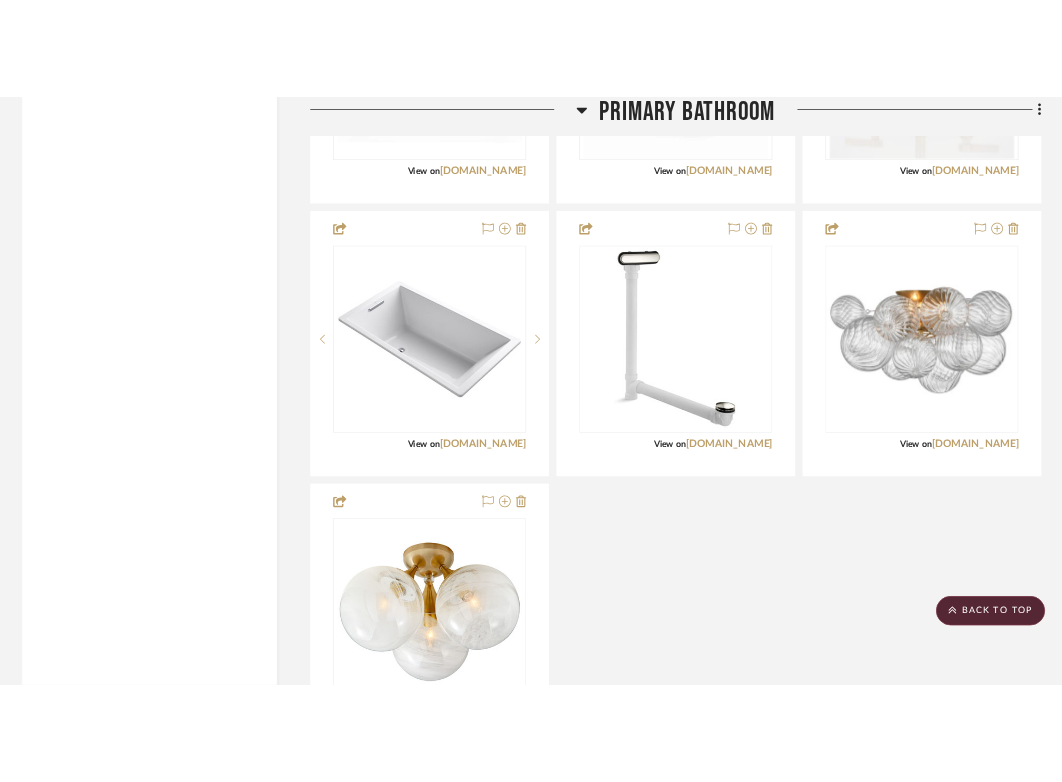 scroll, scrollTop: 26773, scrollLeft: 0, axis: vertical 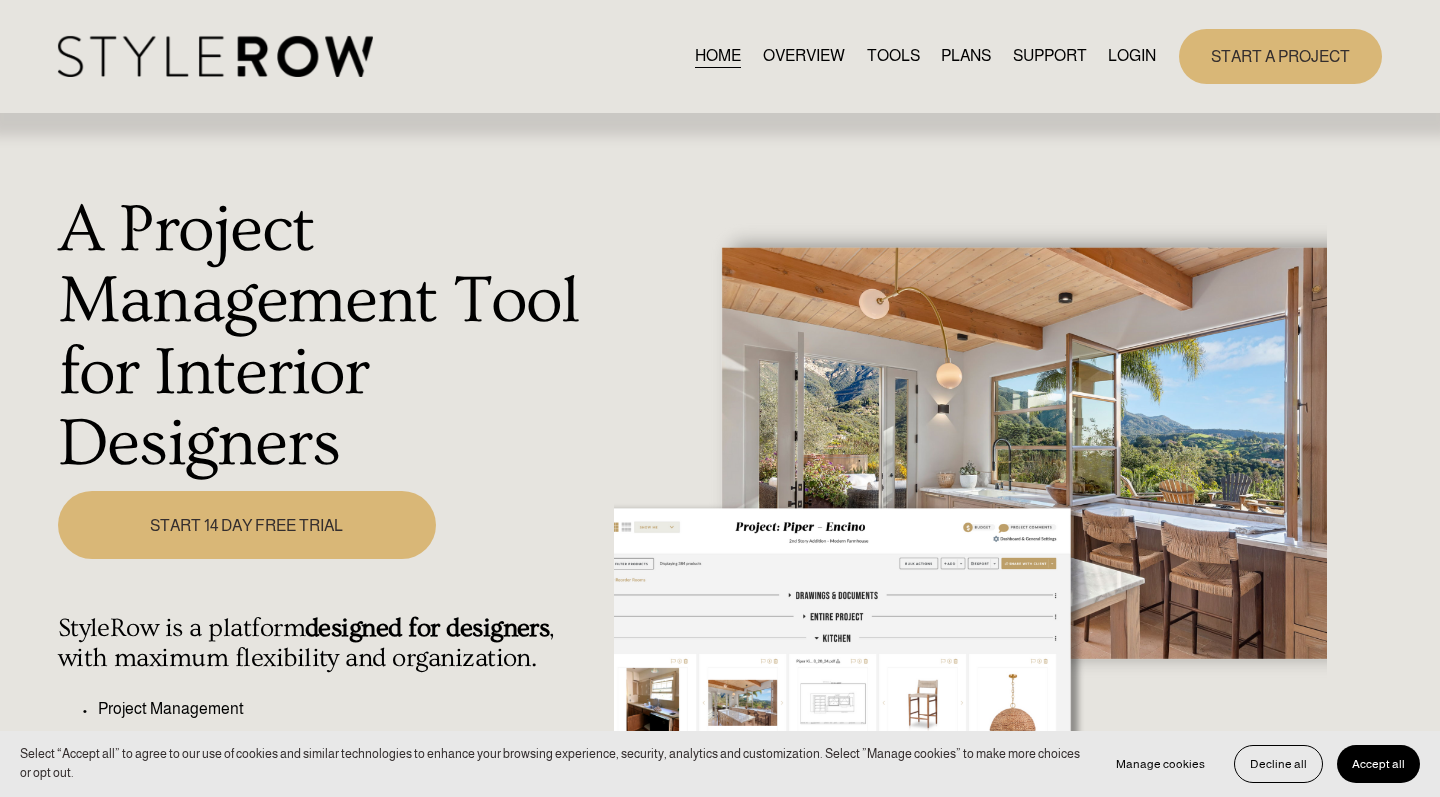 click on "LOGIN" at bounding box center (1132, 56) 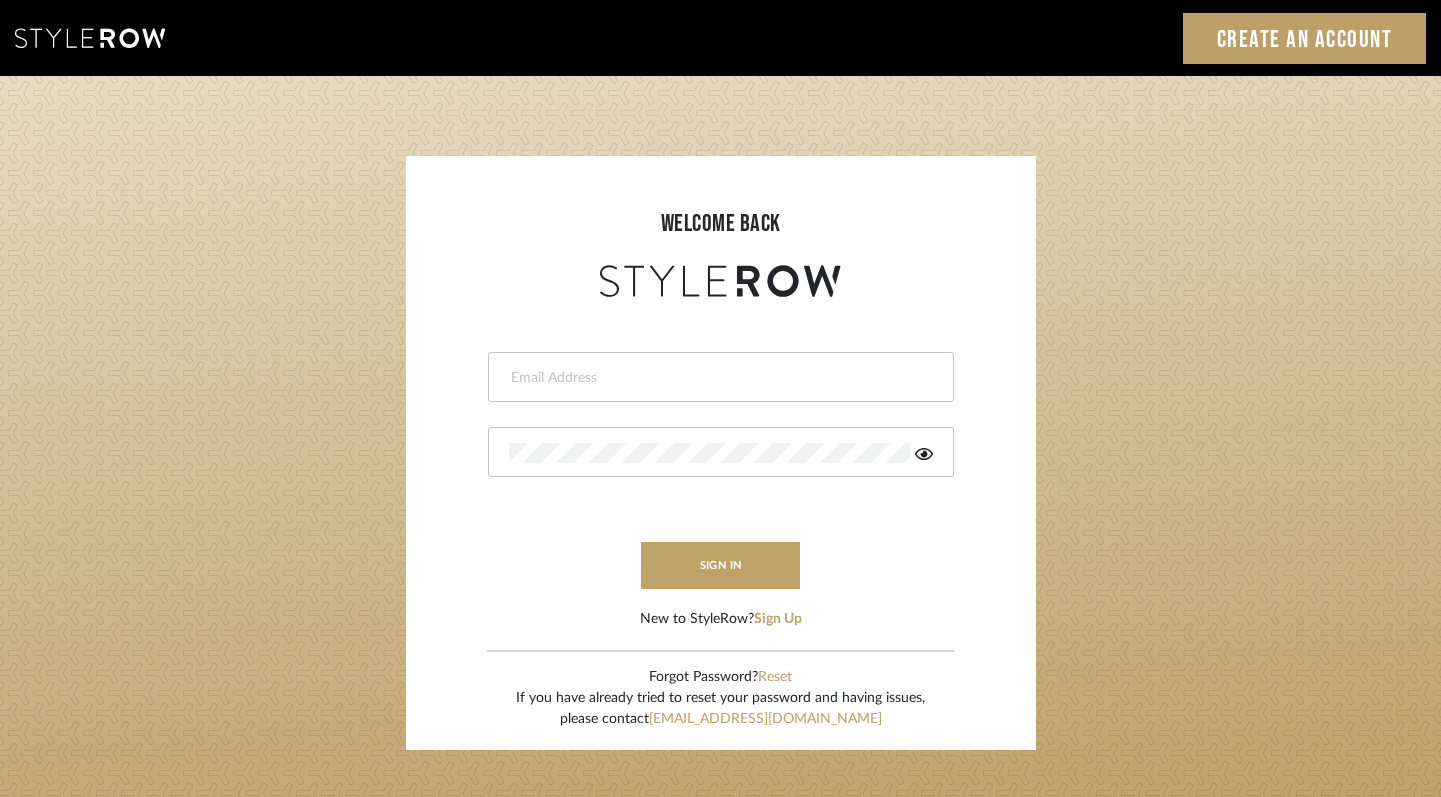 scroll, scrollTop: 0, scrollLeft: 0, axis: both 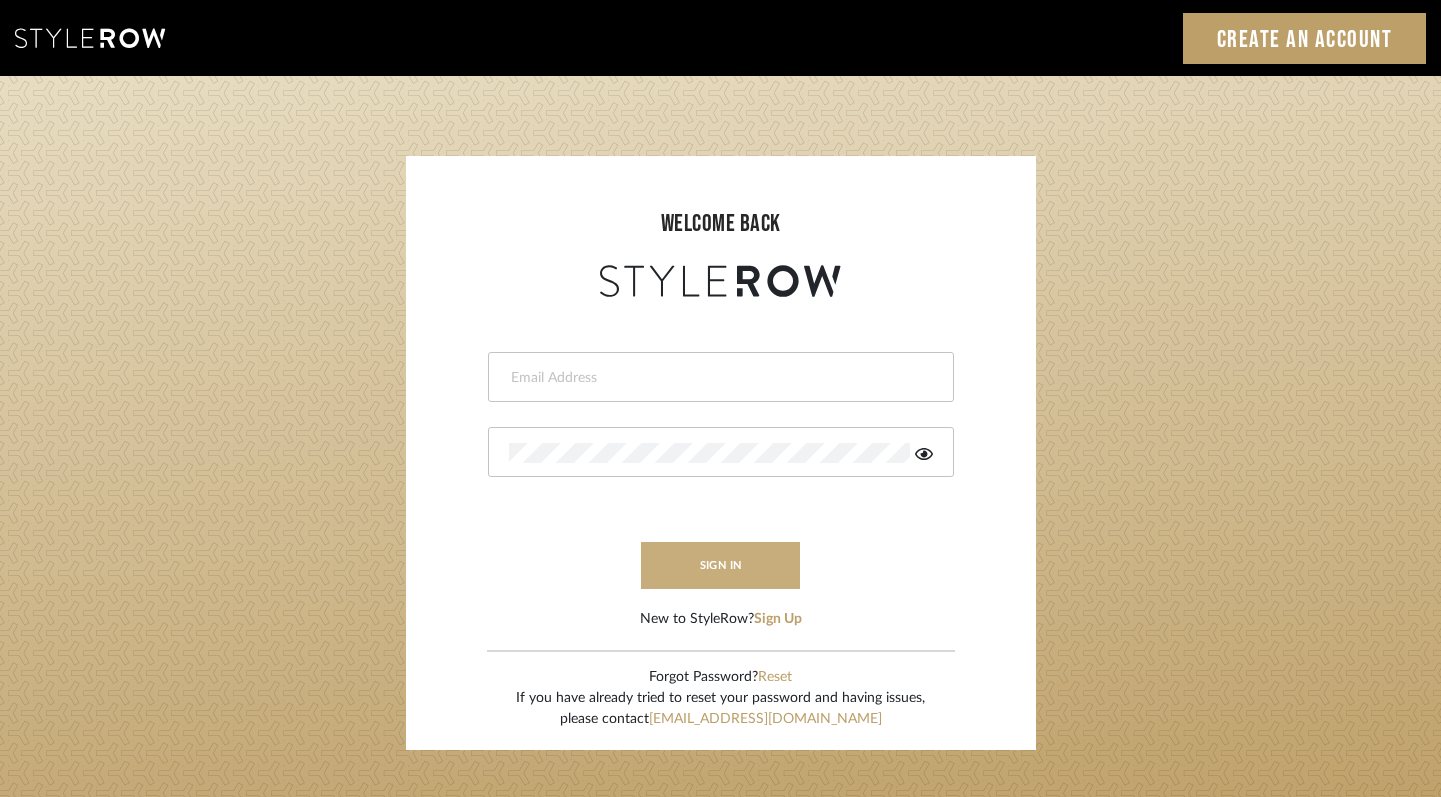 type on "felicia@onyxandoakinteriors.com" 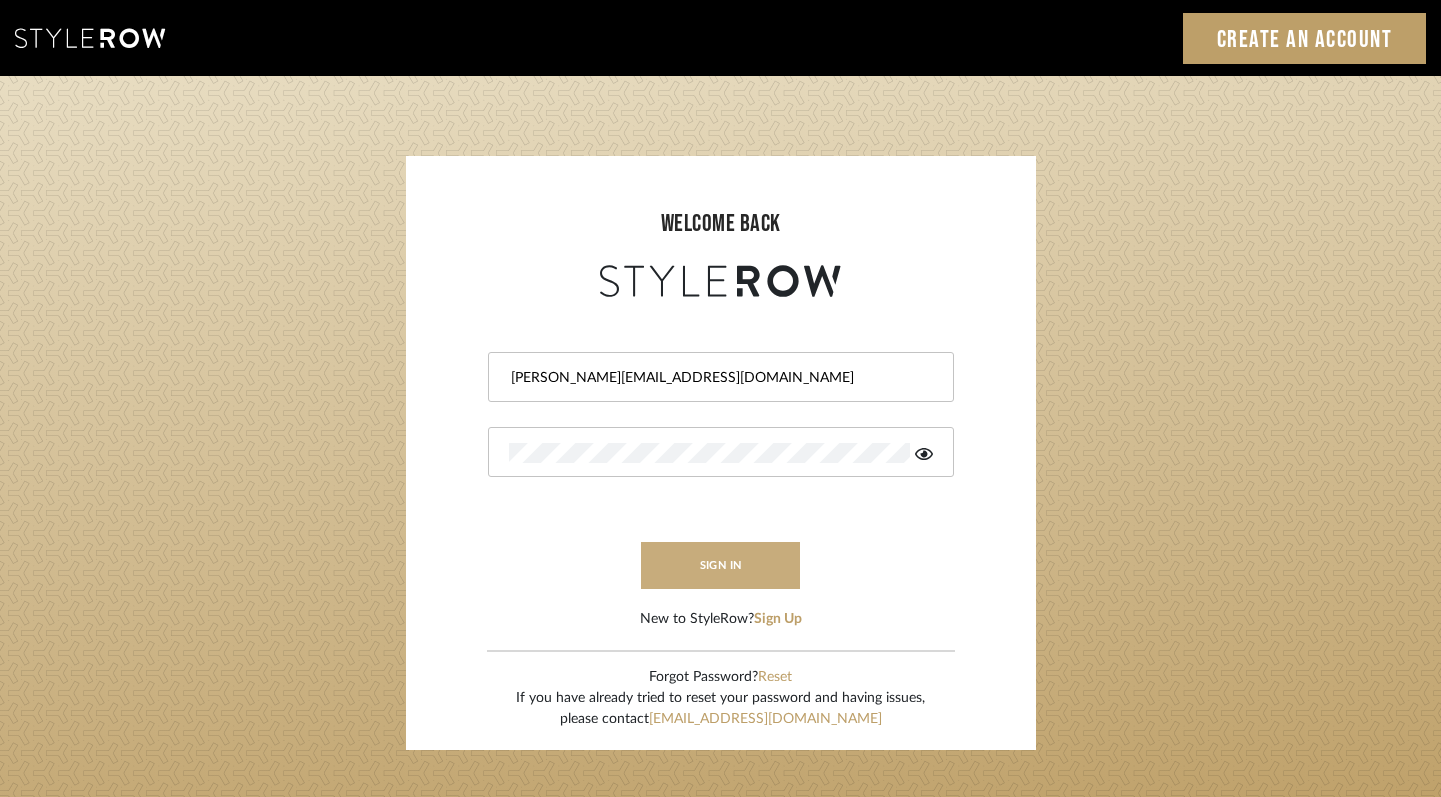 click on "sign in" at bounding box center (721, 565) 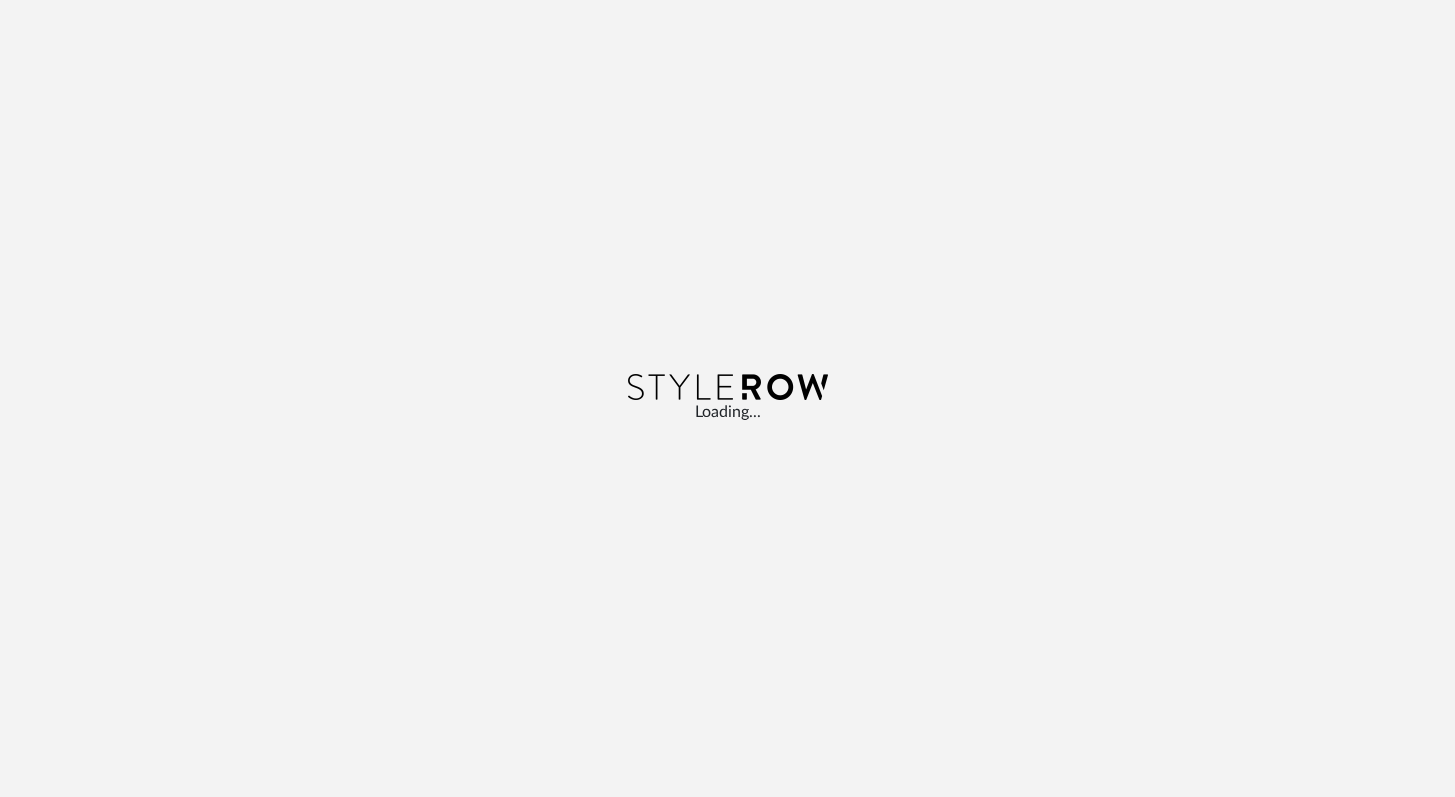 scroll, scrollTop: 0, scrollLeft: 0, axis: both 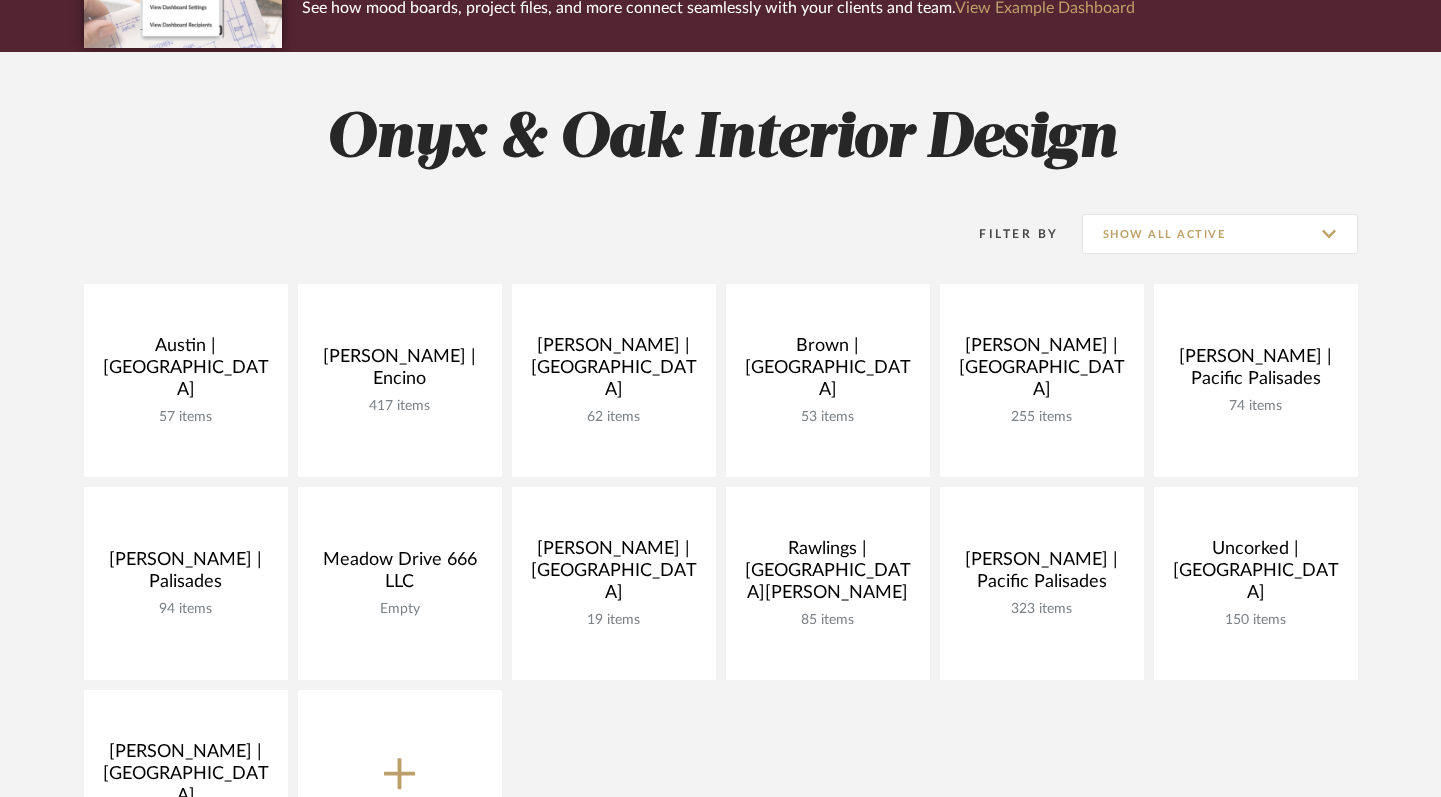 click on "Filter By  Show All Active" 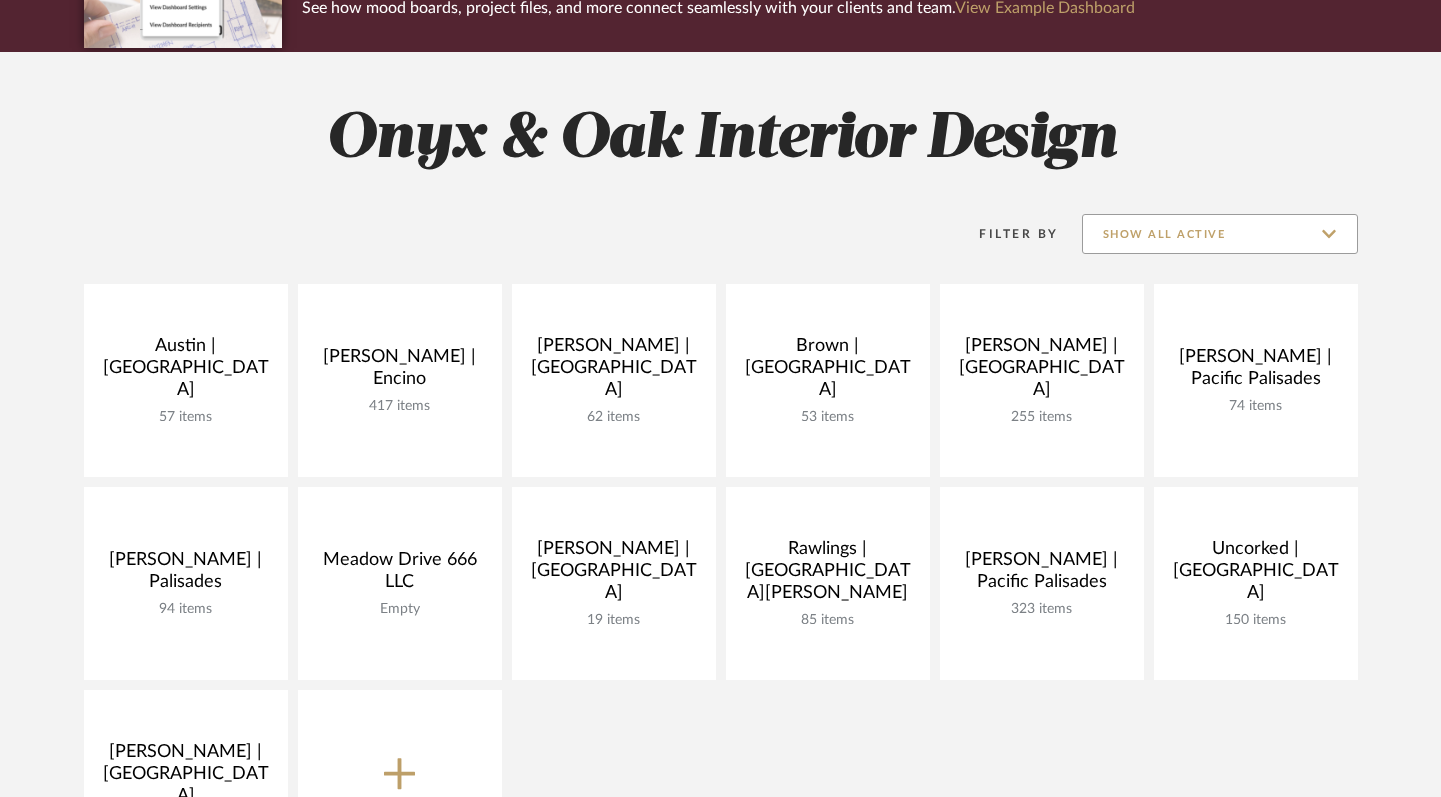 click on "Show All Active" 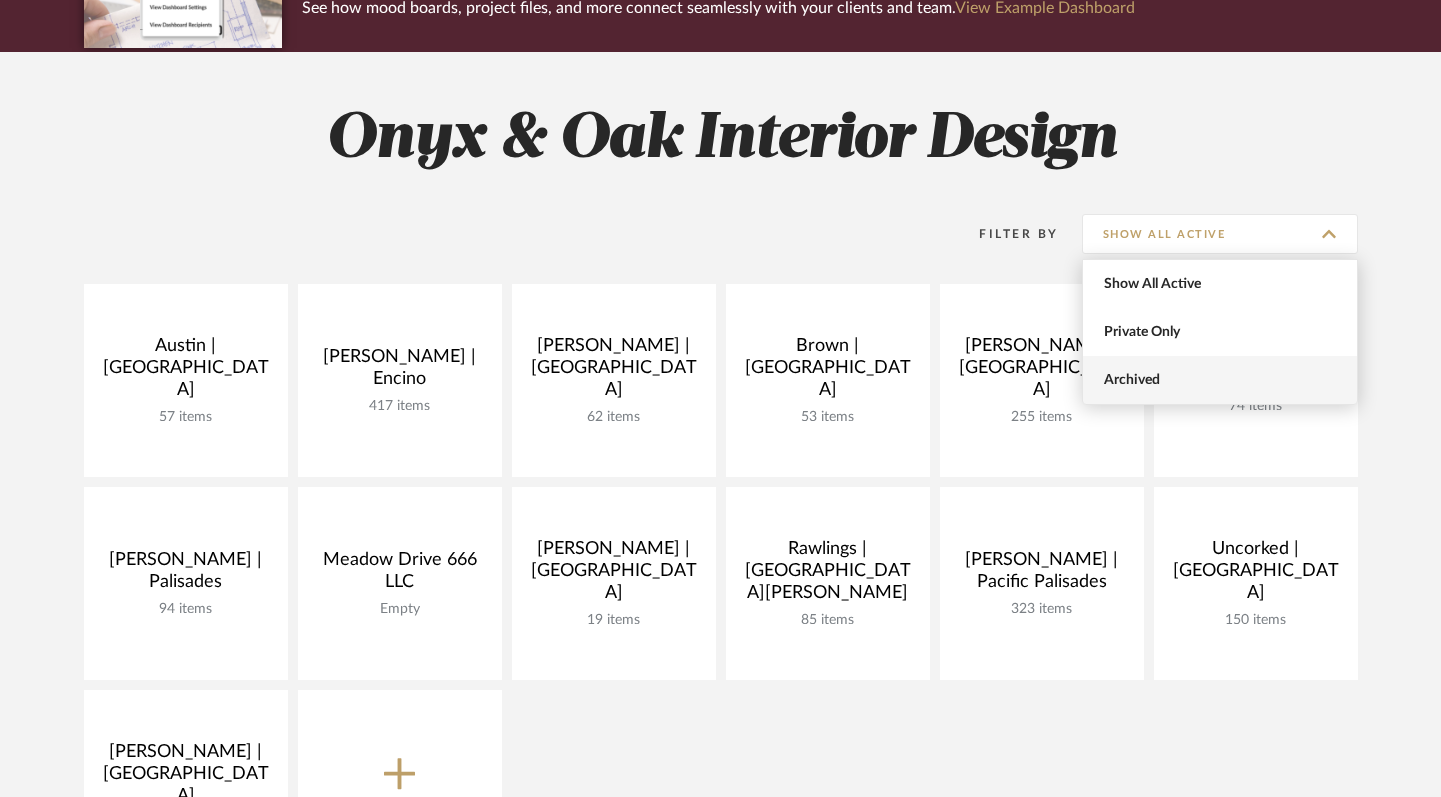 click on "Archived" at bounding box center [1222, 380] 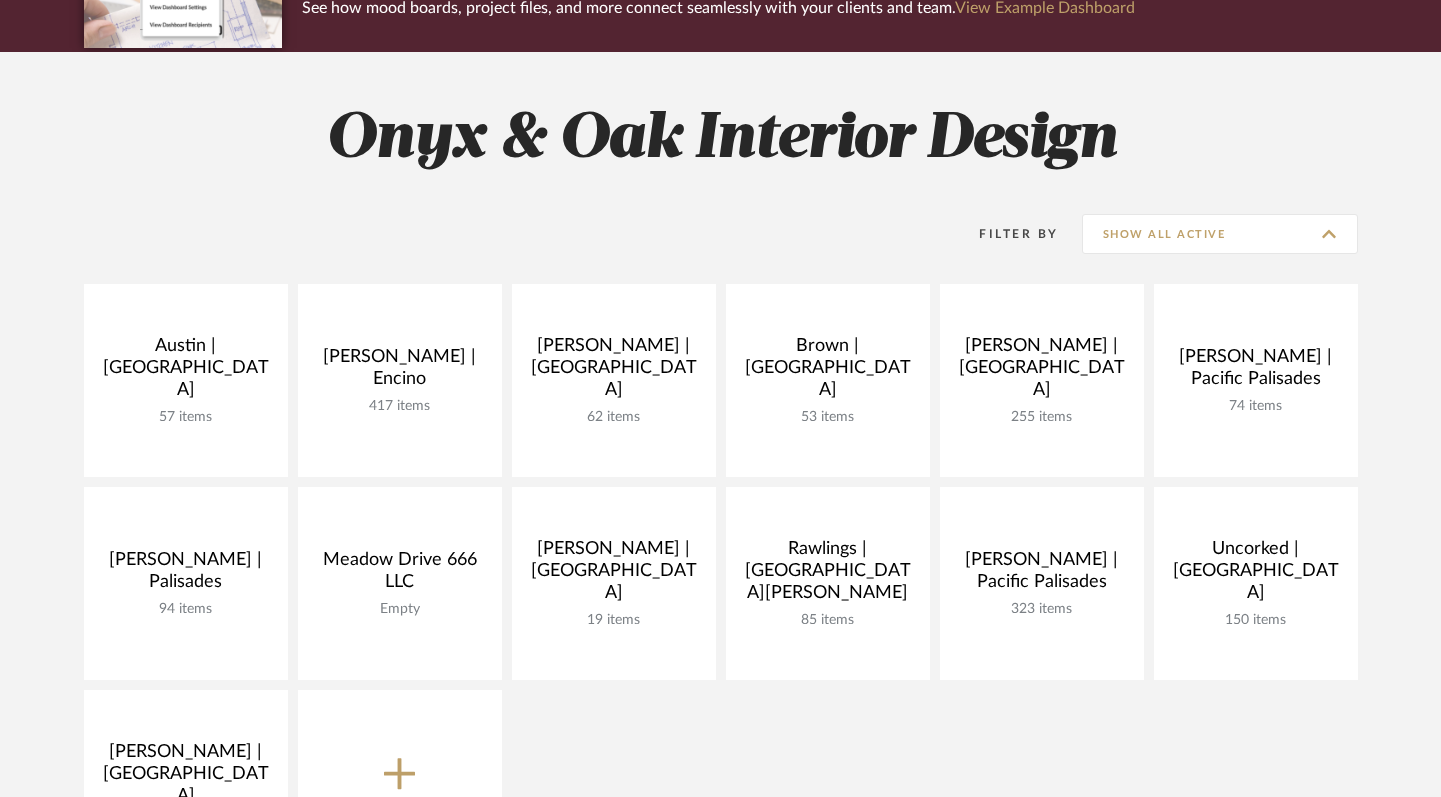 type on "Archived" 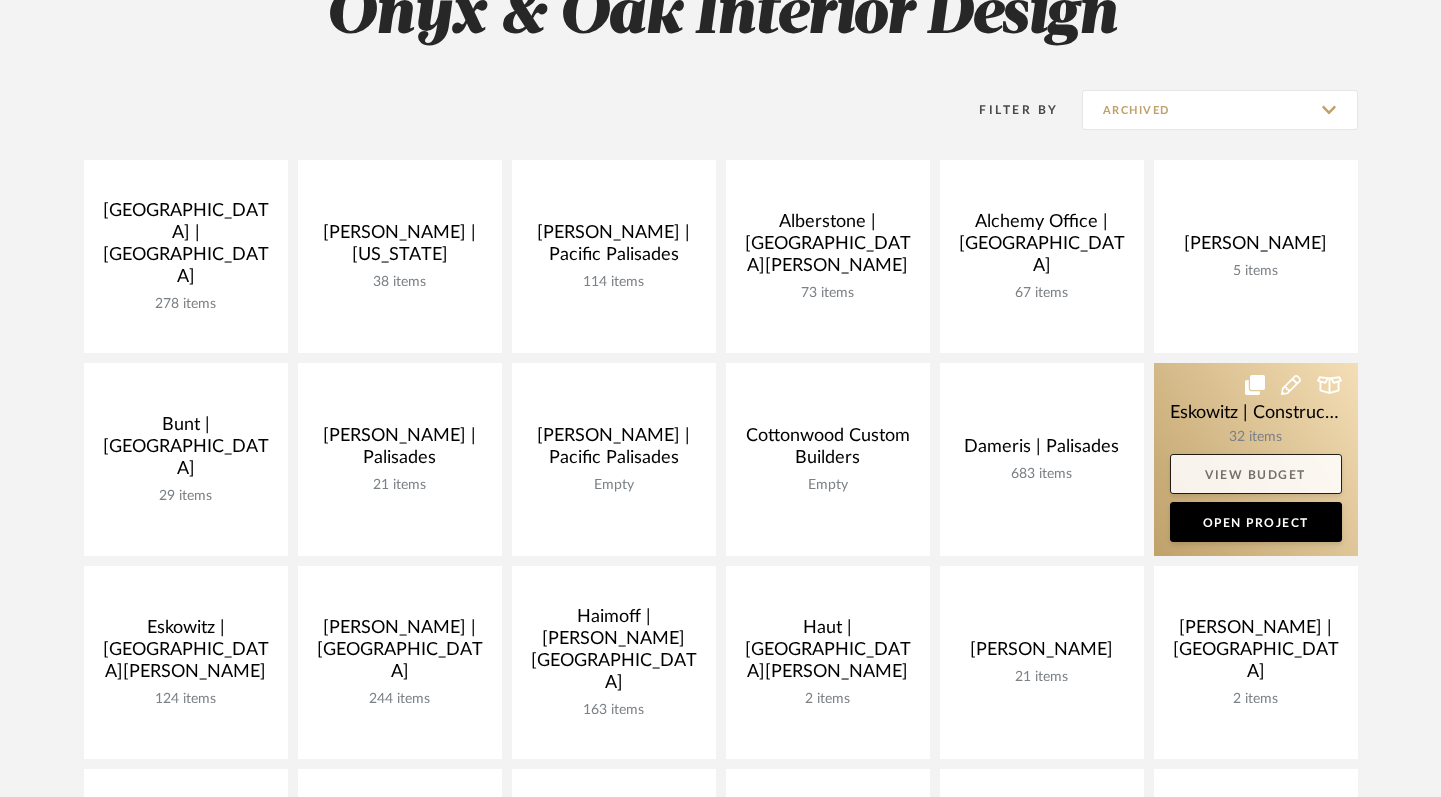 scroll, scrollTop: 540, scrollLeft: 0, axis: vertical 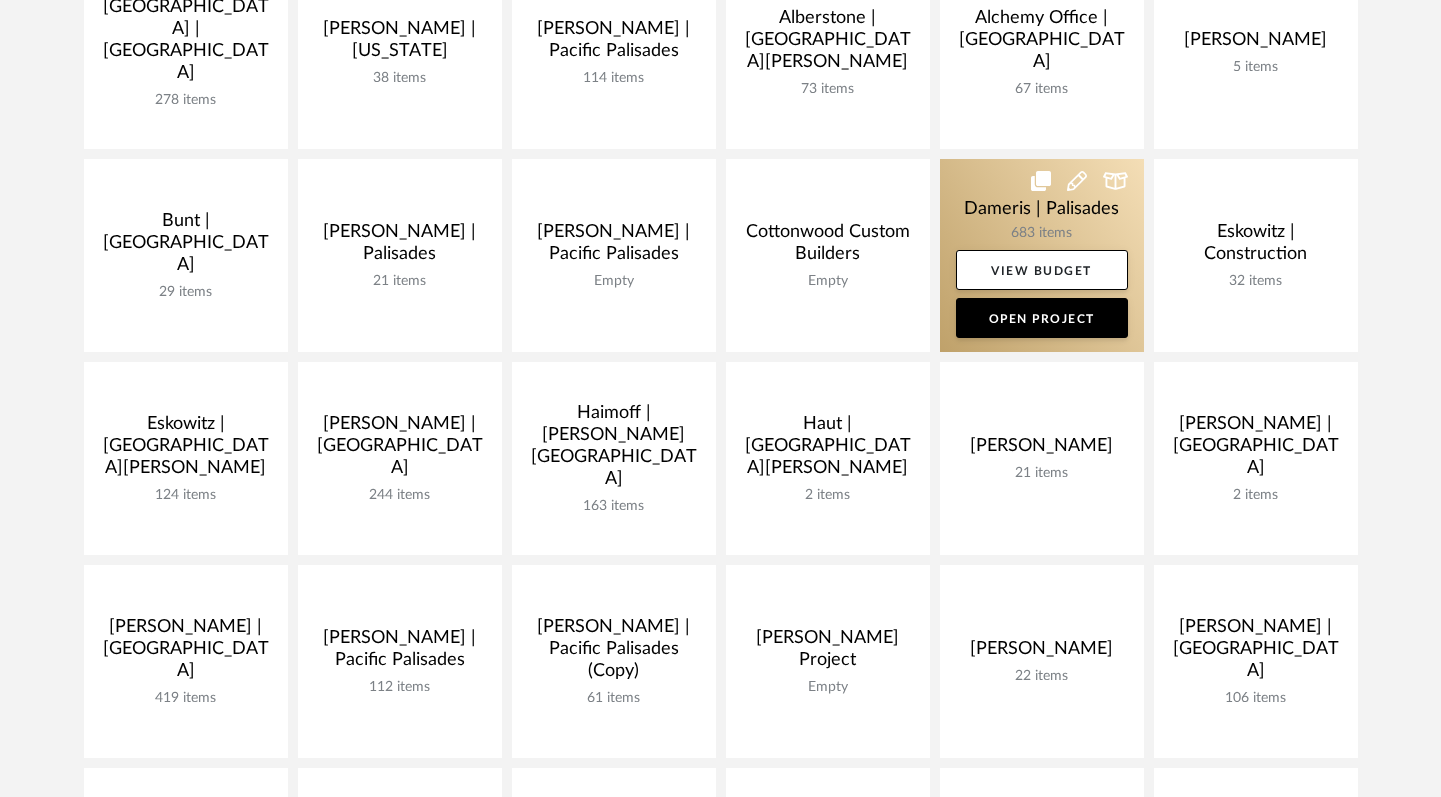 click 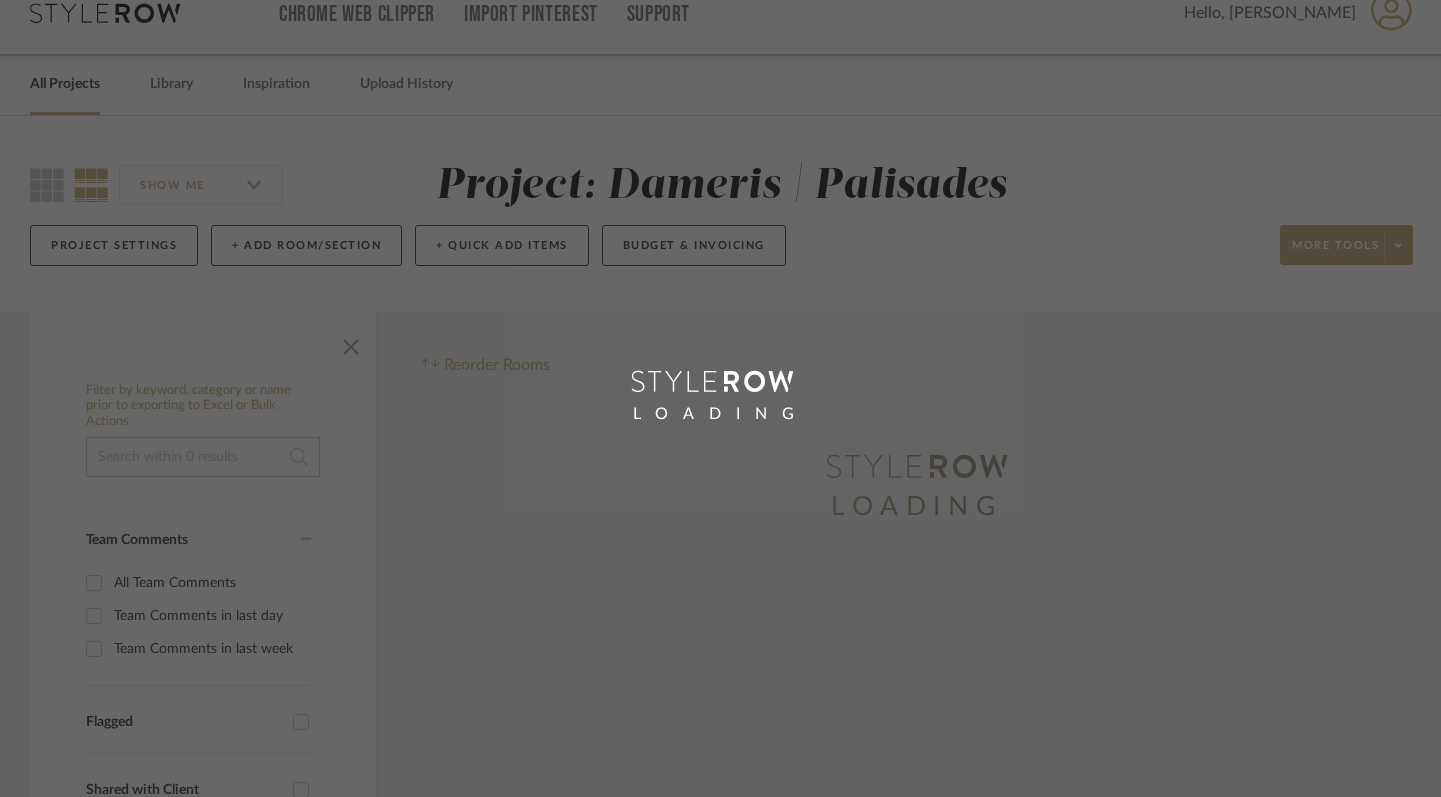 scroll, scrollTop: 0, scrollLeft: 0, axis: both 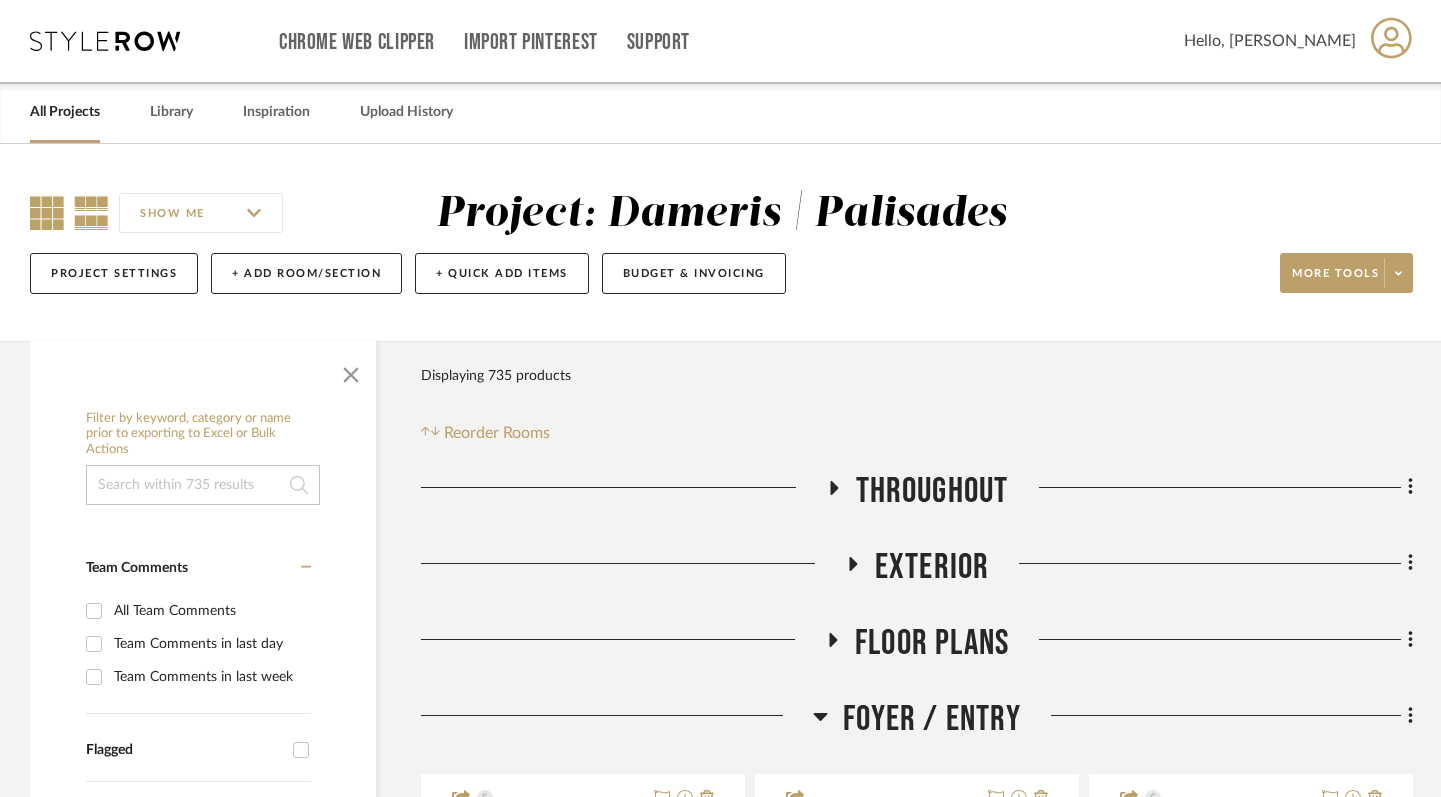 click 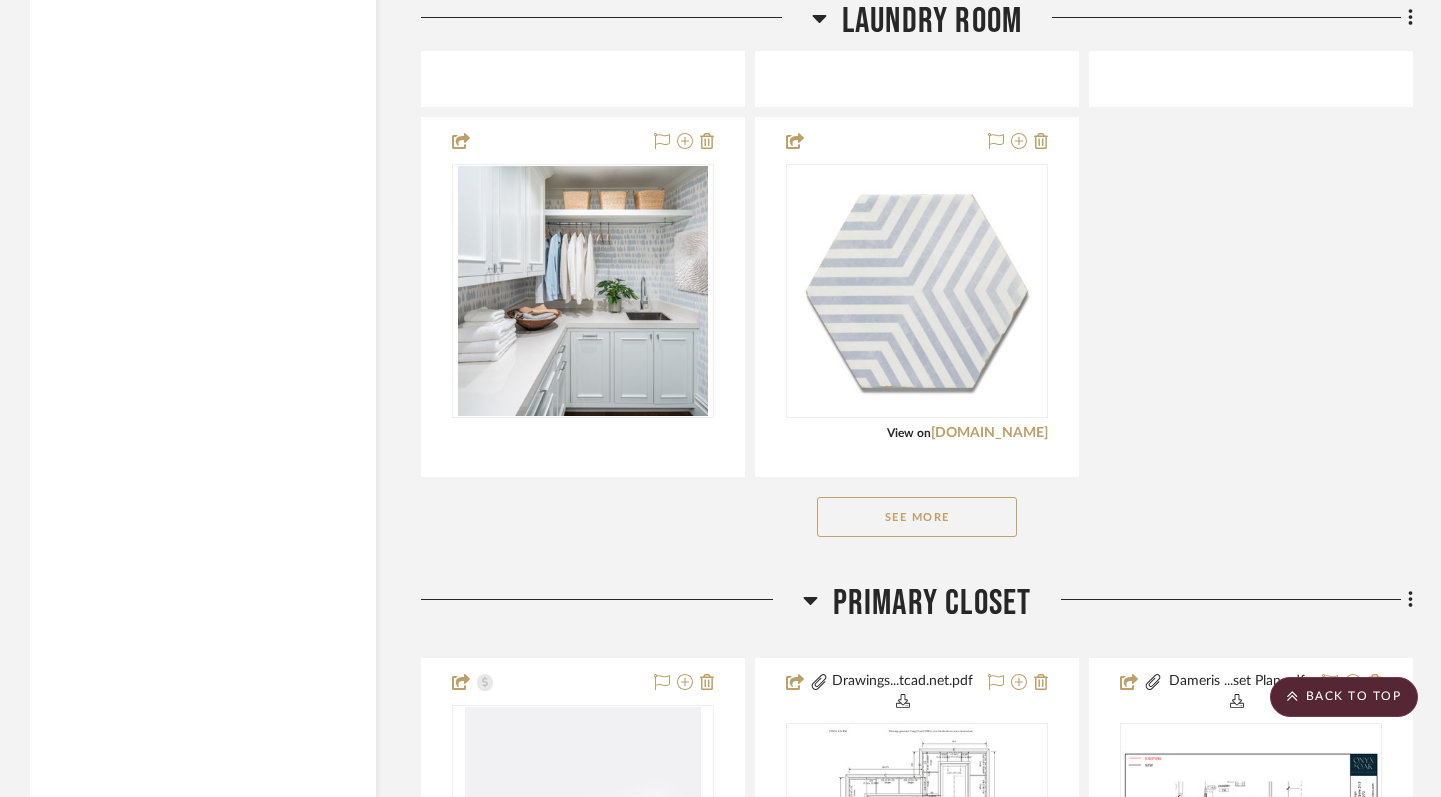scroll, scrollTop: 7379, scrollLeft: 0, axis: vertical 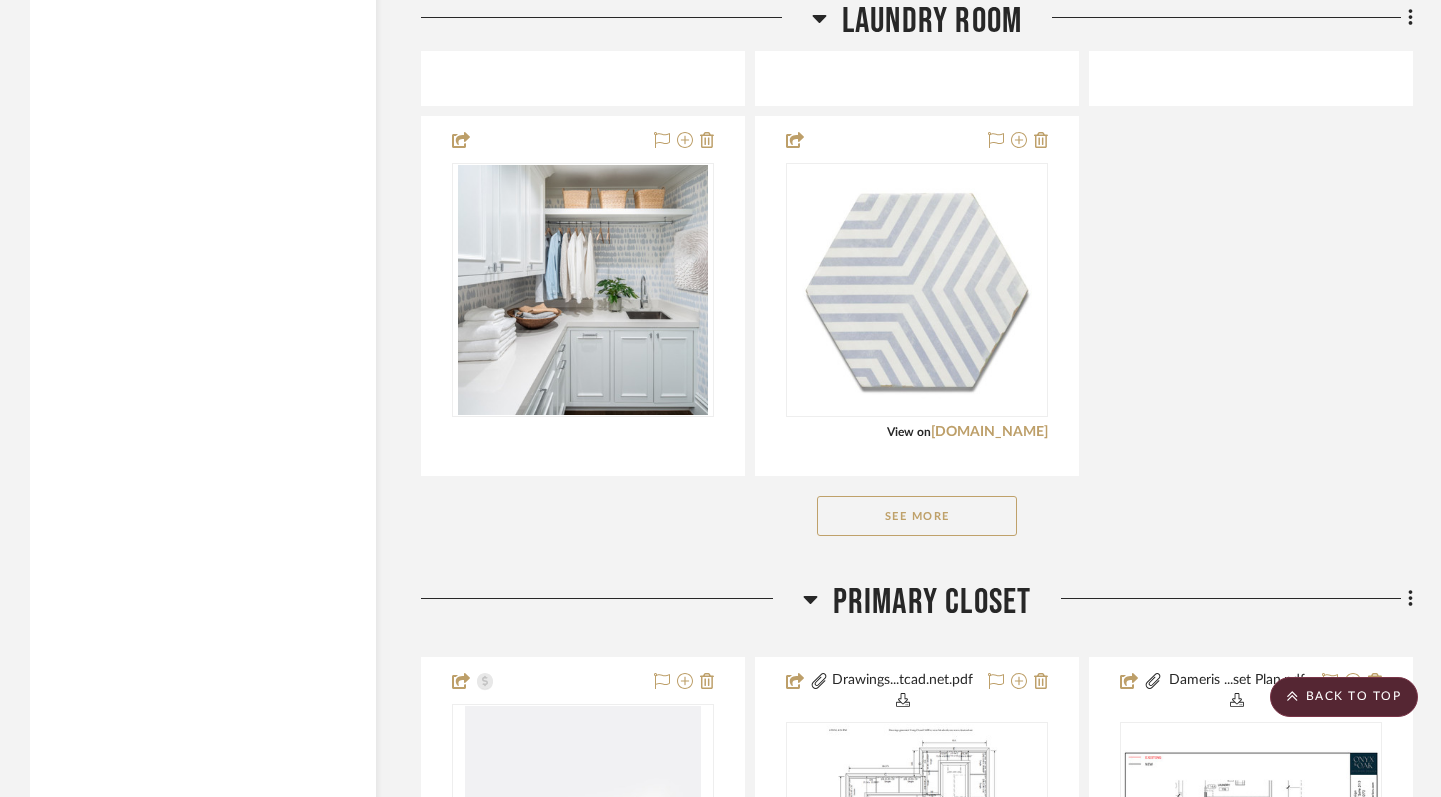 click on "See More" 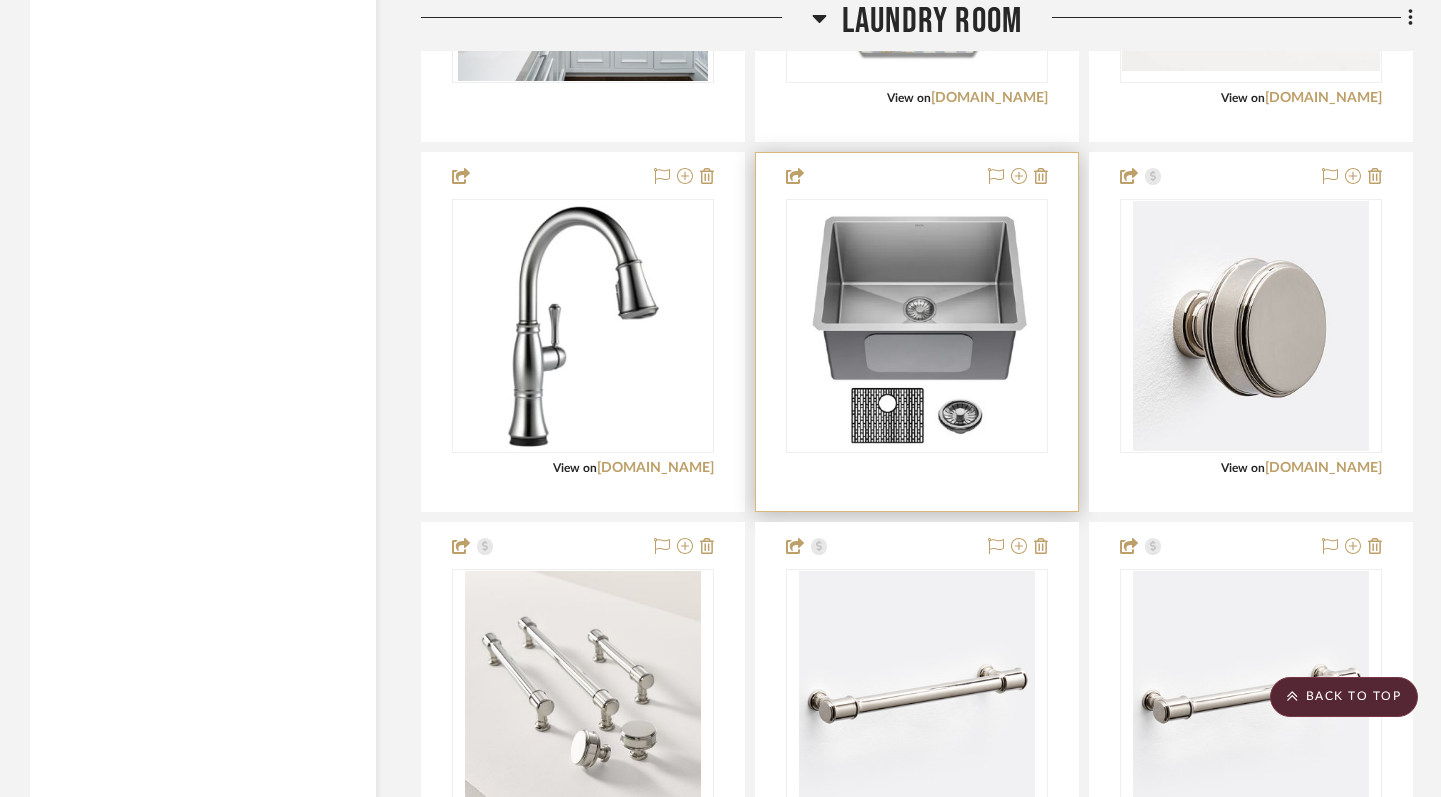 scroll, scrollTop: 7600, scrollLeft: 0, axis: vertical 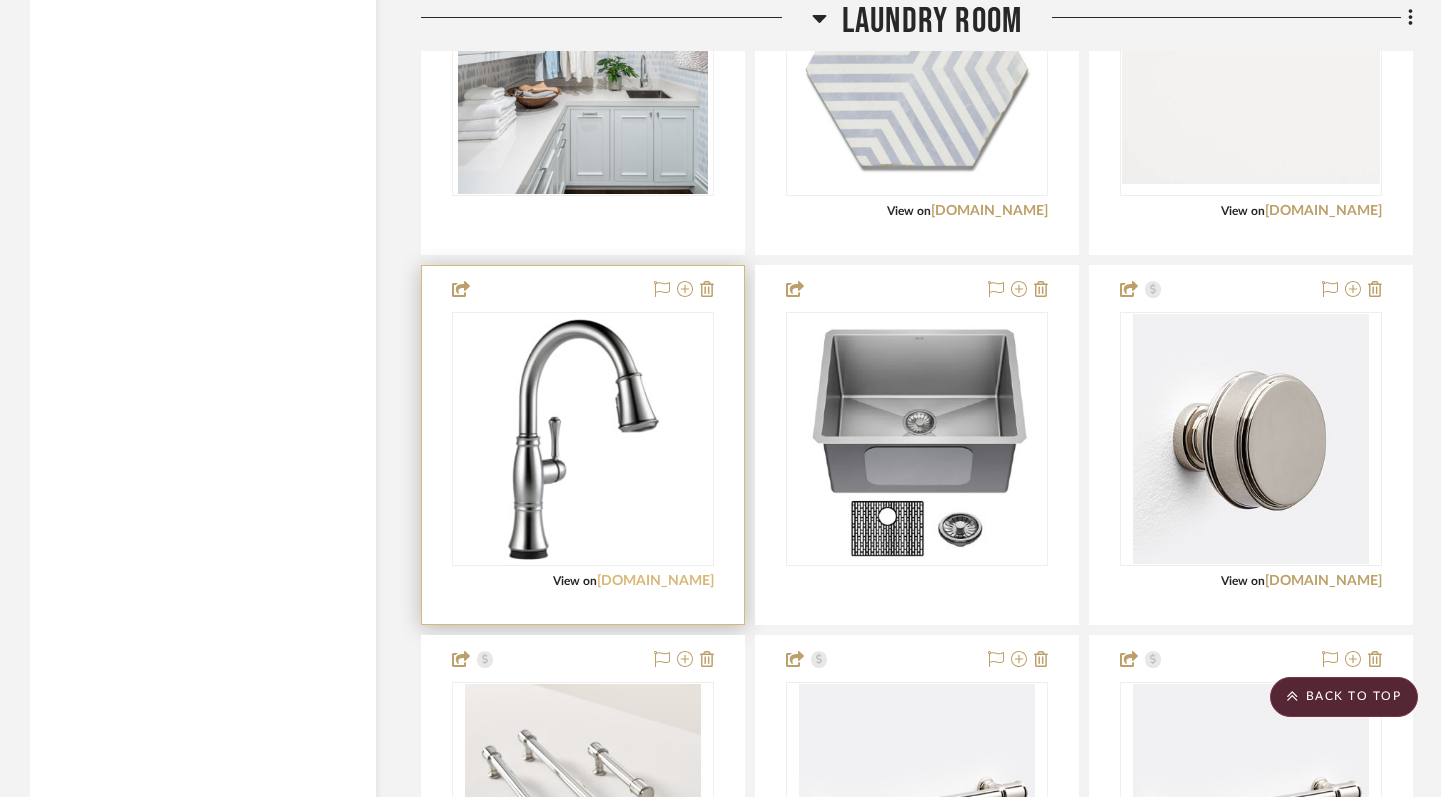 click on "[DOMAIN_NAME]" at bounding box center (655, 581) 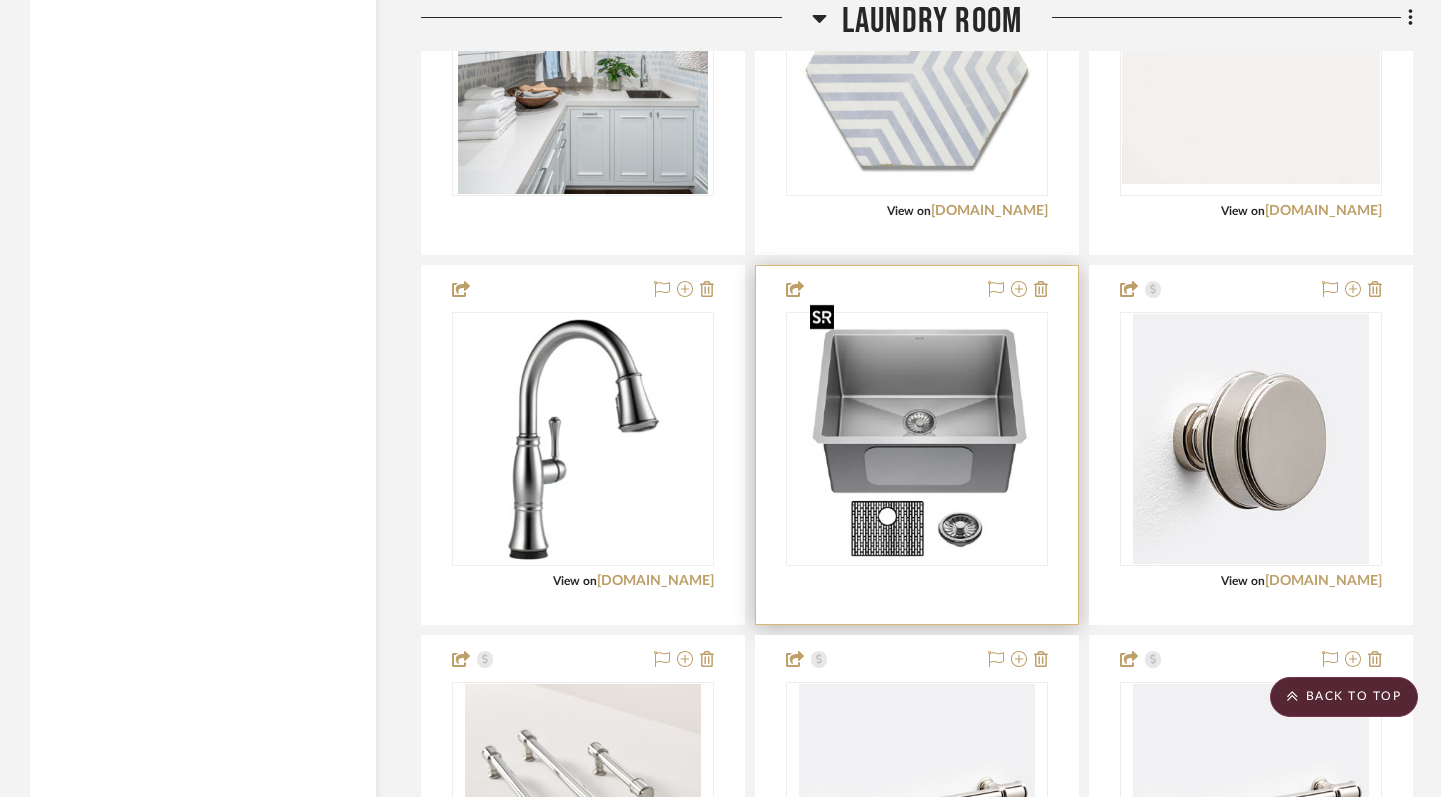 click at bounding box center [917, 439] 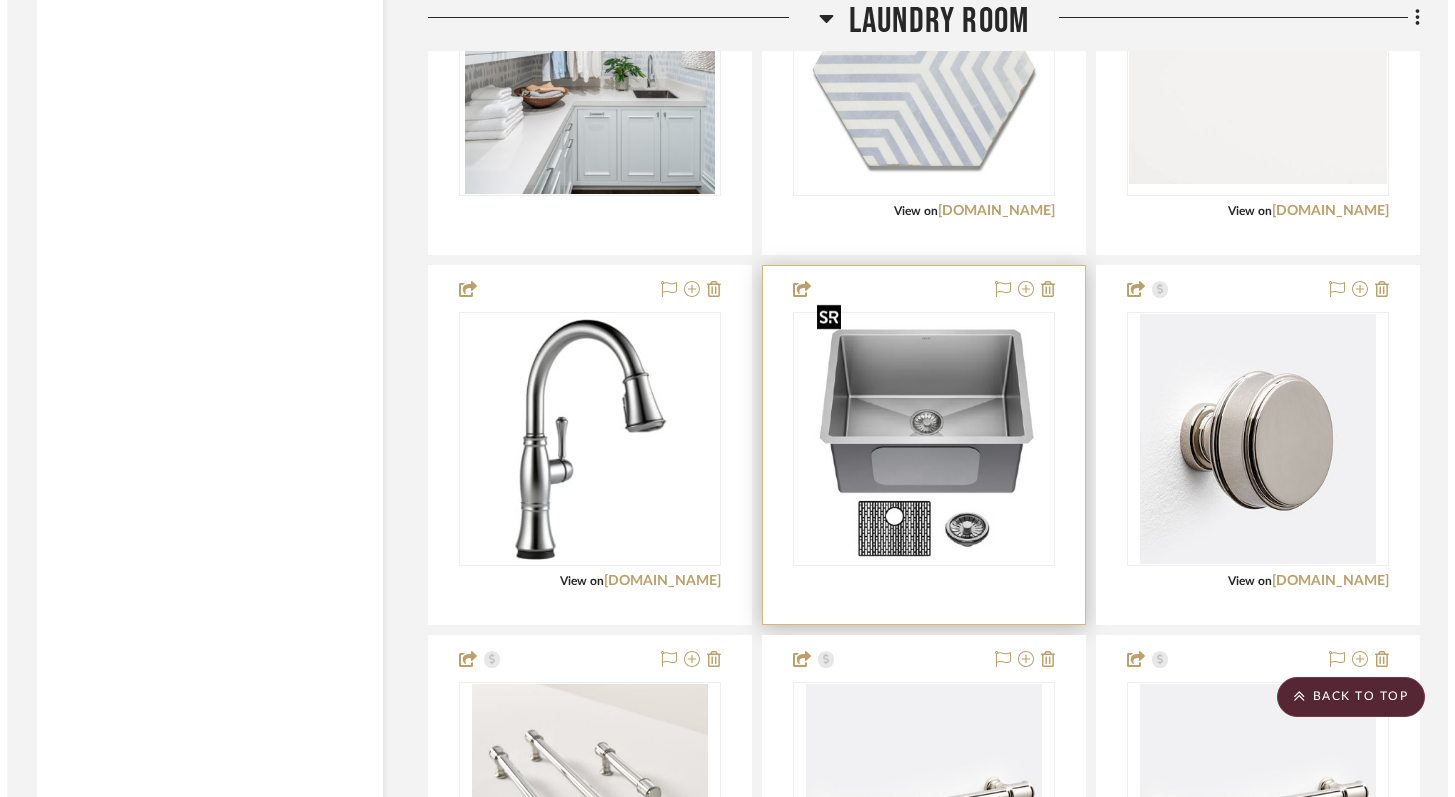 scroll, scrollTop: 0, scrollLeft: 0, axis: both 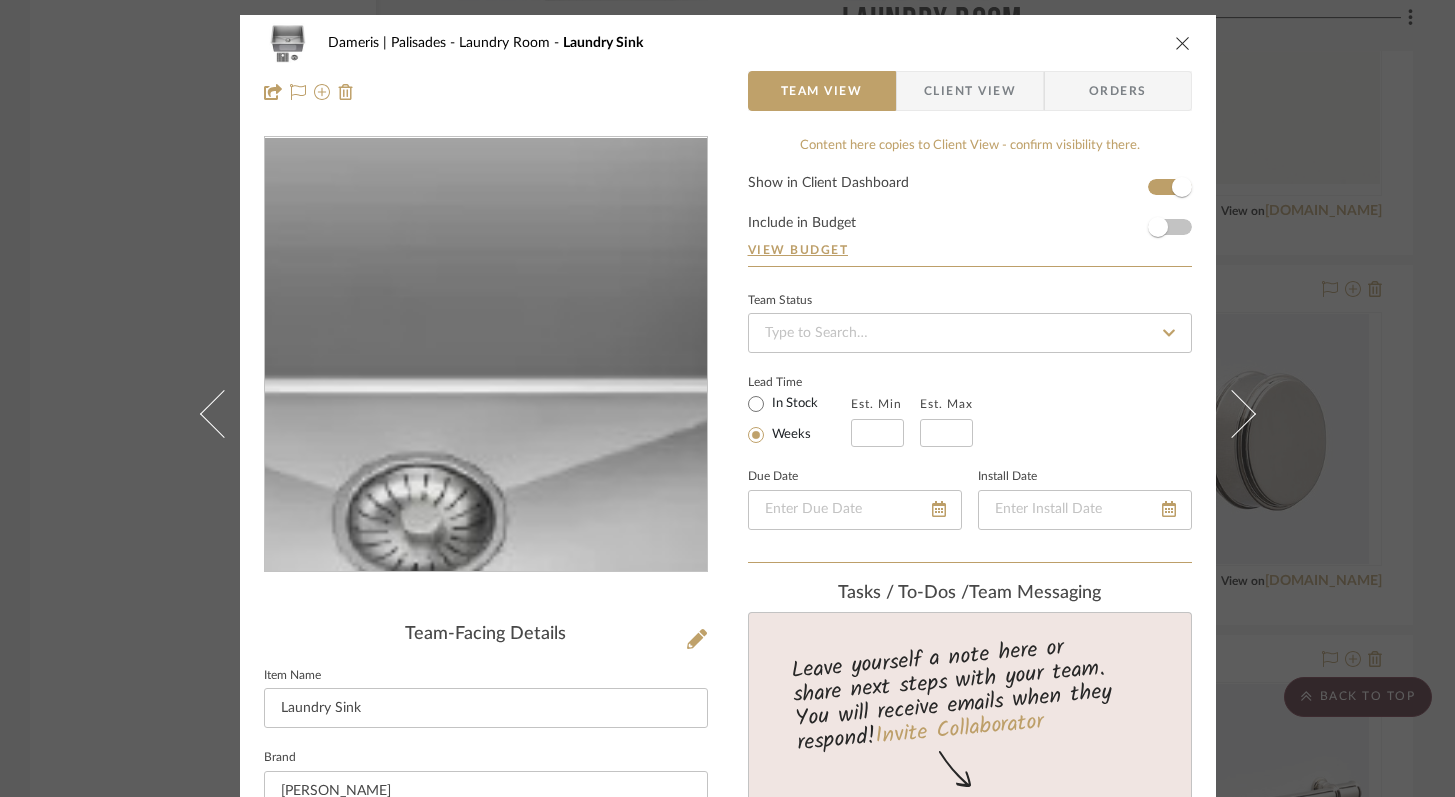 click at bounding box center (485, 355) 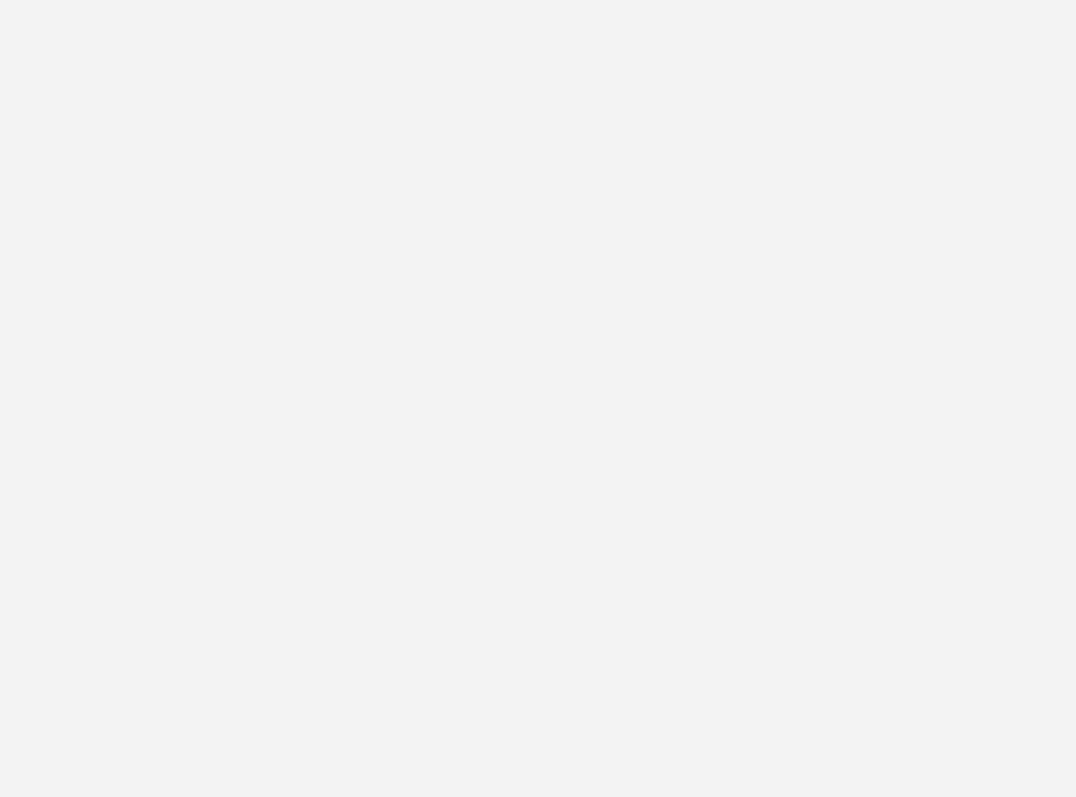 scroll, scrollTop: 0, scrollLeft: 0, axis: both 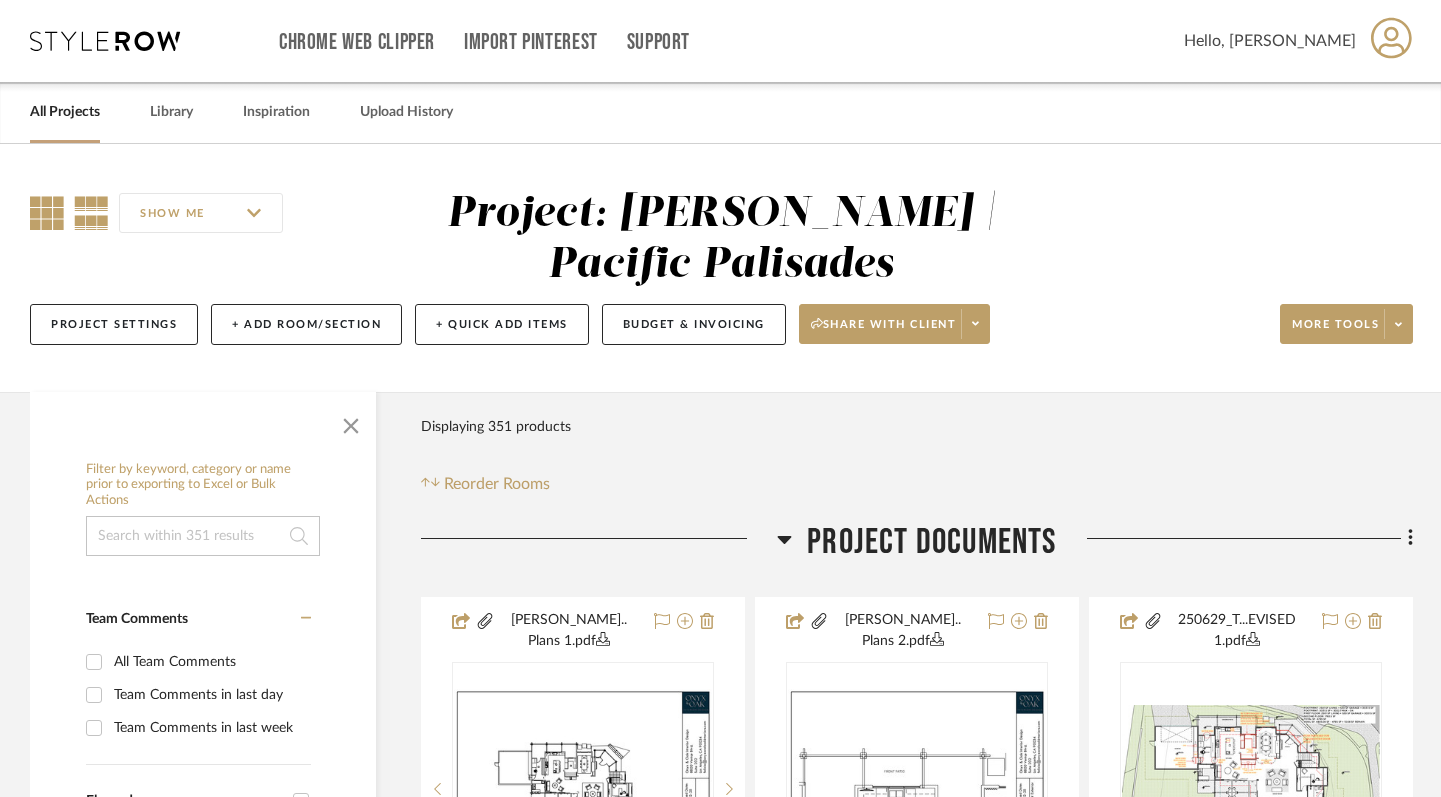 click 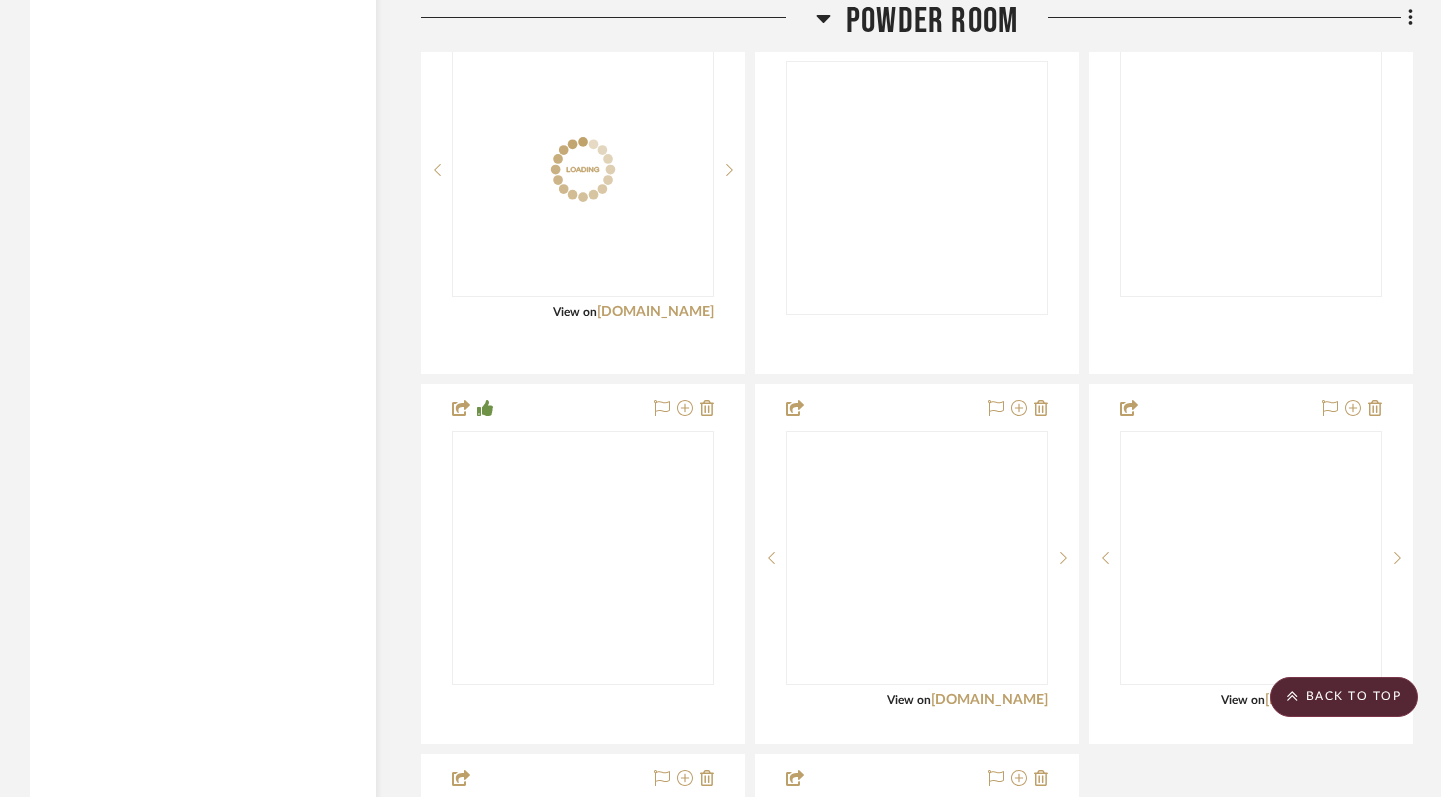 scroll, scrollTop: 13604, scrollLeft: 0, axis: vertical 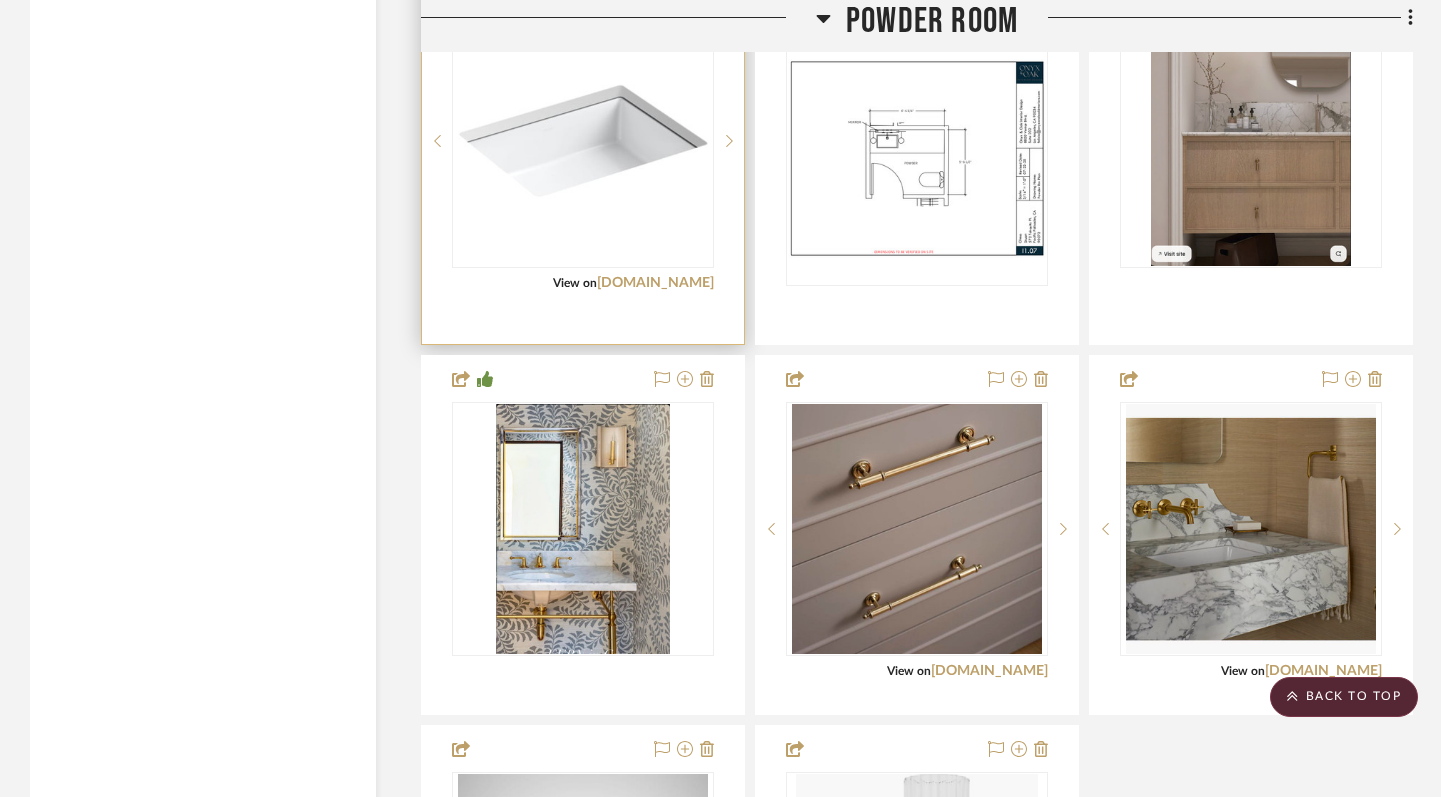 type 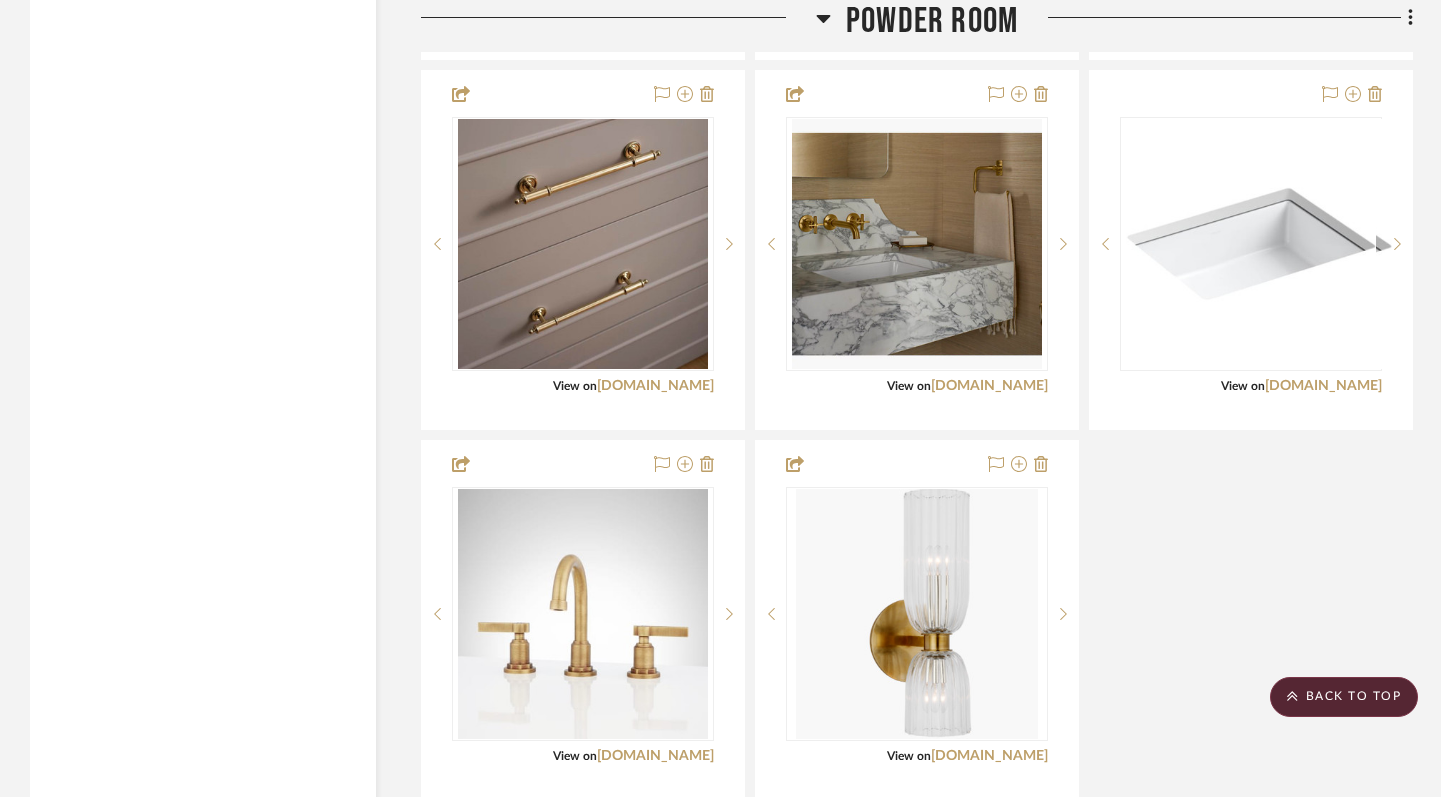 scroll, scrollTop: 14064, scrollLeft: 0, axis: vertical 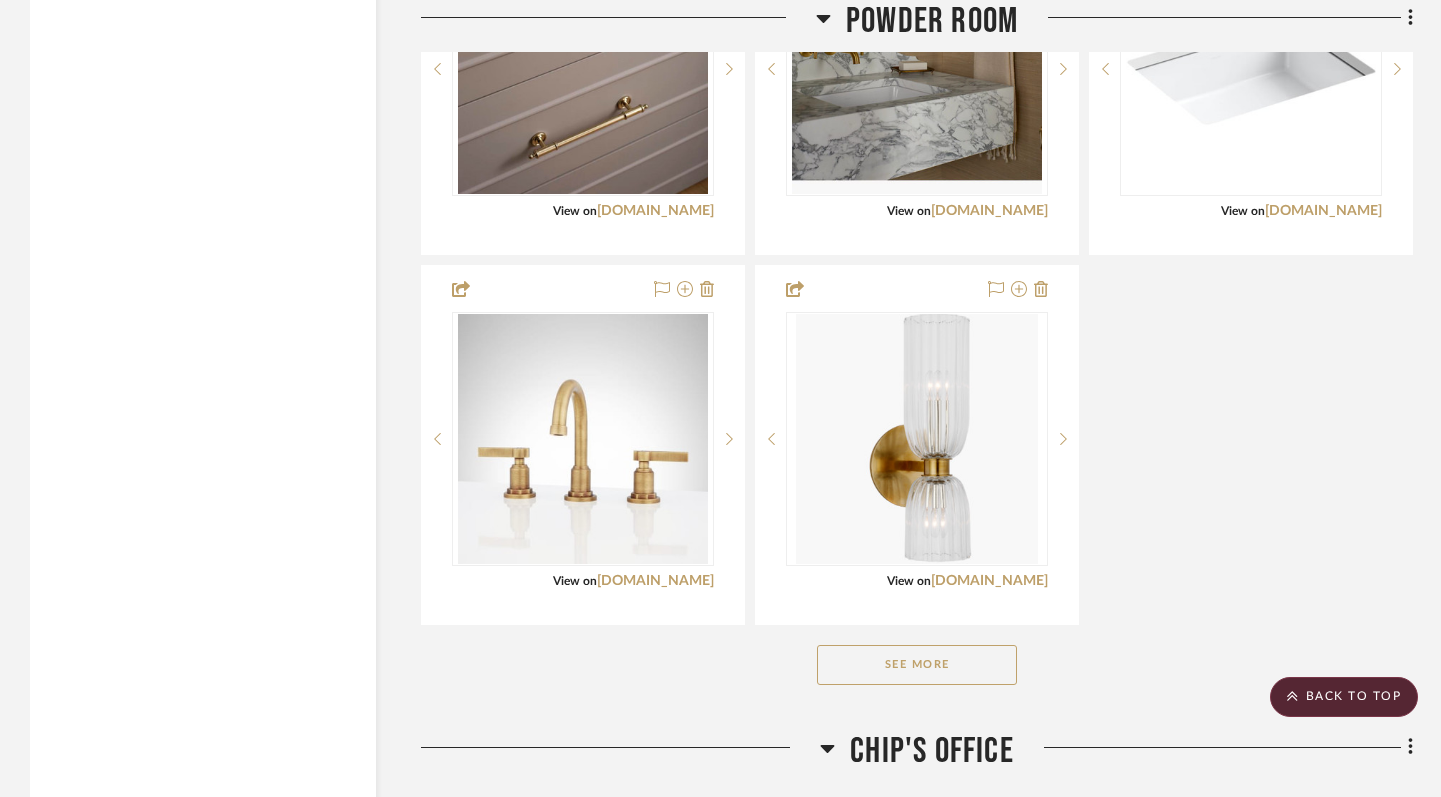 click on "See More" 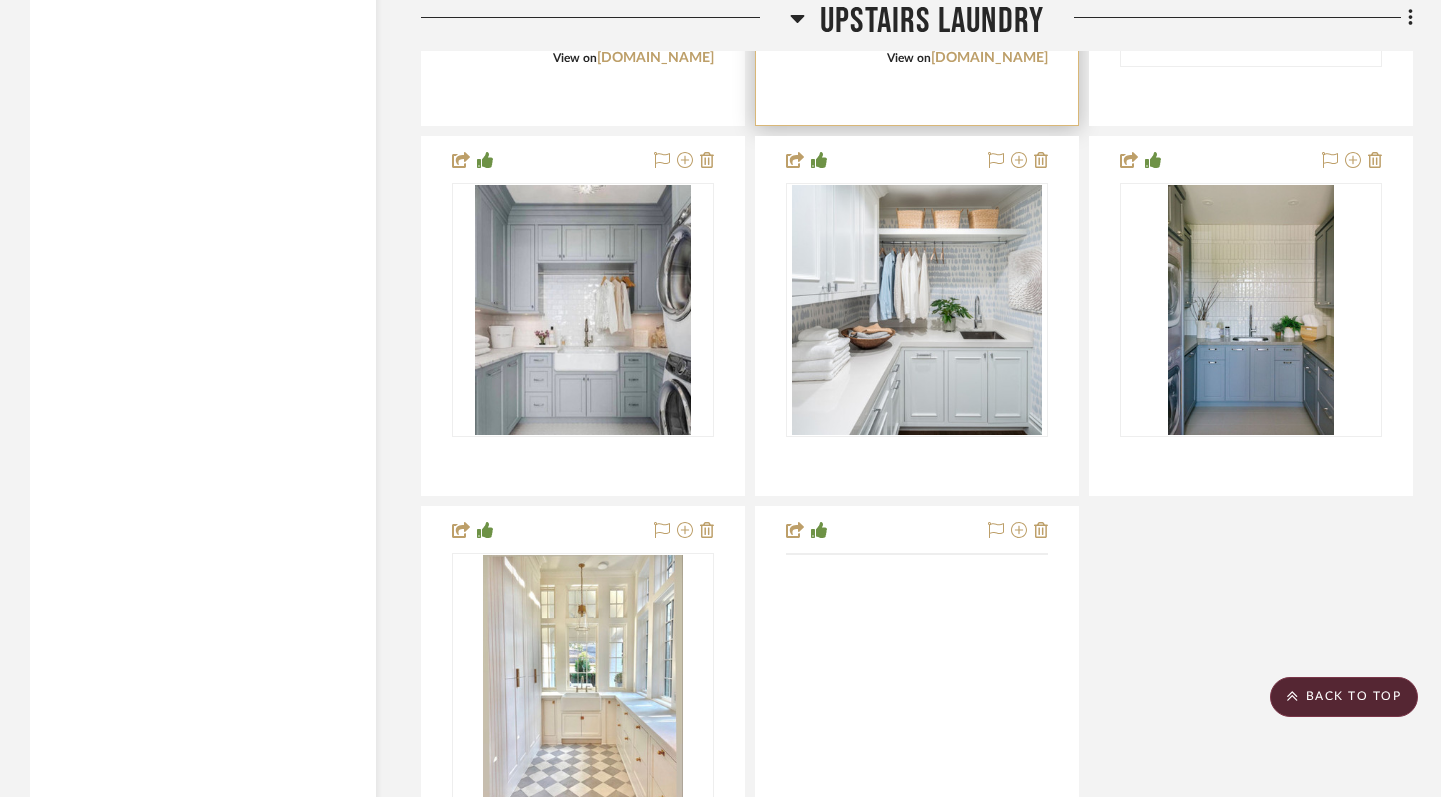 scroll, scrollTop: 22967, scrollLeft: 0, axis: vertical 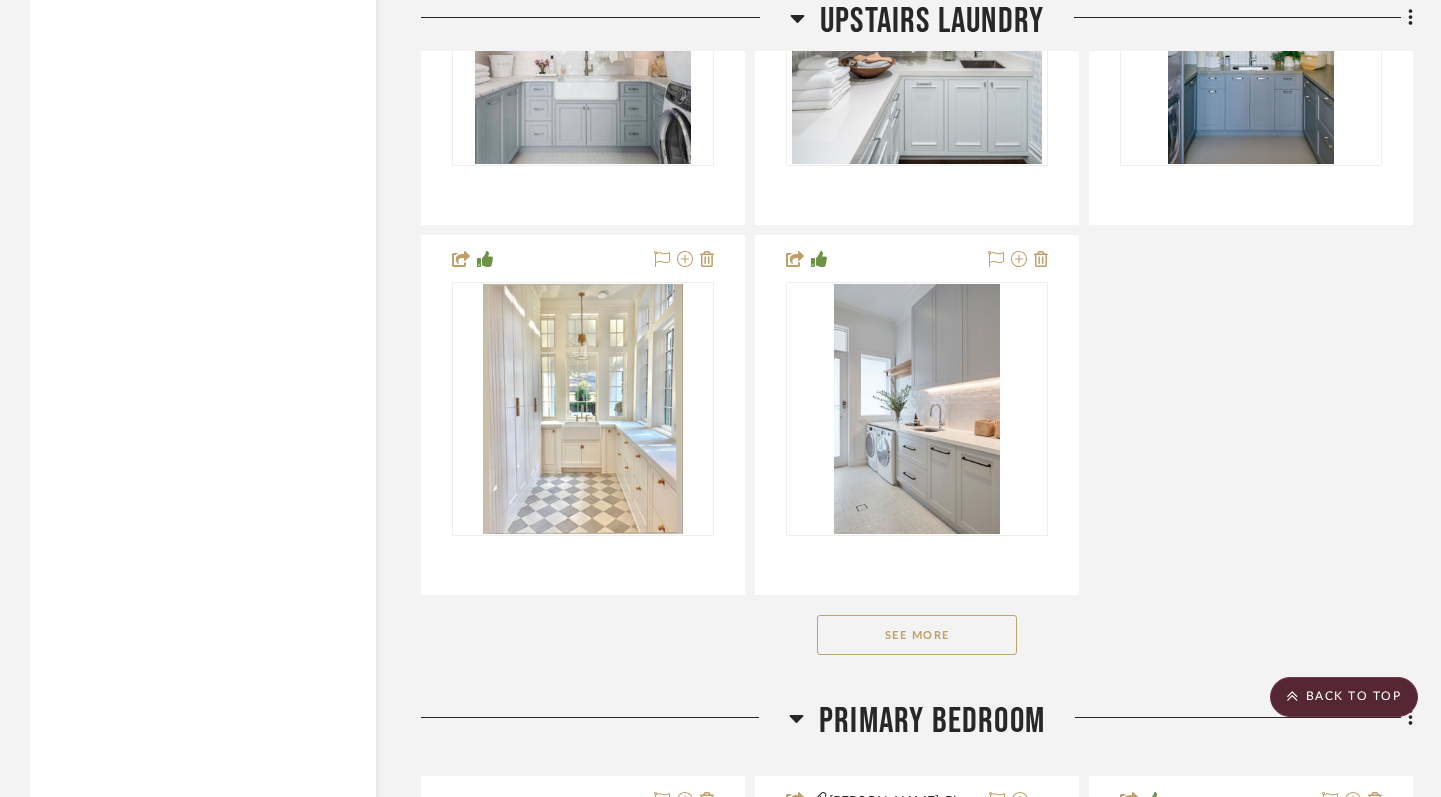 click on "See More" 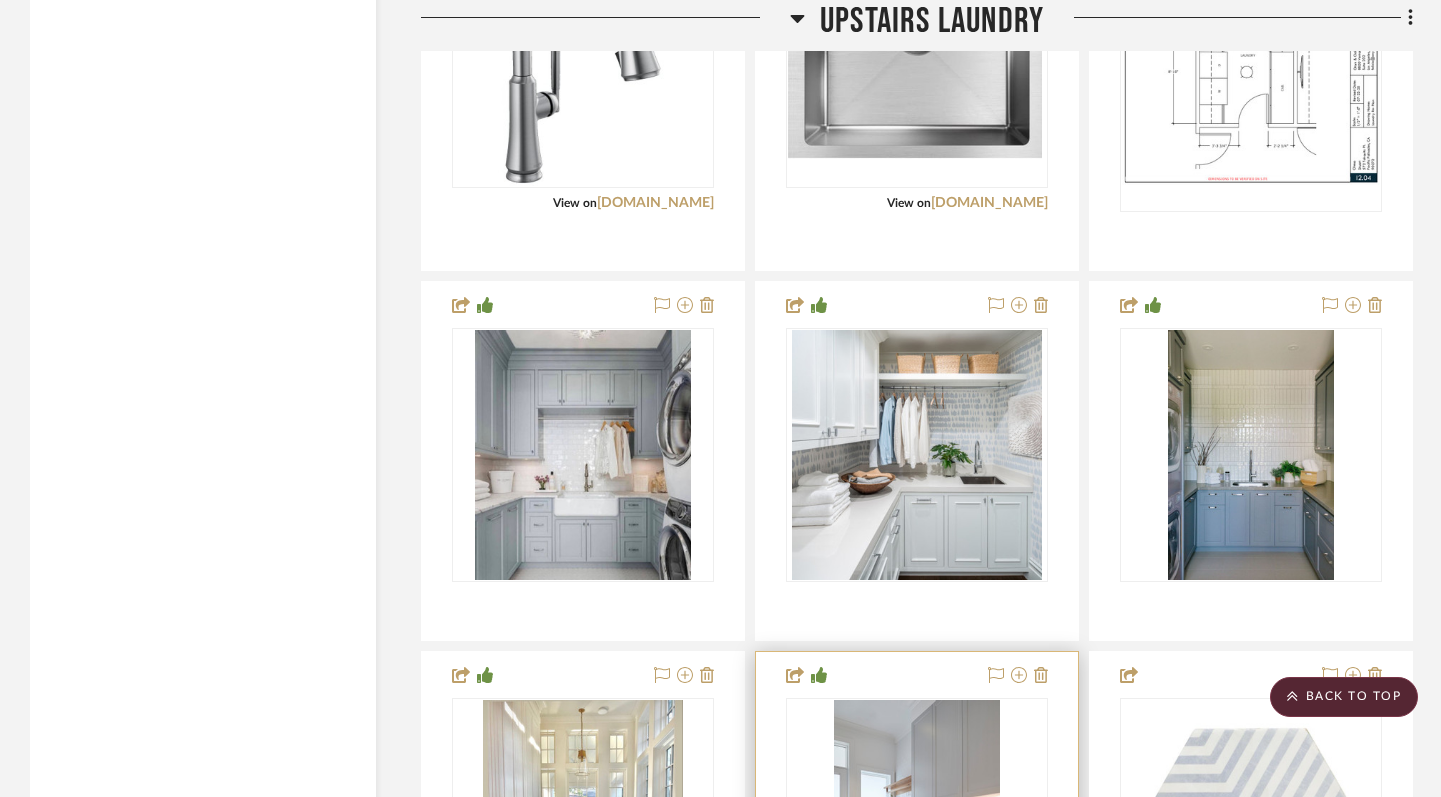 scroll, scrollTop: 22598, scrollLeft: 0, axis: vertical 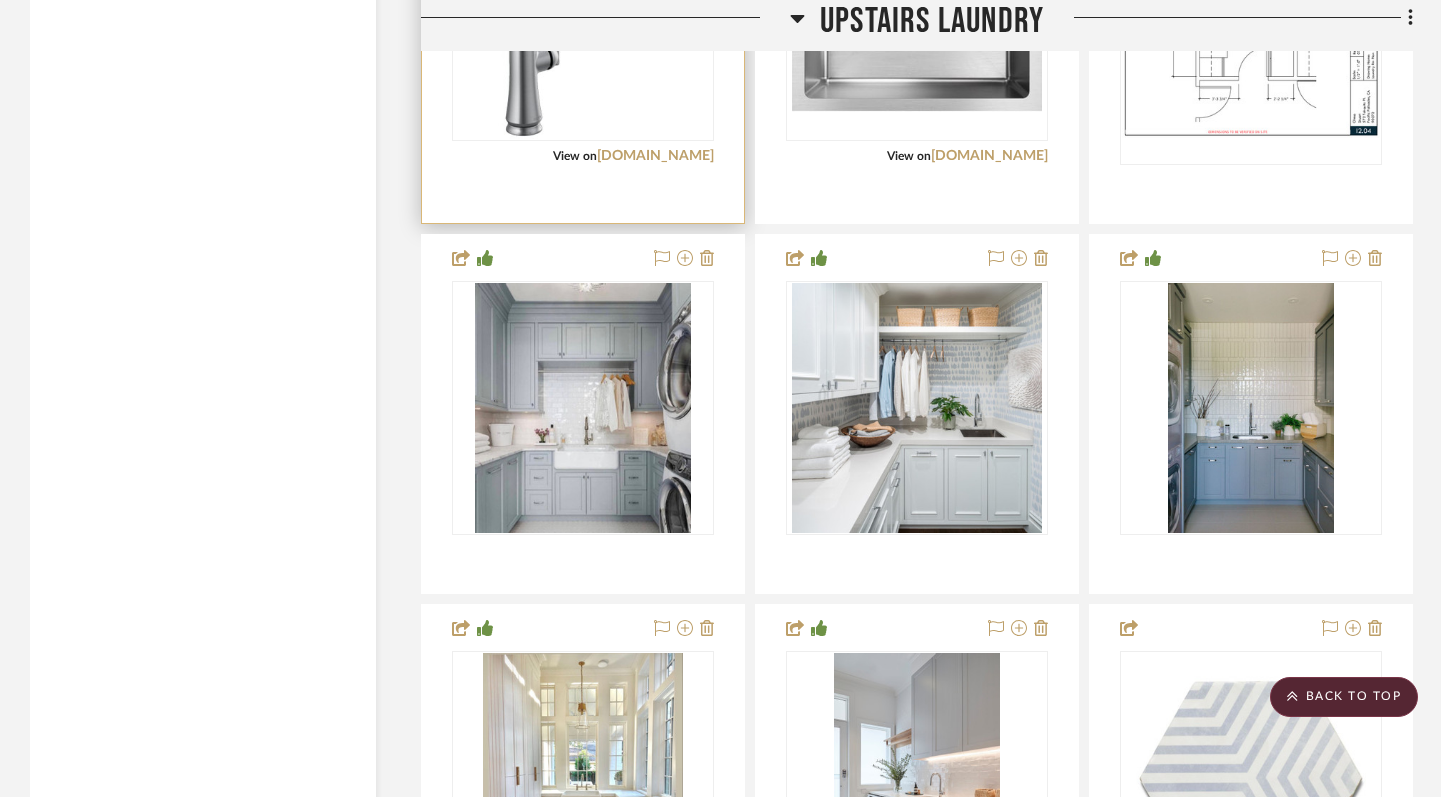 type 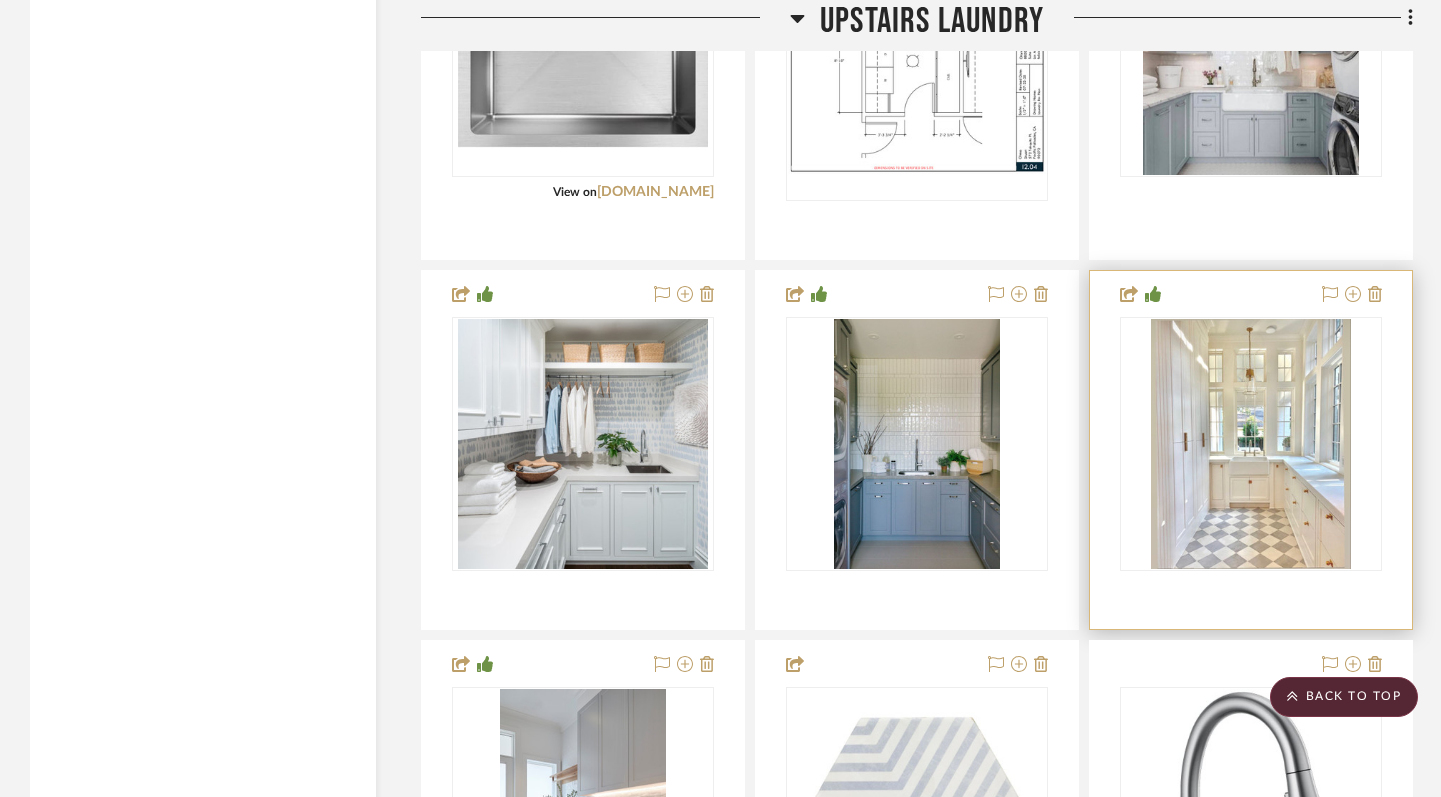 scroll, scrollTop: 22635, scrollLeft: 0, axis: vertical 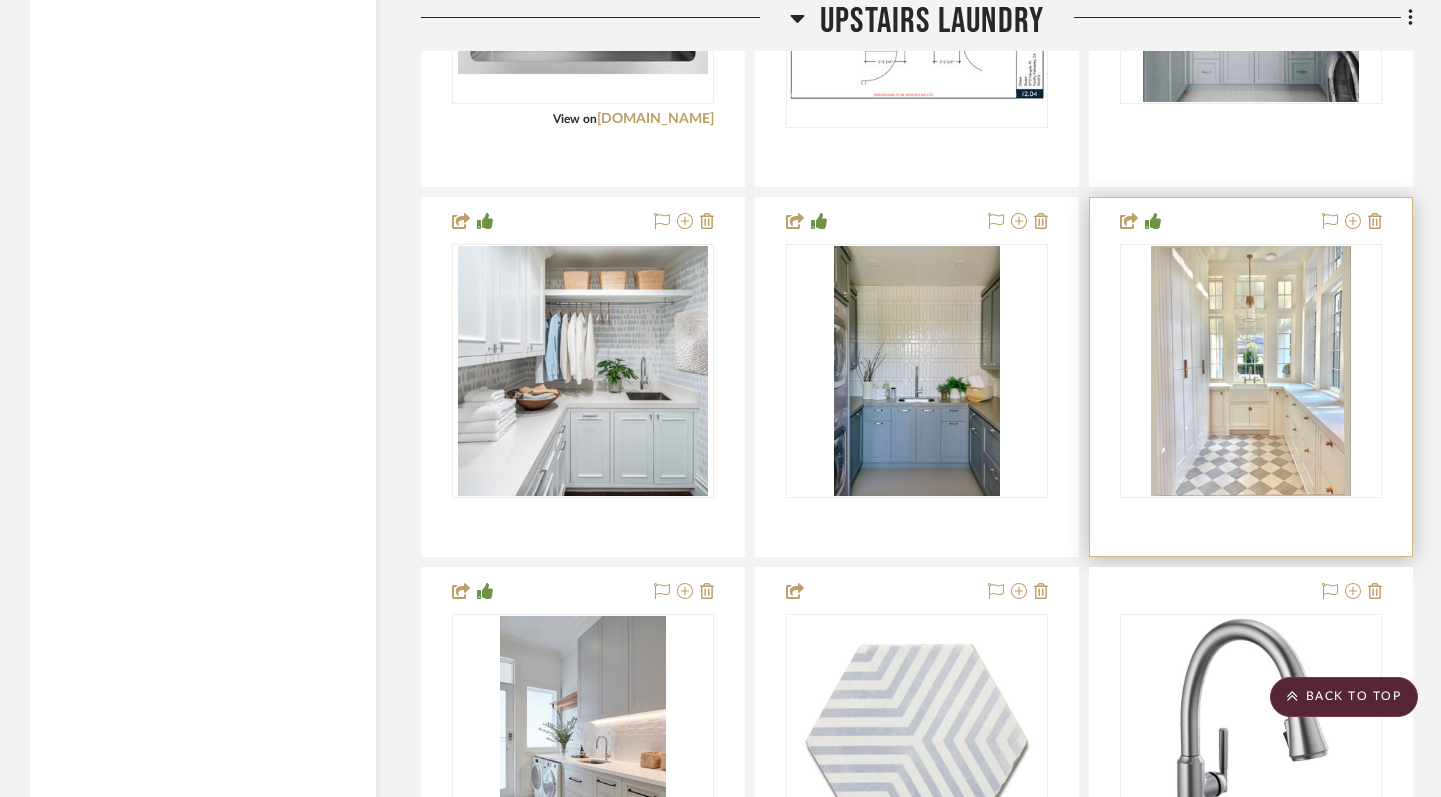 drag, startPoint x: 704, startPoint y: 137, endPoint x: 1161, endPoint y: 489, distance: 576.8475 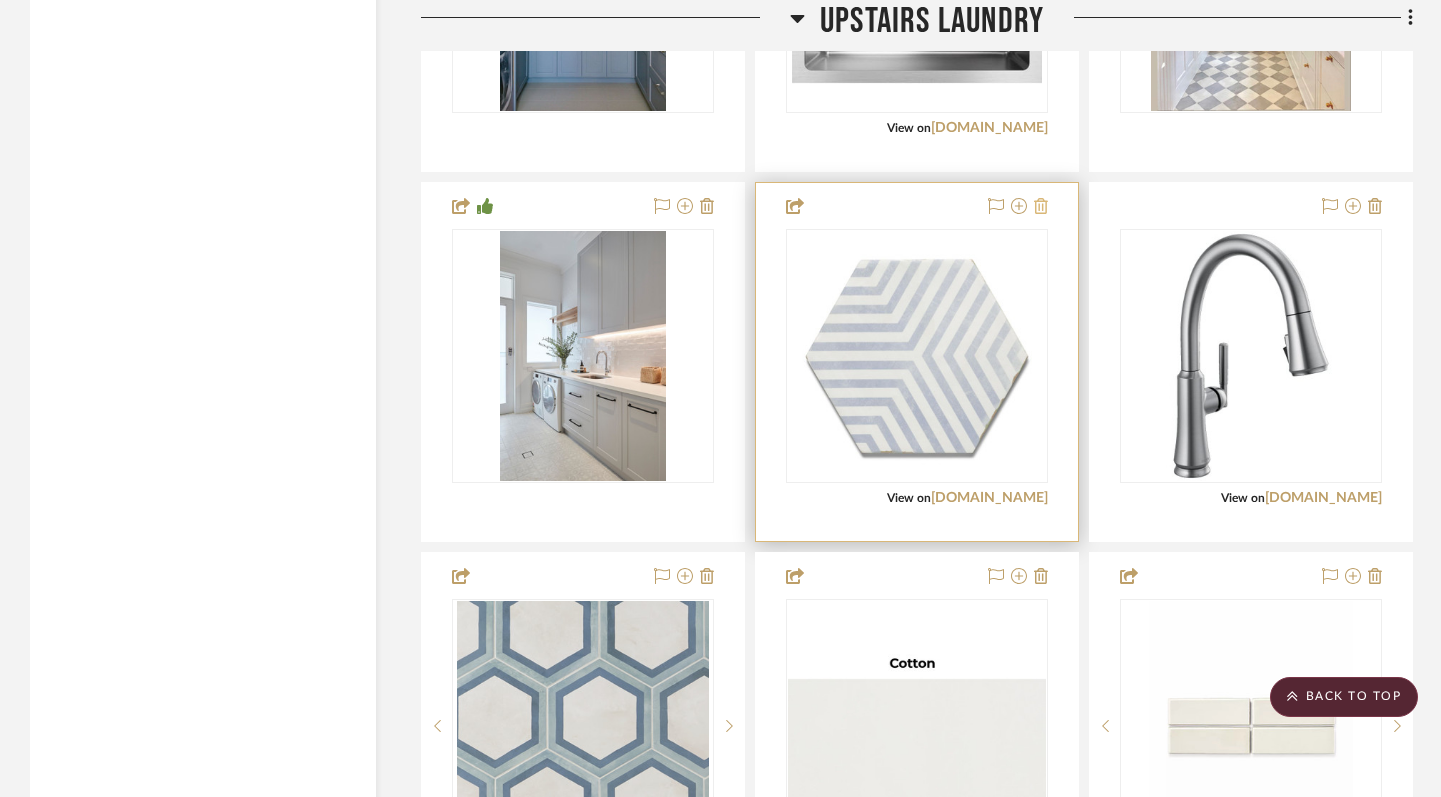 scroll, scrollTop: 23021, scrollLeft: 0, axis: vertical 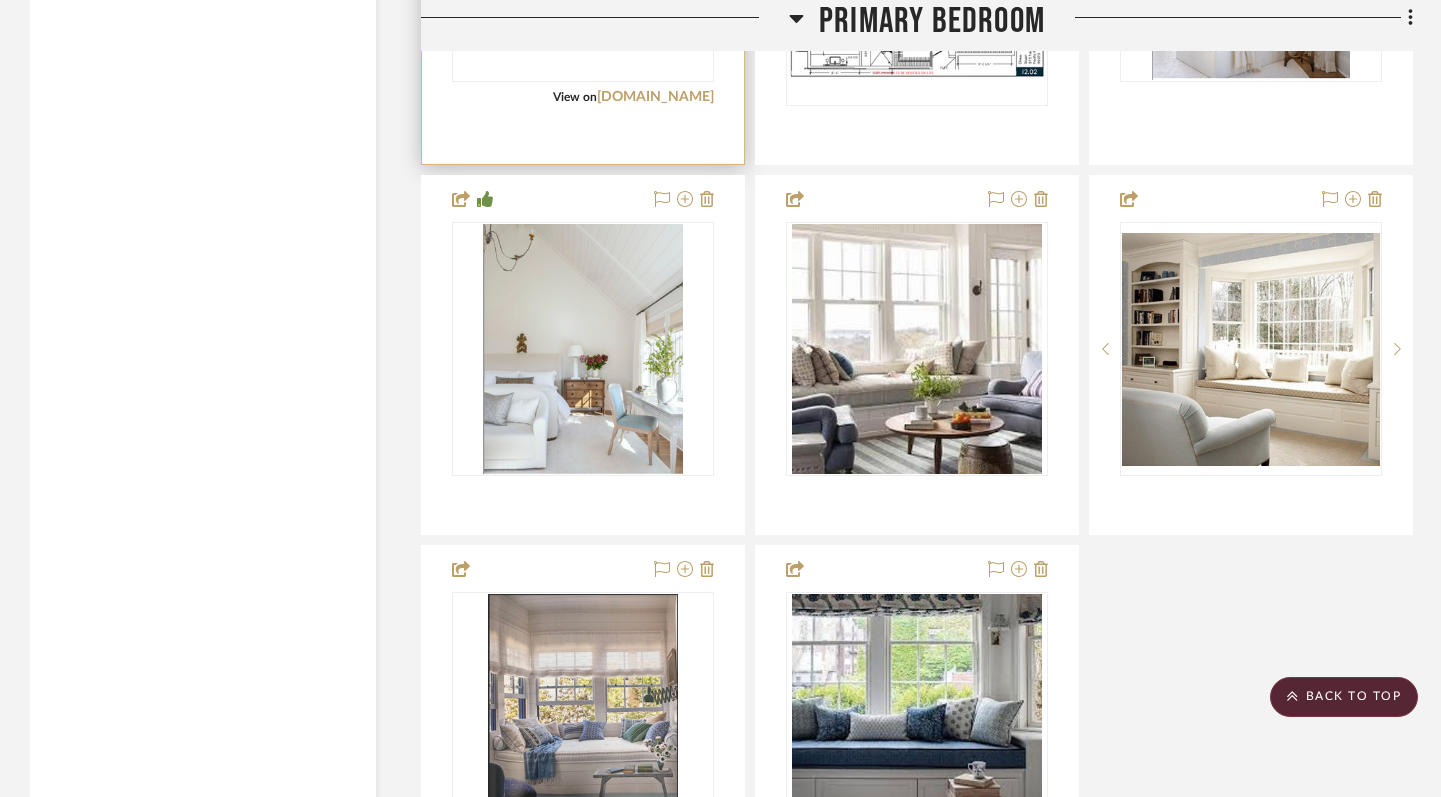 type 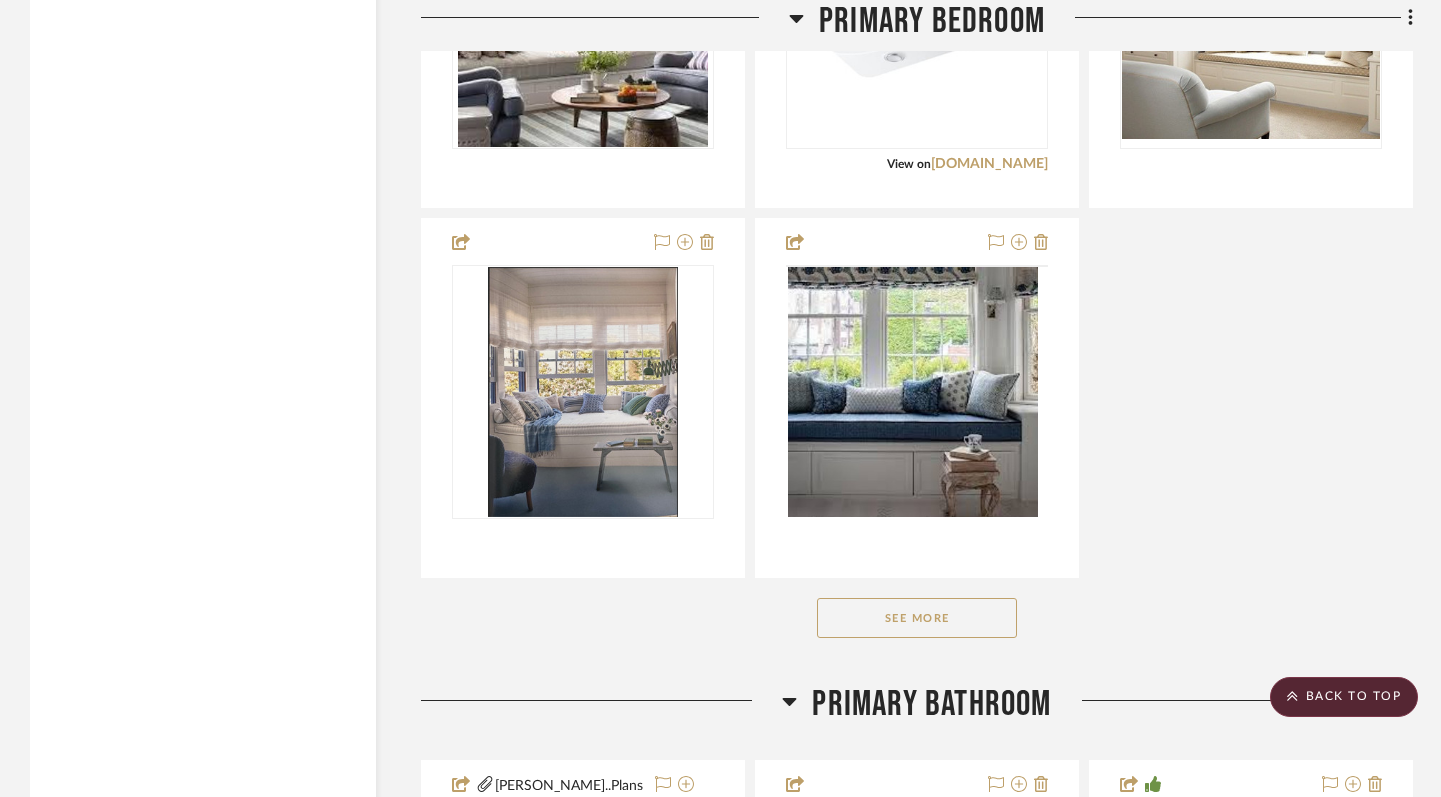 scroll, scrollTop: 25273, scrollLeft: 0, axis: vertical 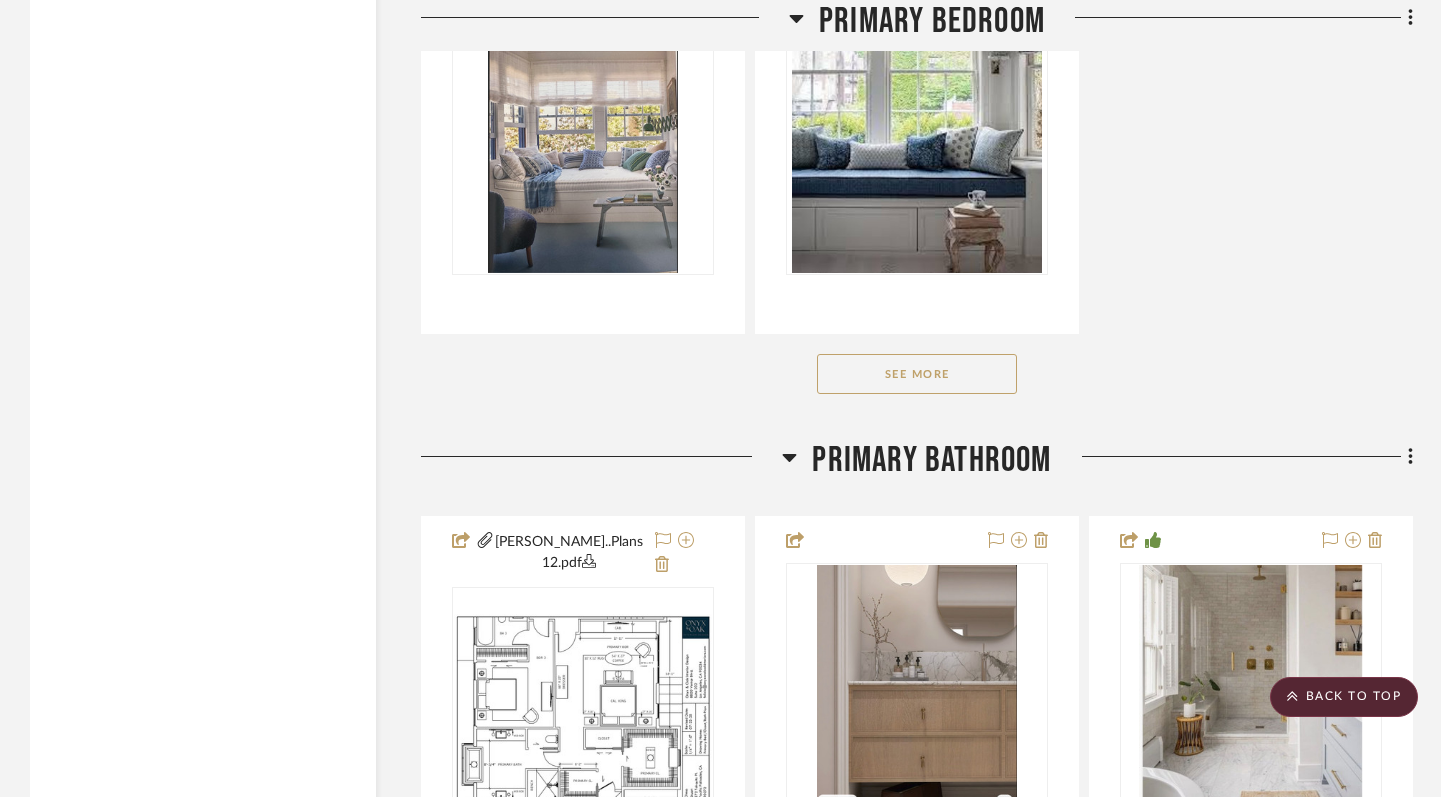click on "See More" 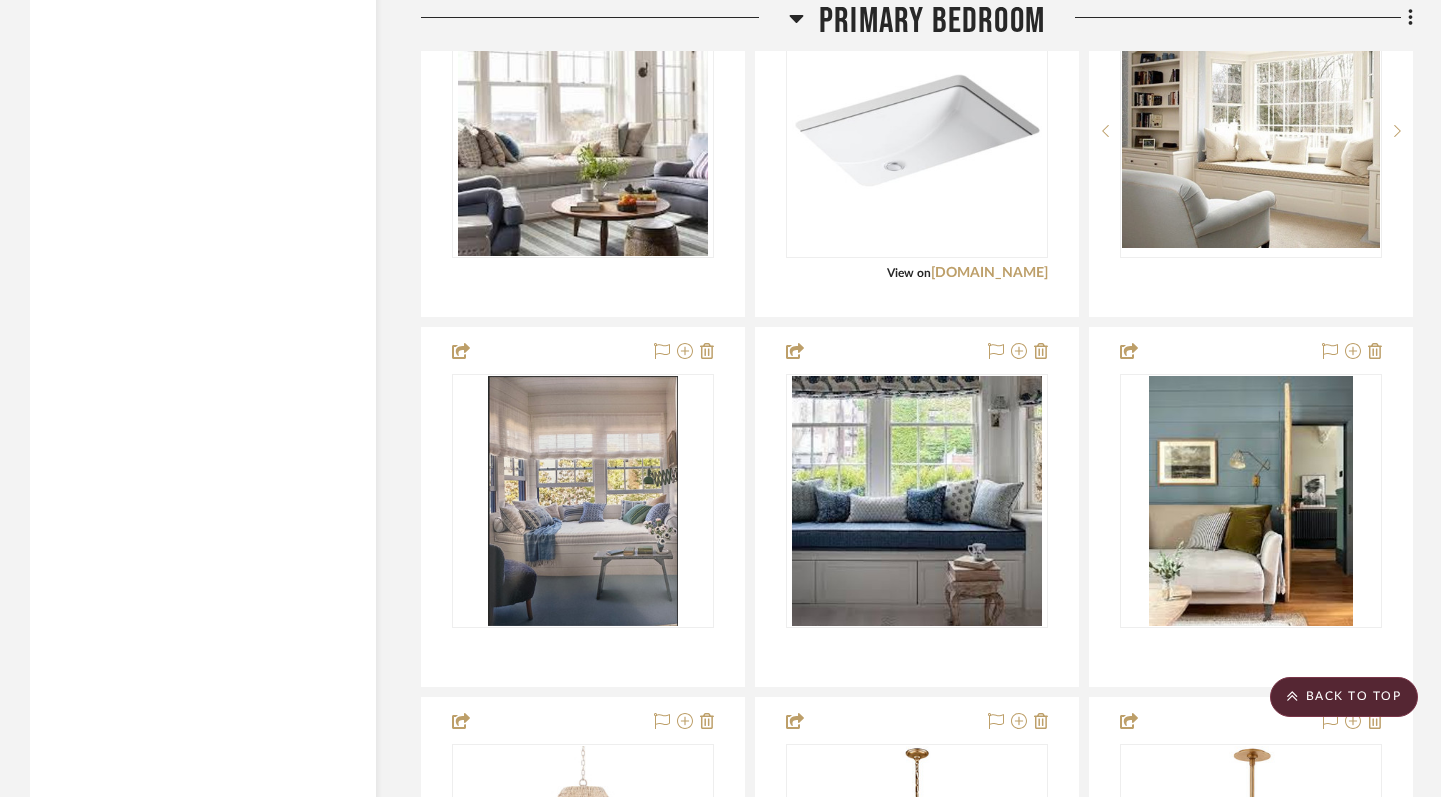 scroll, scrollTop: 24921, scrollLeft: 0, axis: vertical 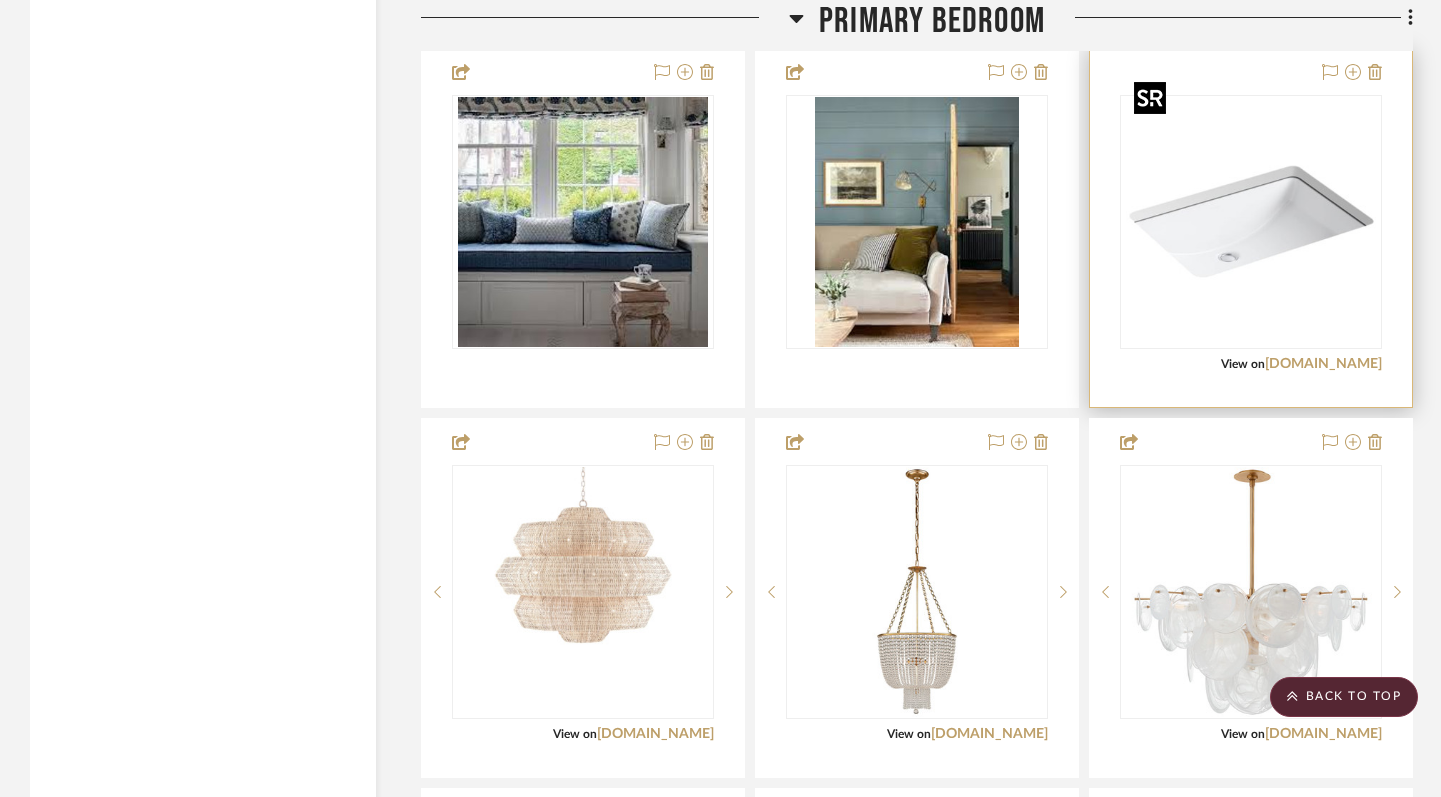 click at bounding box center [1251, 222] 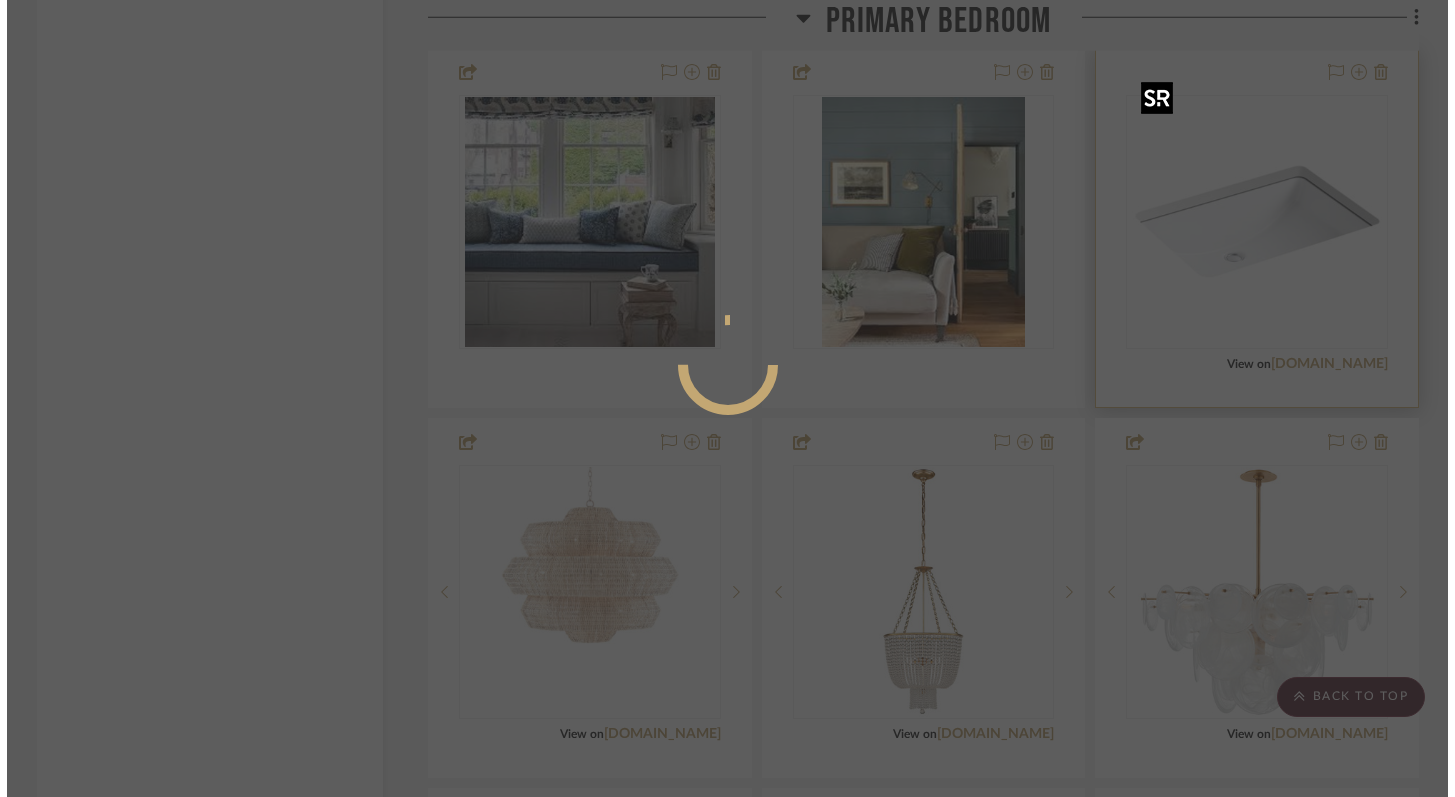 scroll, scrollTop: 0, scrollLeft: 0, axis: both 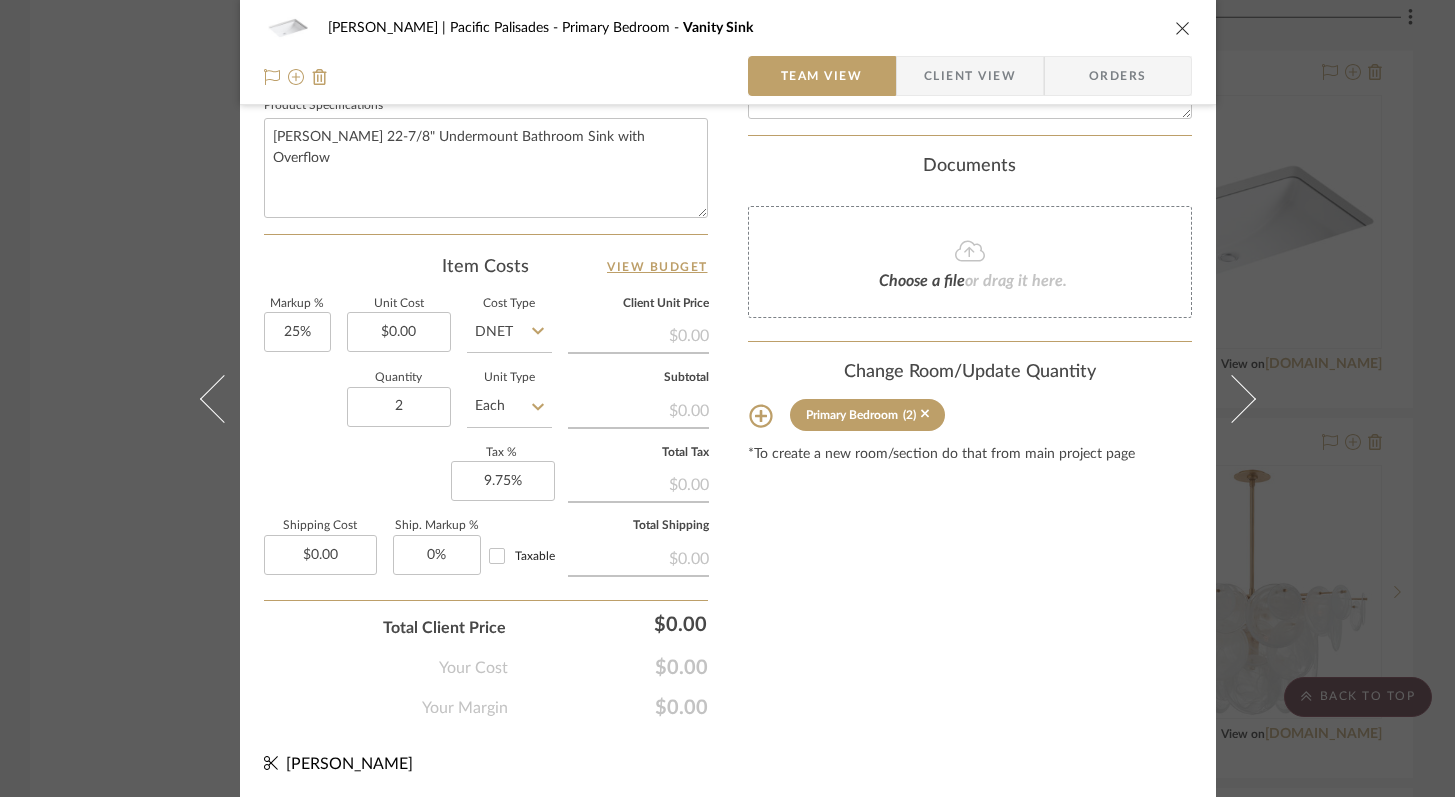 click 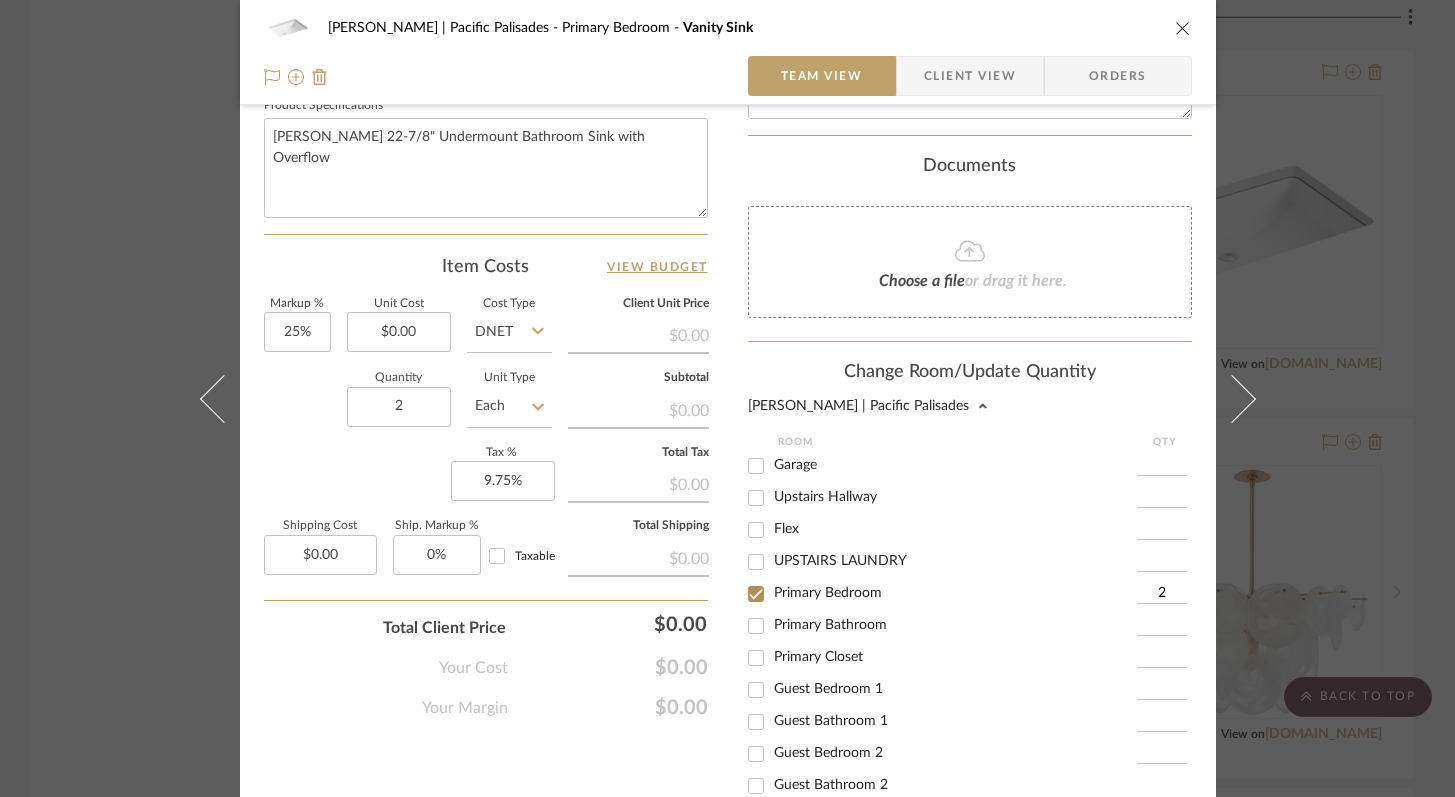 scroll, scrollTop: 514, scrollLeft: 0, axis: vertical 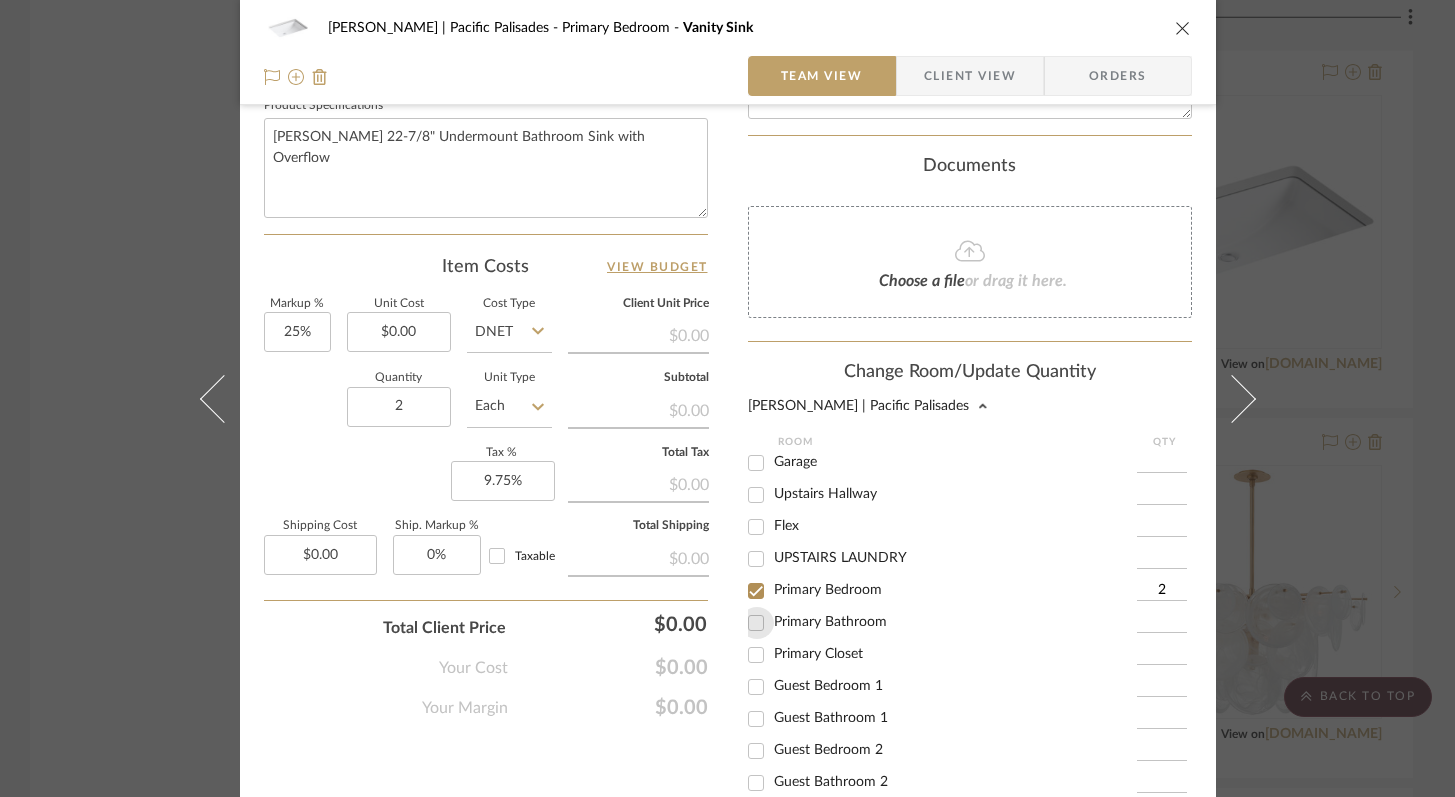 click on "Primary Bathroom" at bounding box center [756, 623] 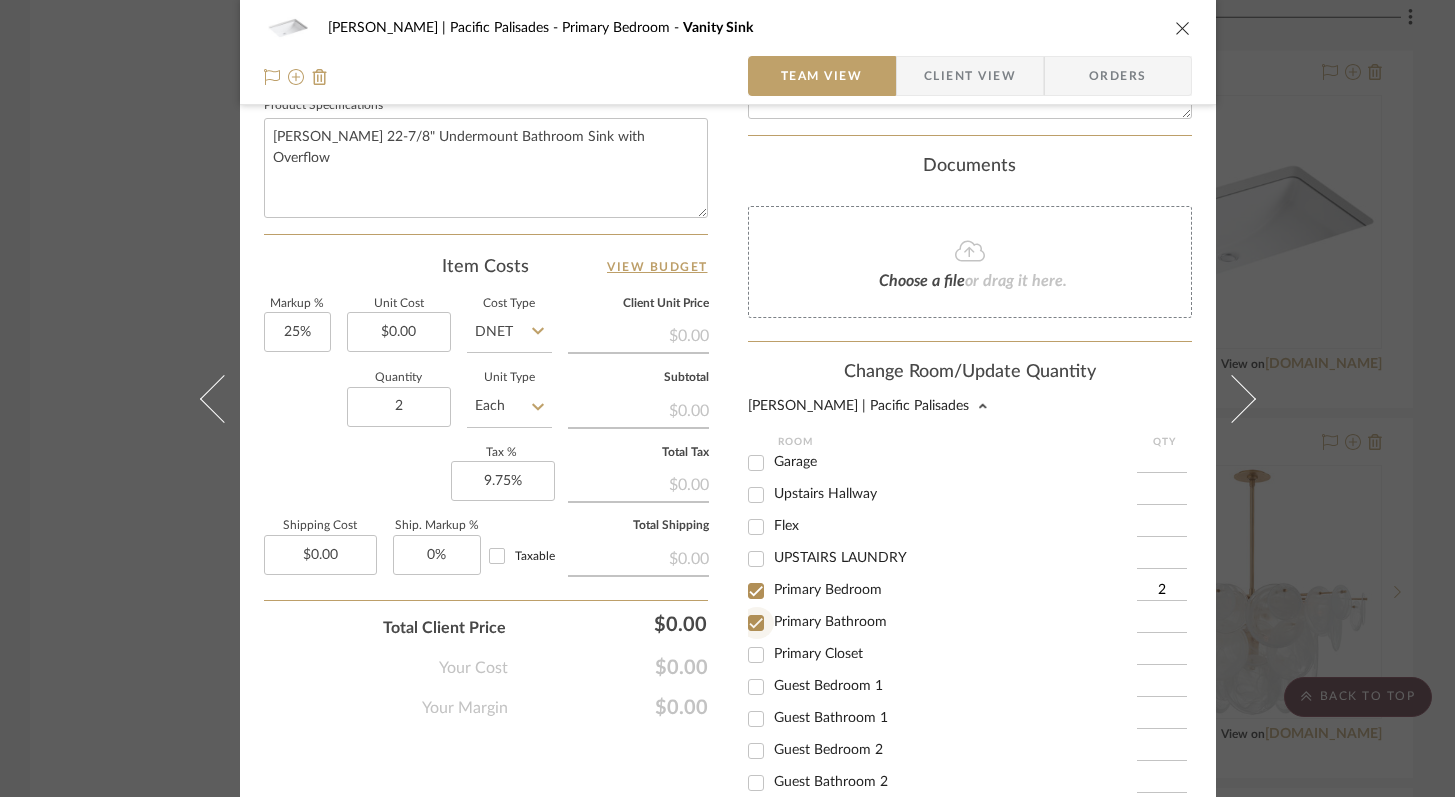 checkbox on "true" 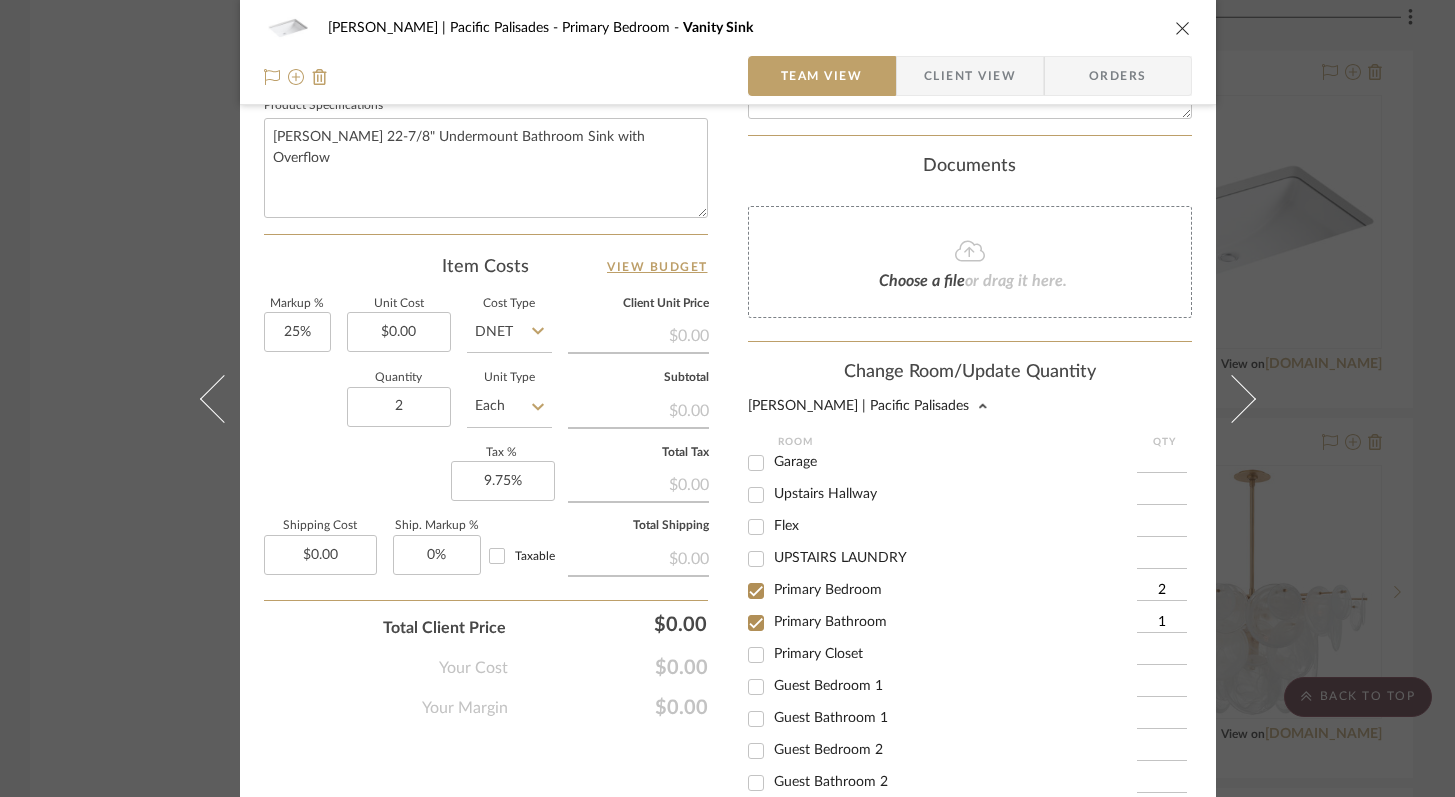 click on "Primary Bedroom" at bounding box center (756, 591) 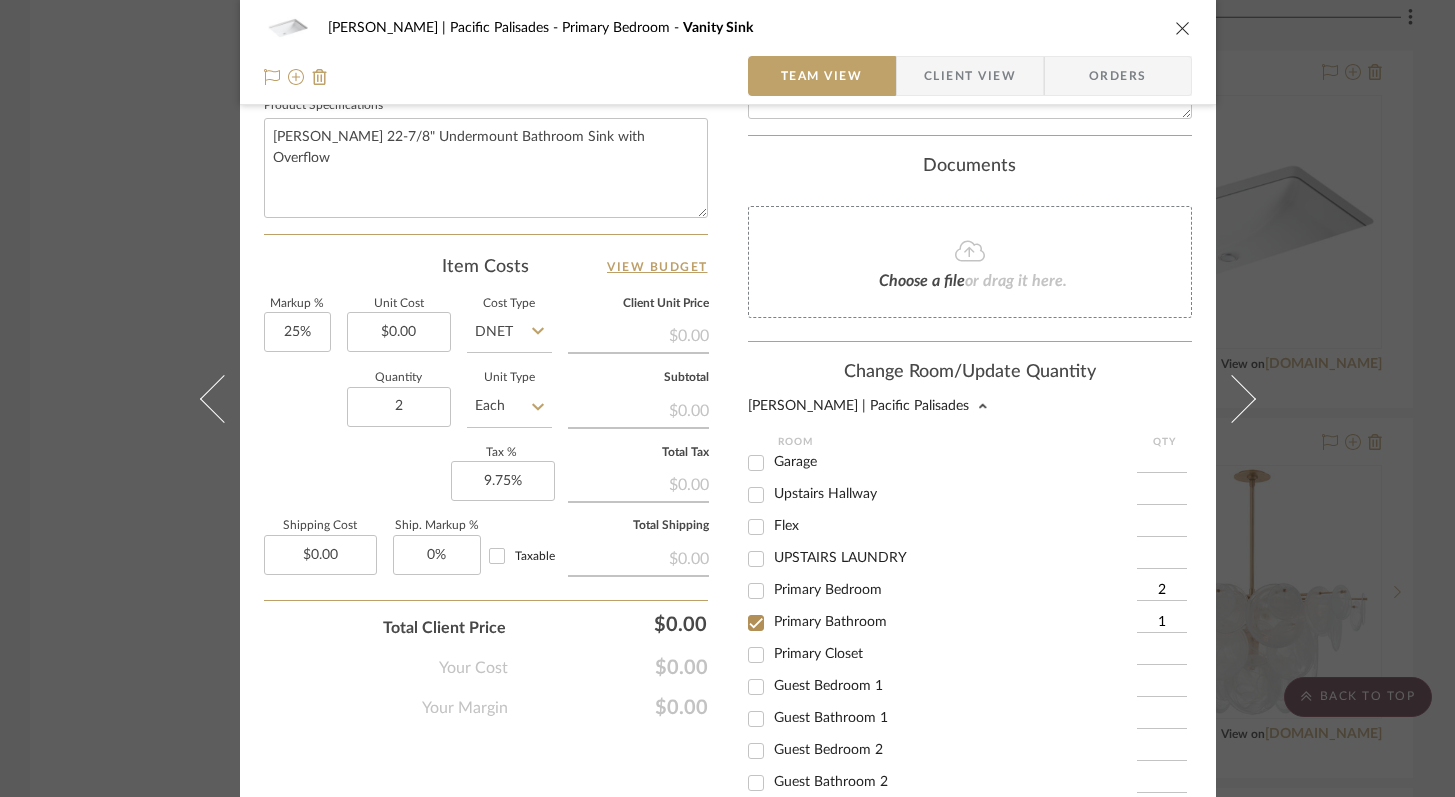 checkbox on "false" 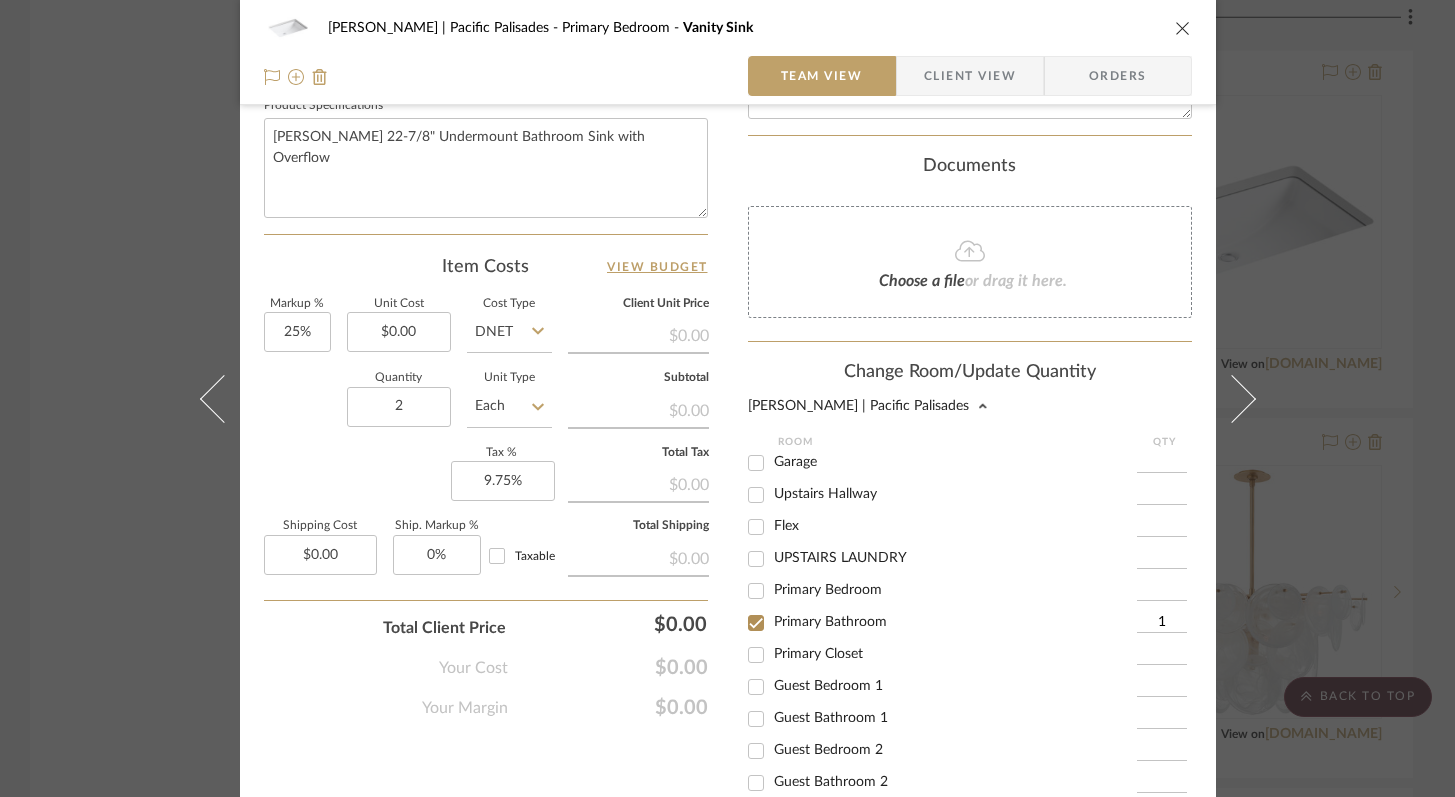 click on "1" at bounding box center (1162, 623) 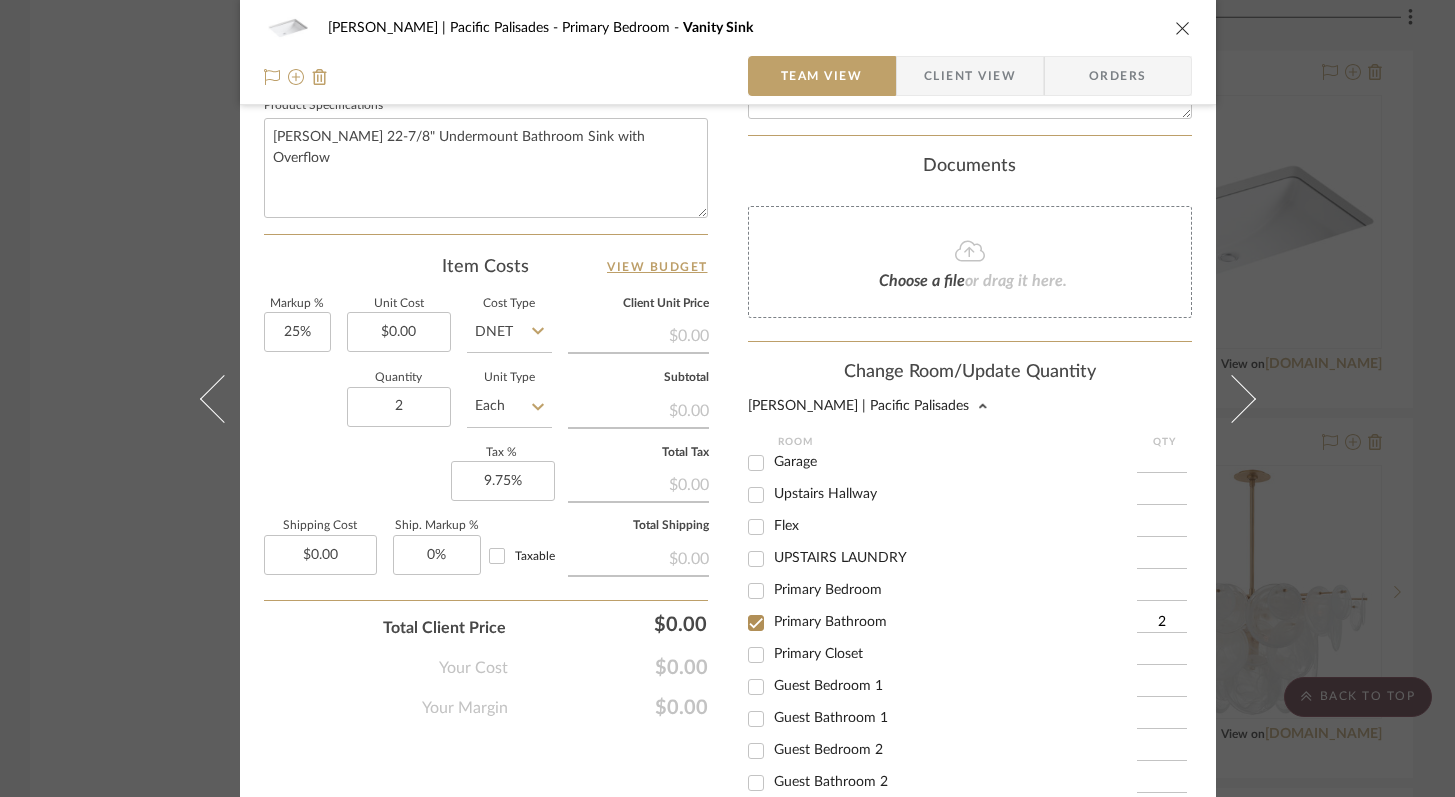 scroll, scrollTop: 615, scrollLeft: 0, axis: vertical 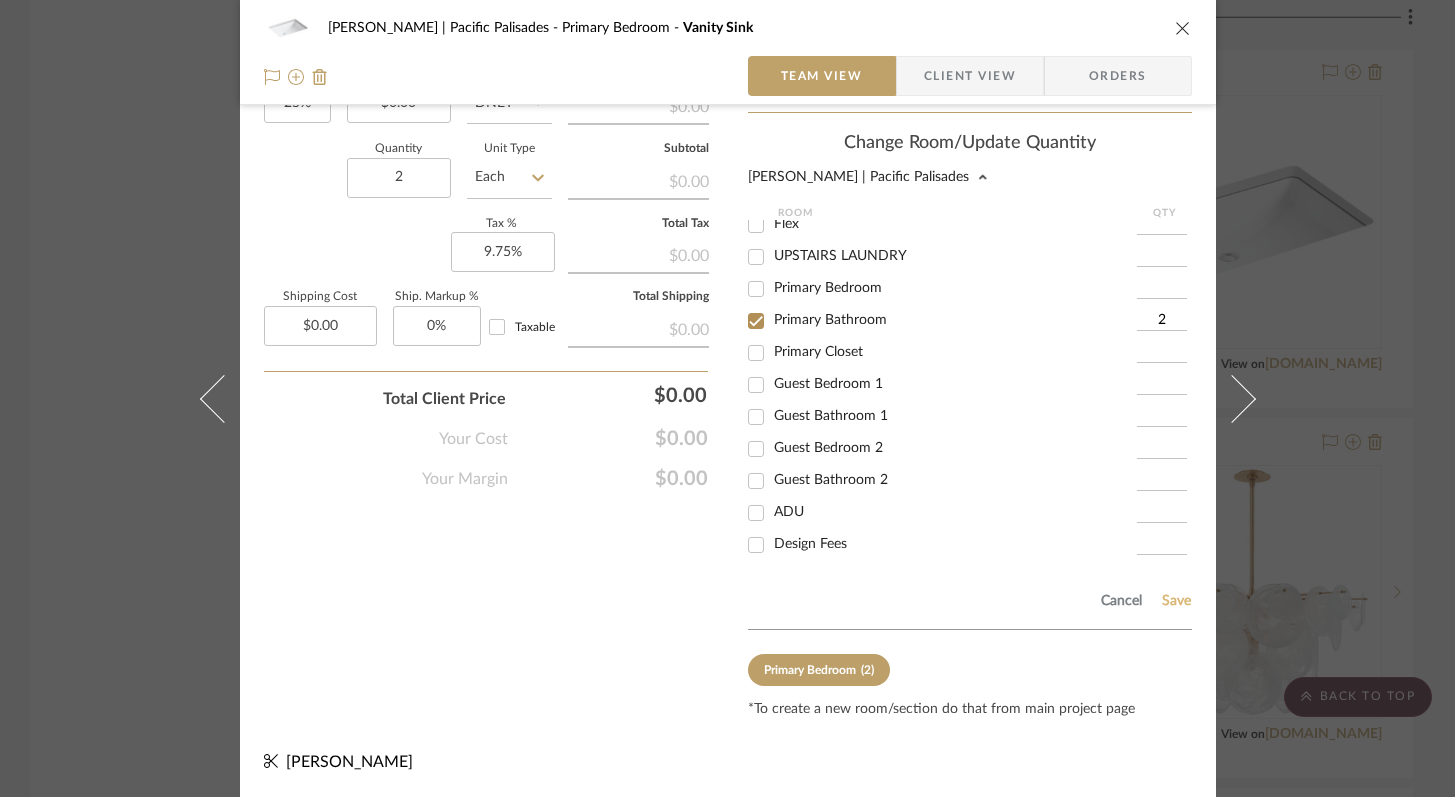 type on "2" 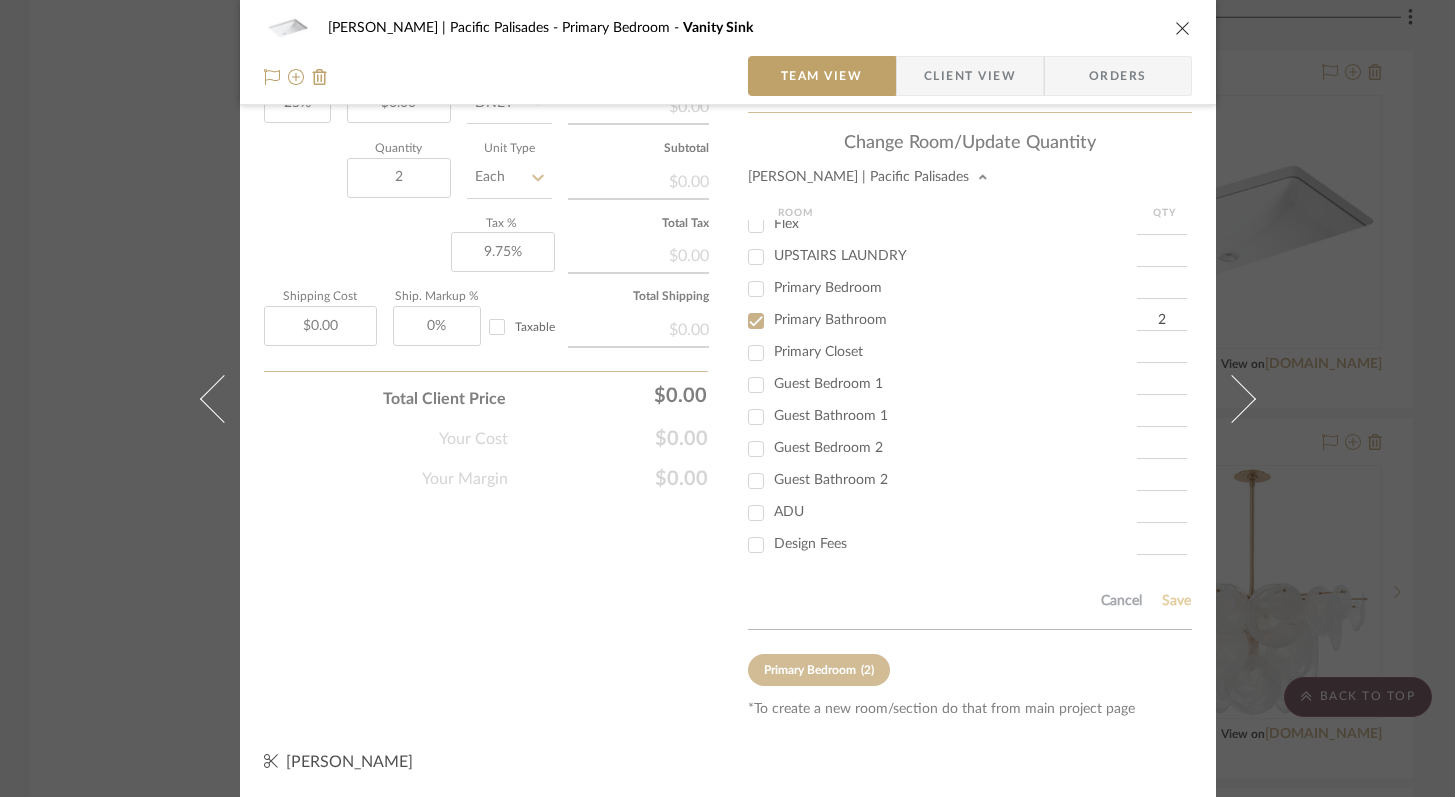 type 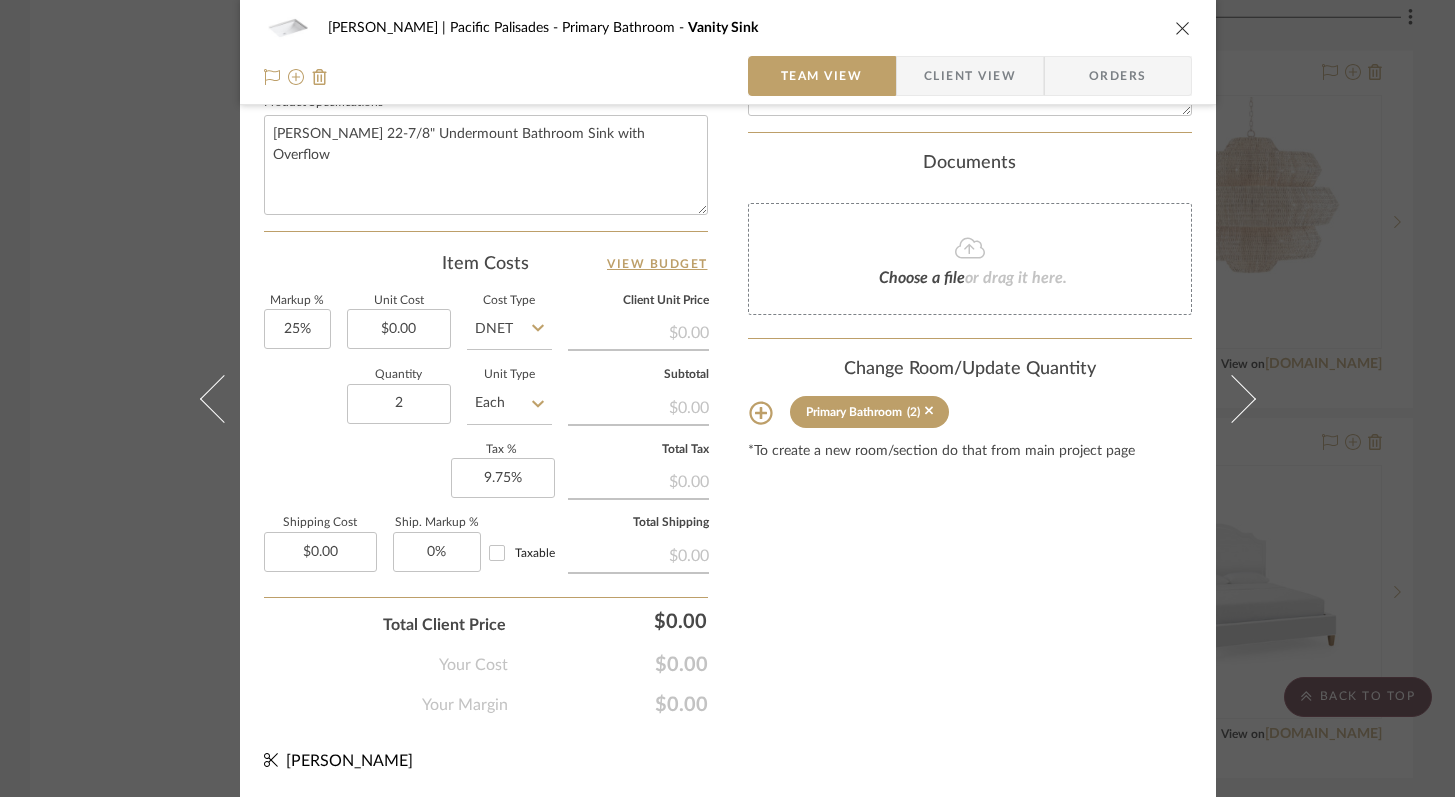 scroll, scrollTop: 963, scrollLeft: 0, axis: vertical 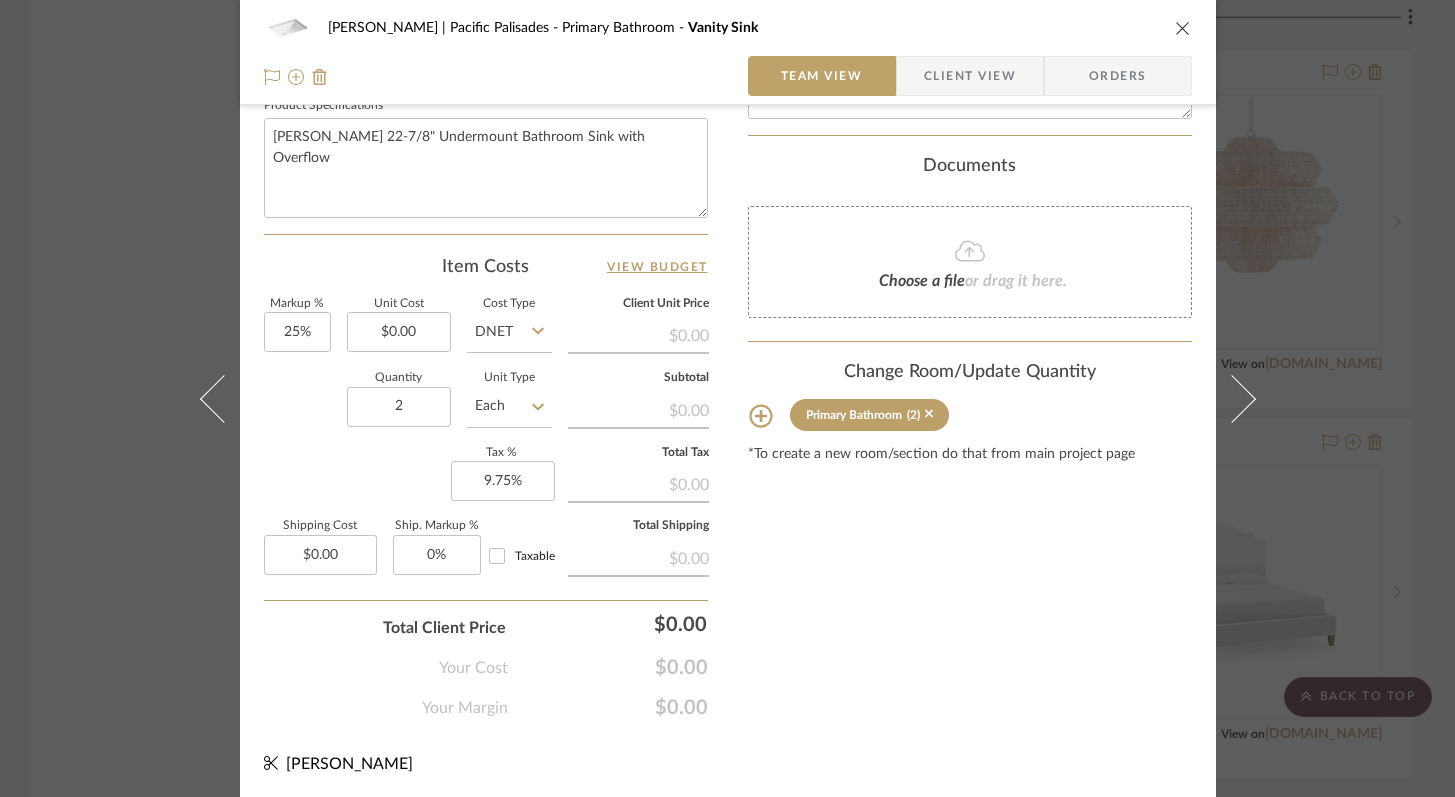 type 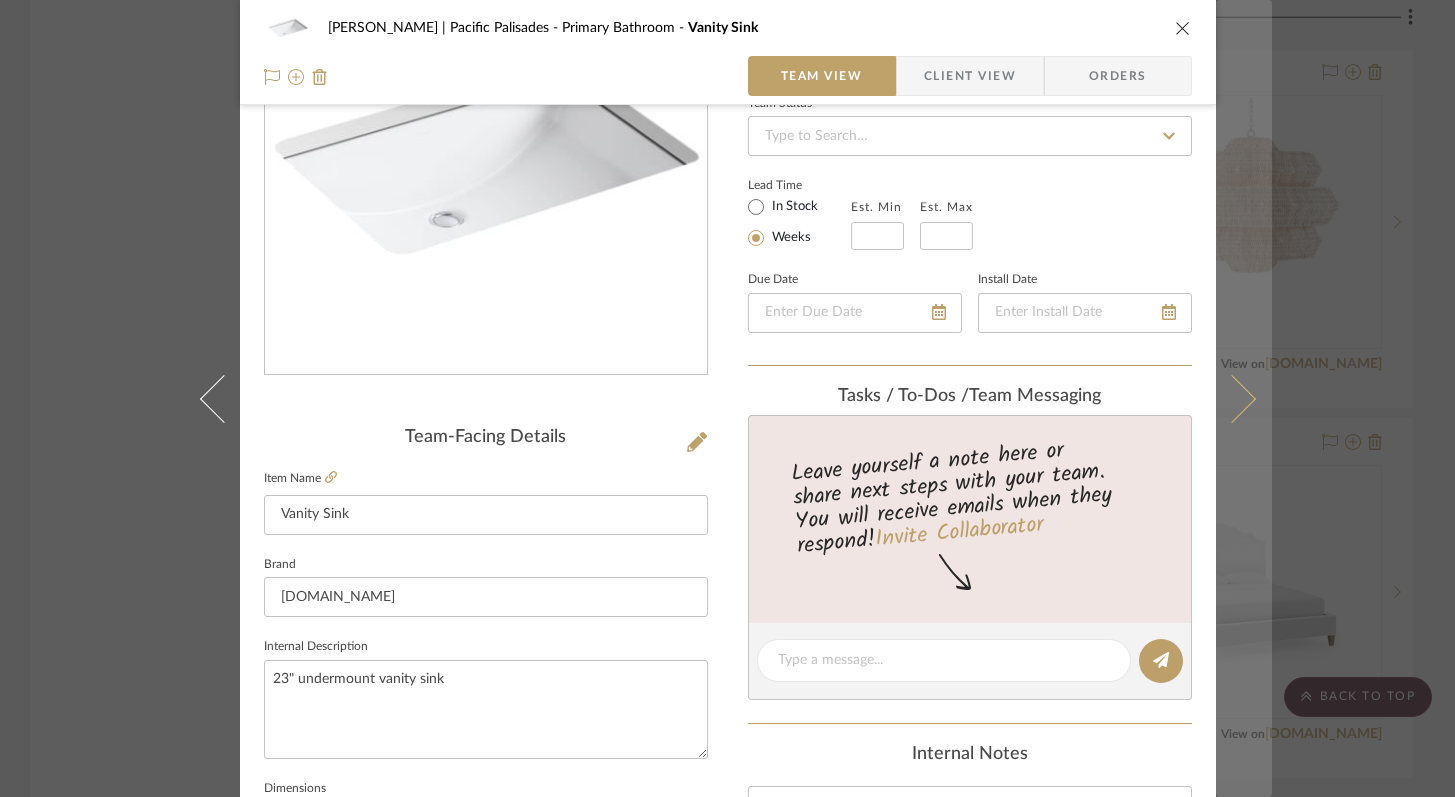 scroll, scrollTop: 0, scrollLeft: 0, axis: both 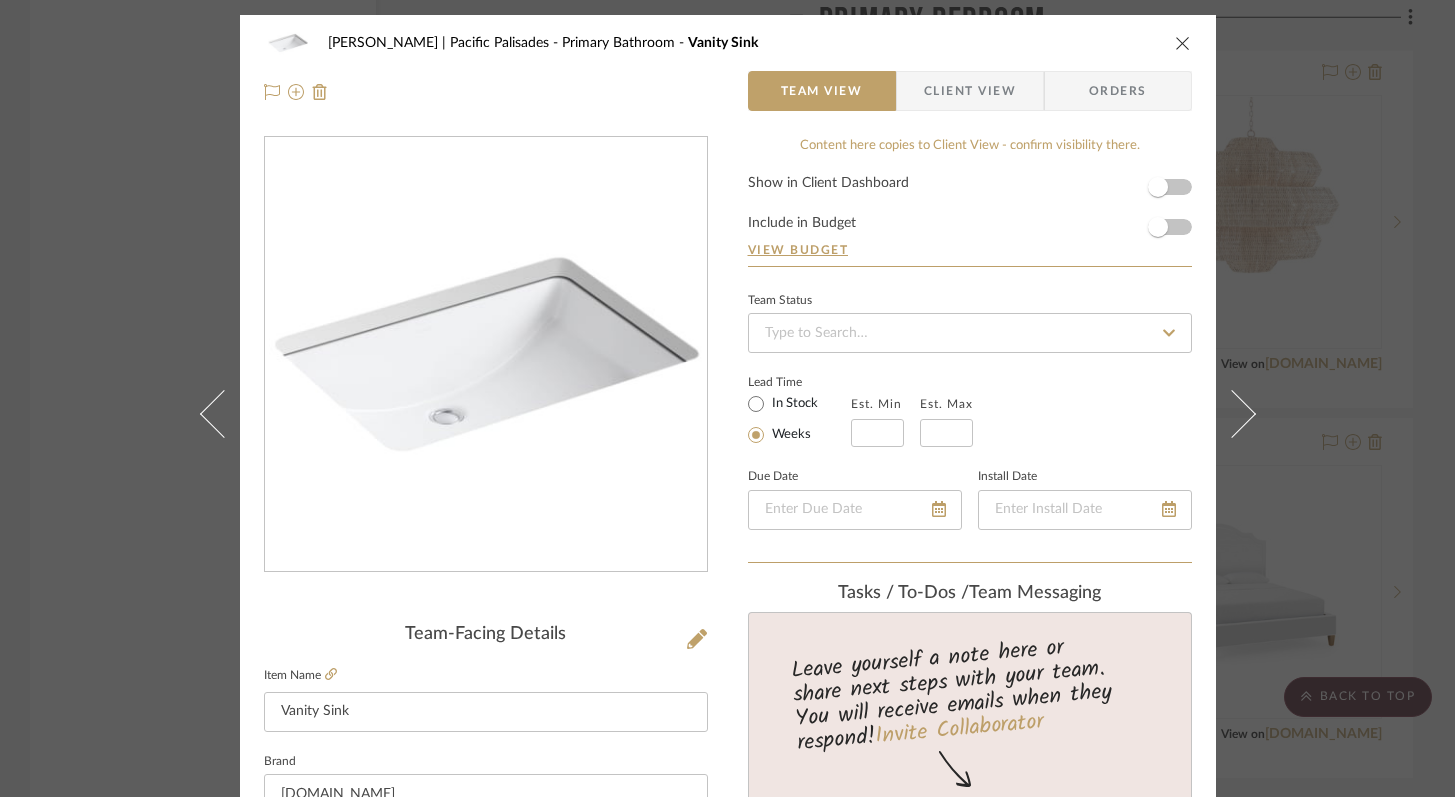 click at bounding box center (1183, 43) 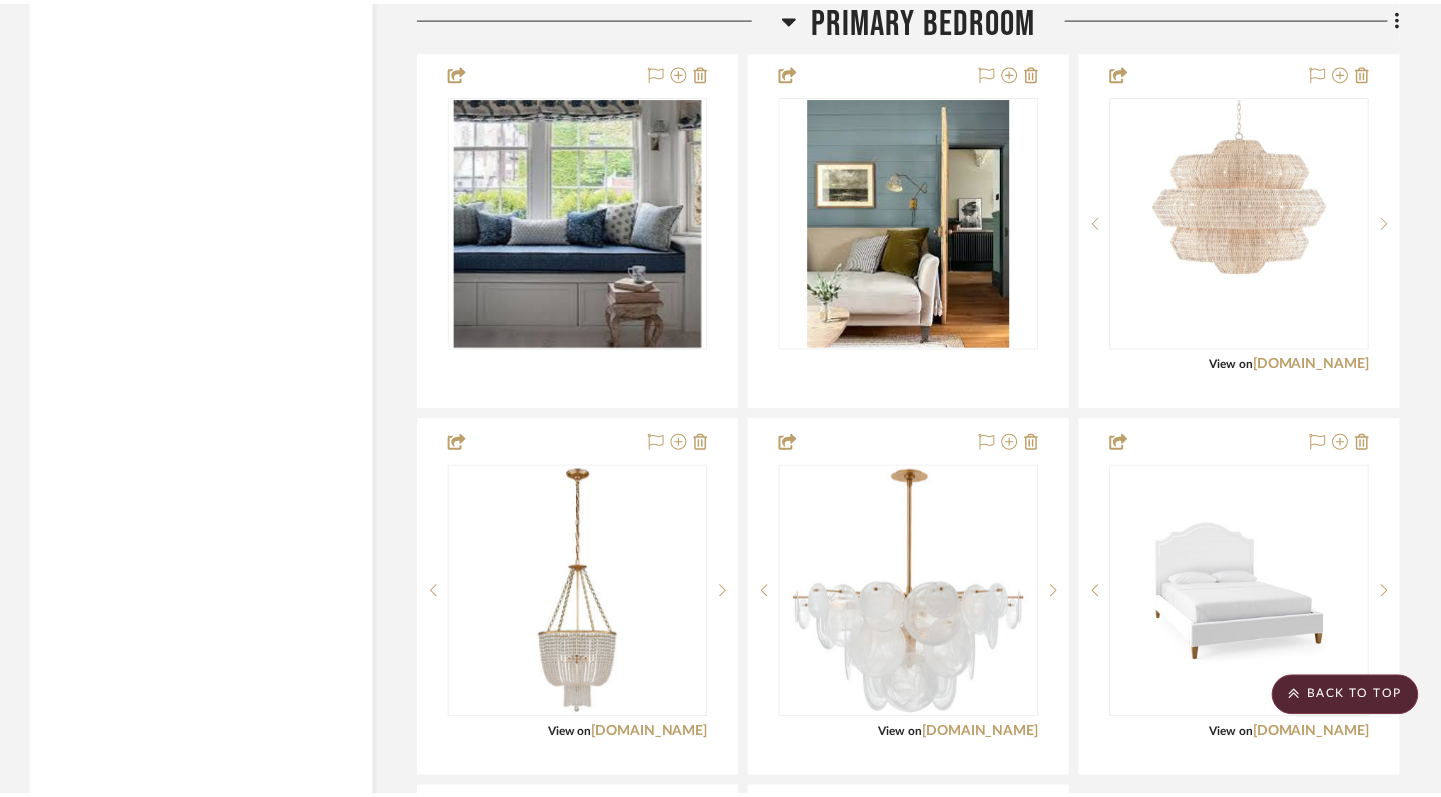 scroll, scrollTop: 25199, scrollLeft: 0, axis: vertical 